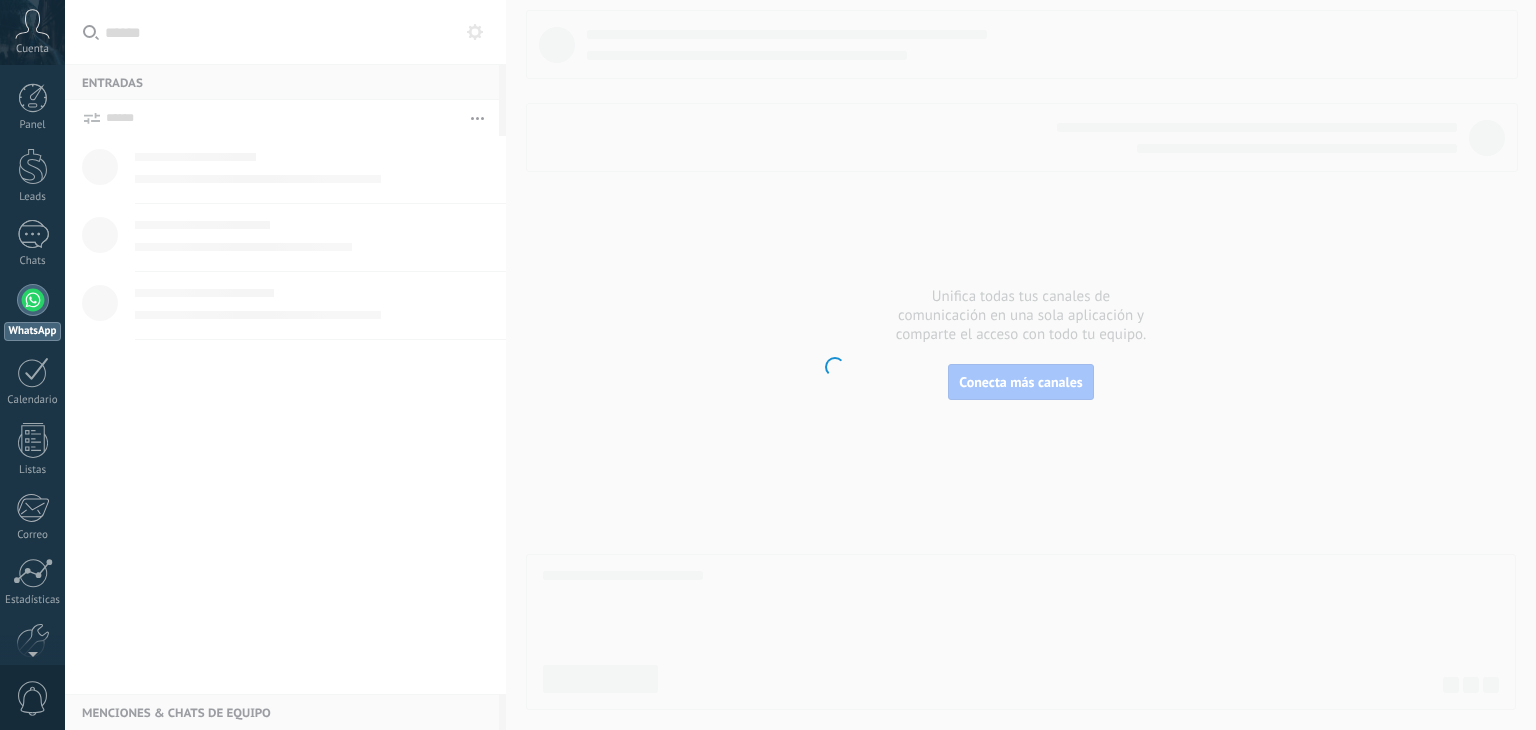 scroll, scrollTop: 0, scrollLeft: 0, axis: both 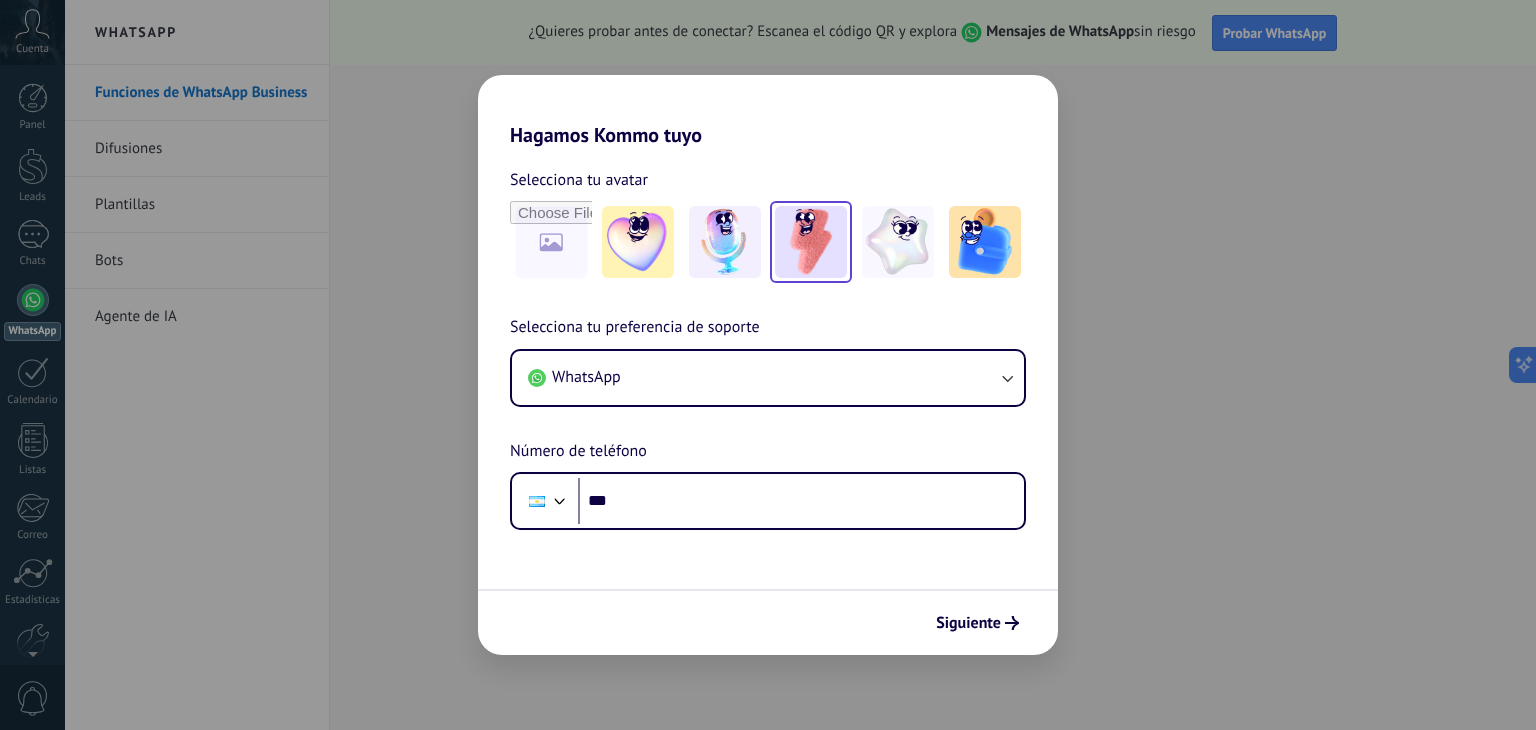click at bounding box center (811, 242) 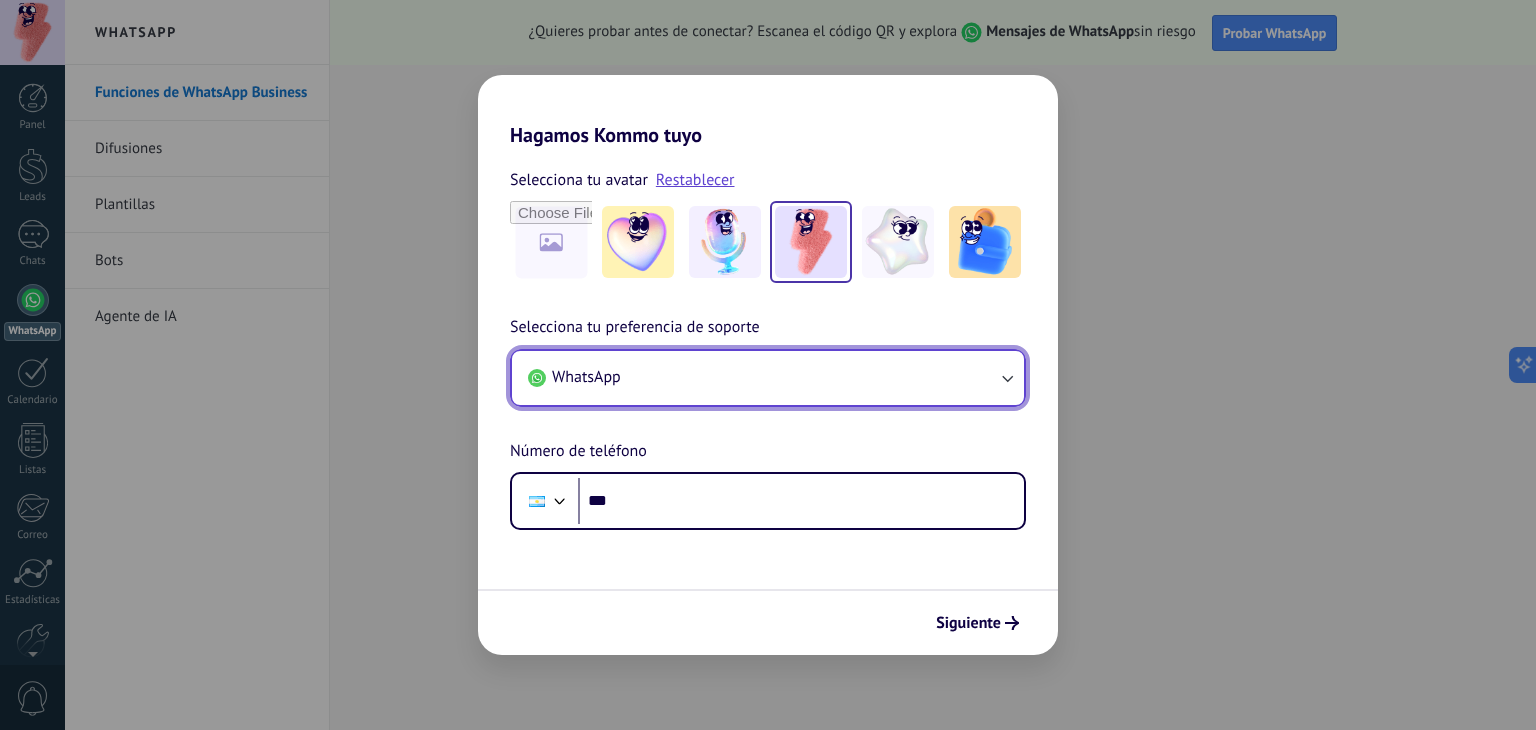 click on "WhatsApp" at bounding box center (768, 378) 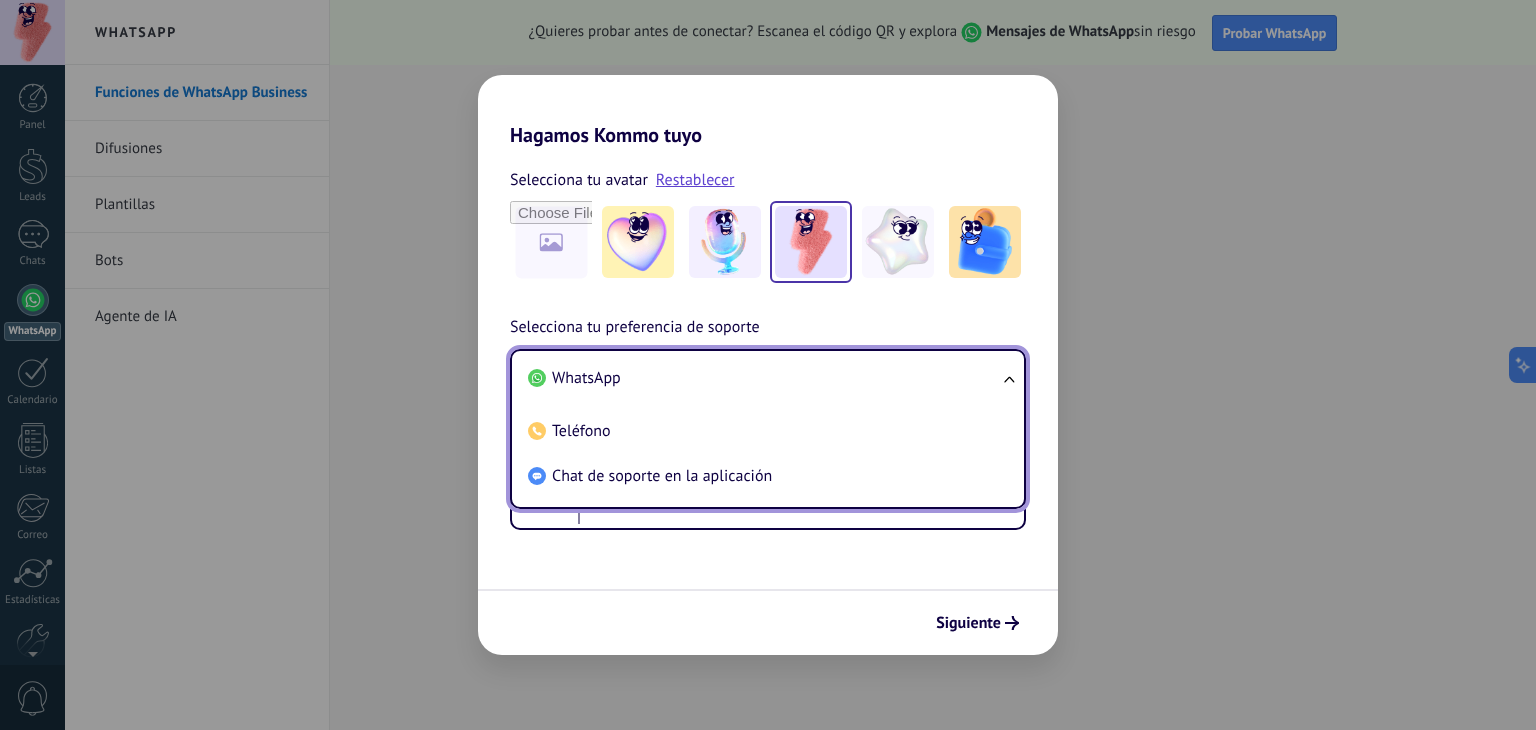 click on "WhatsApp" at bounding box center (764, 378) 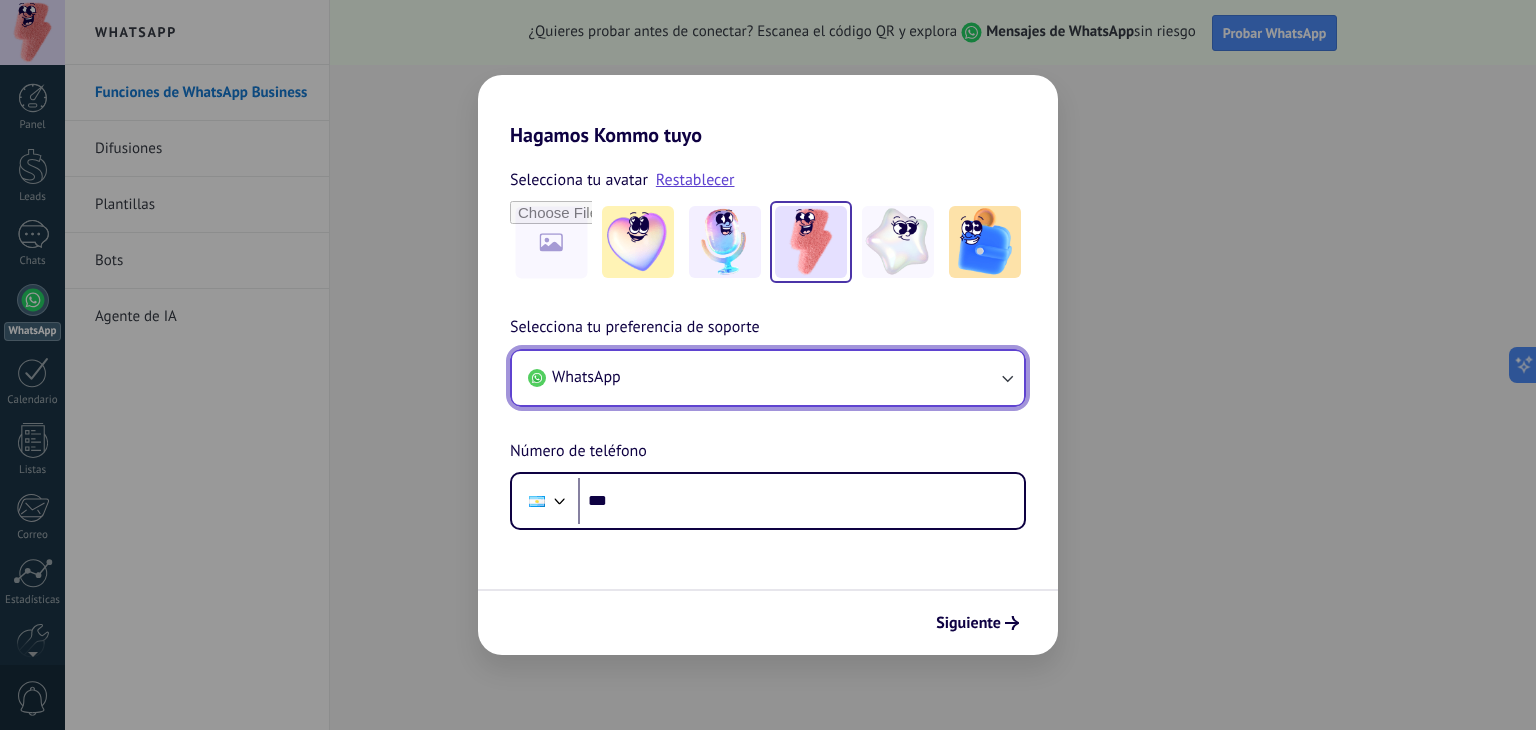 click on "WhatsApp" at bounding box center (768, 378) 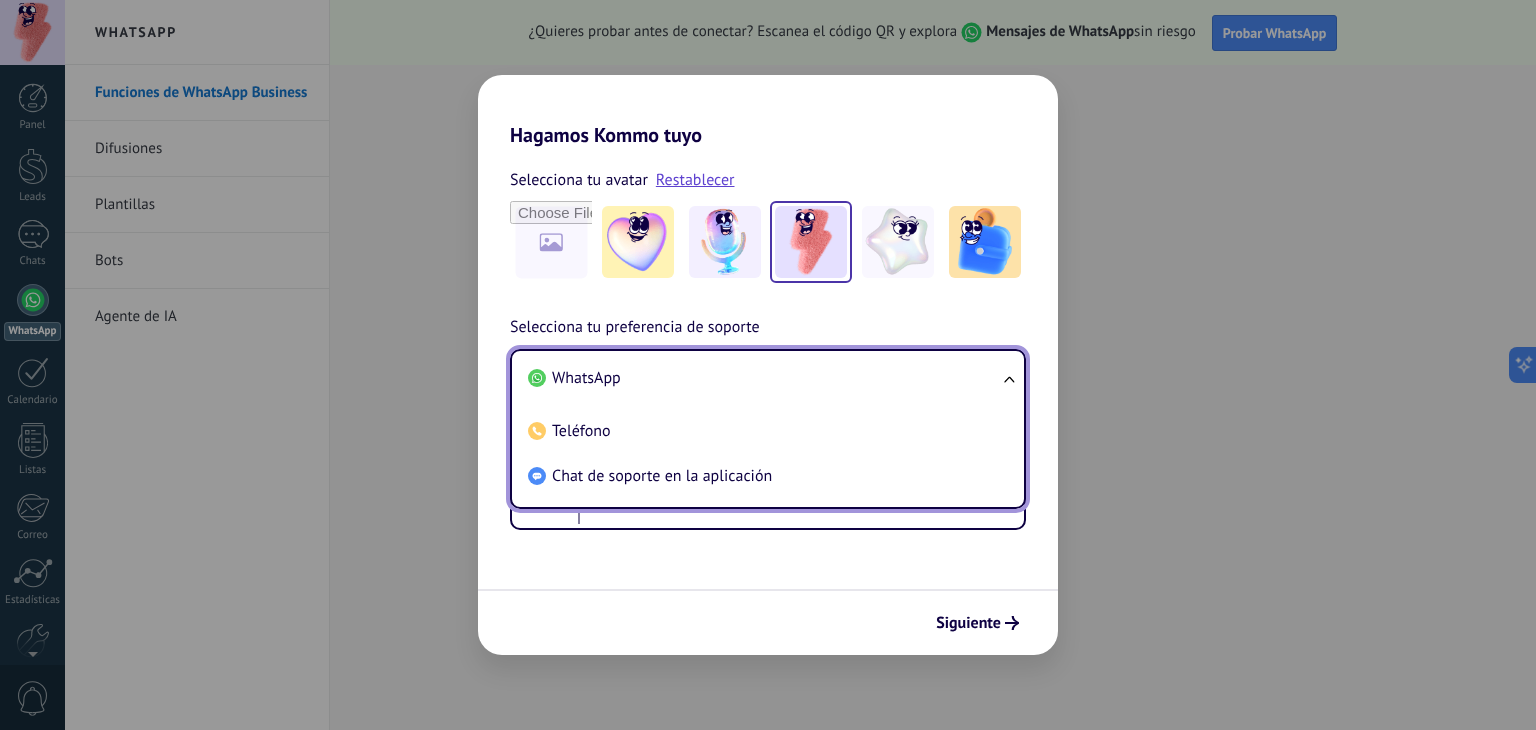 click on "WhatsApp" at bounding box center (764, 378) 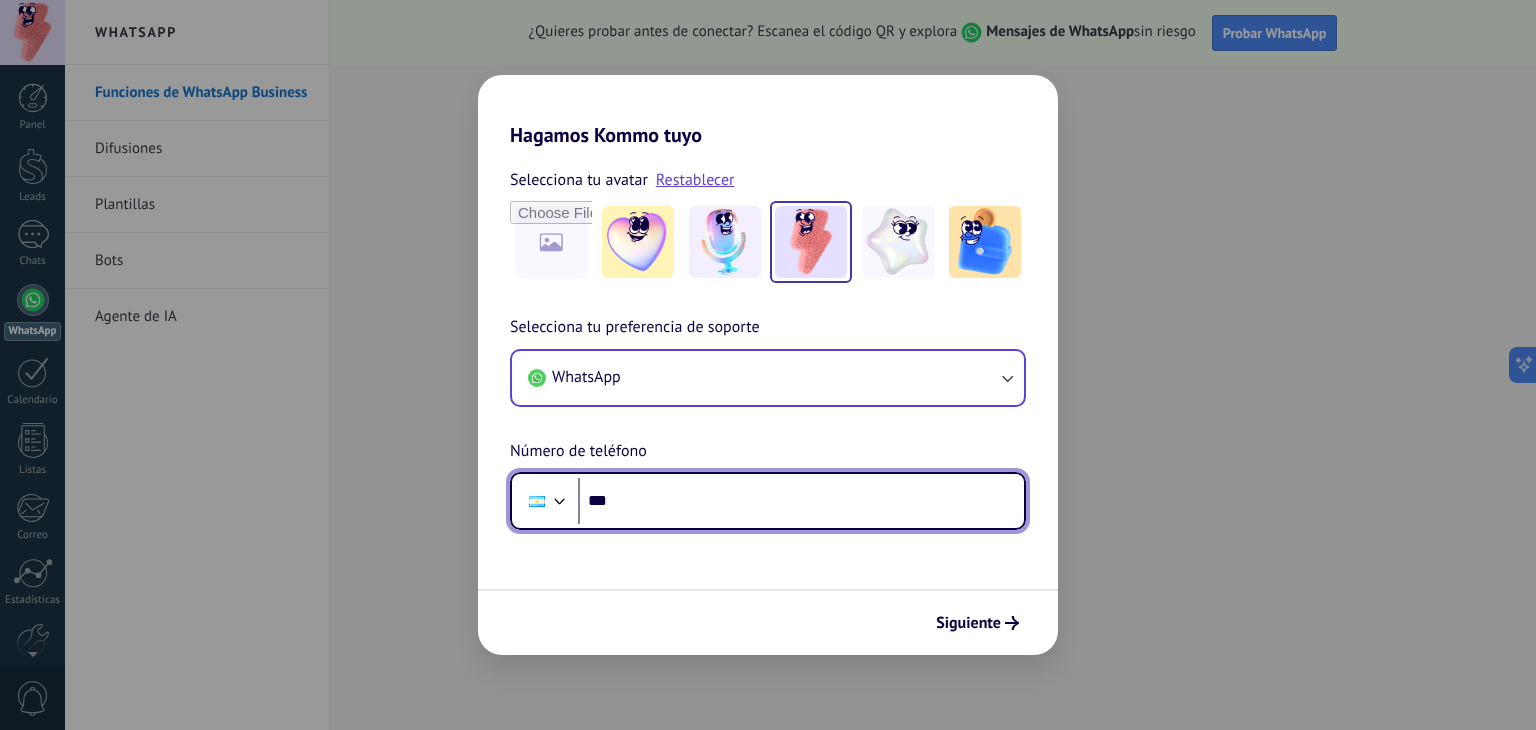 click on "***" at bounding box center [801, 501] 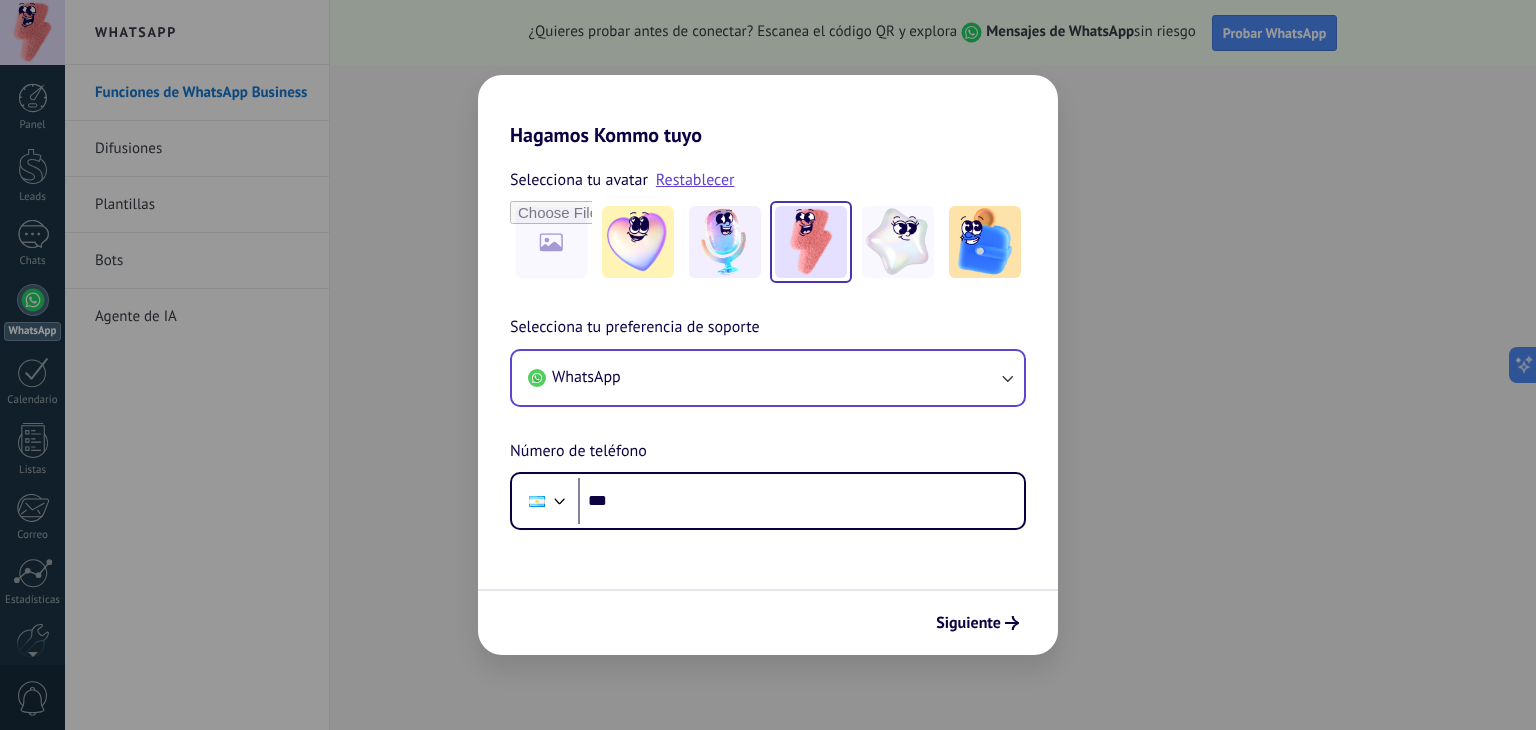 click on "Siguiente" at bounding box center [768, 622] 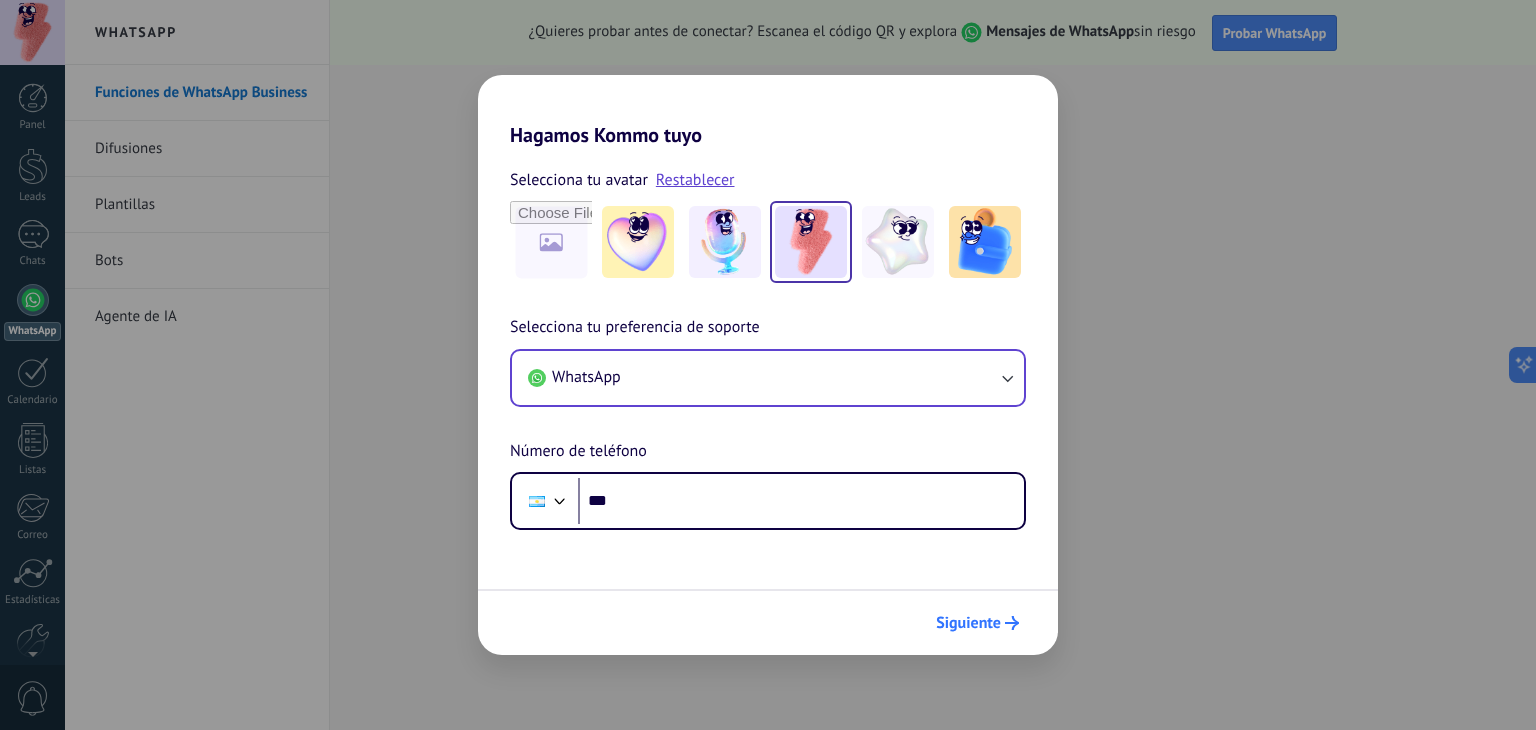 click on "Siguiente" at bounding box center (968, 623) 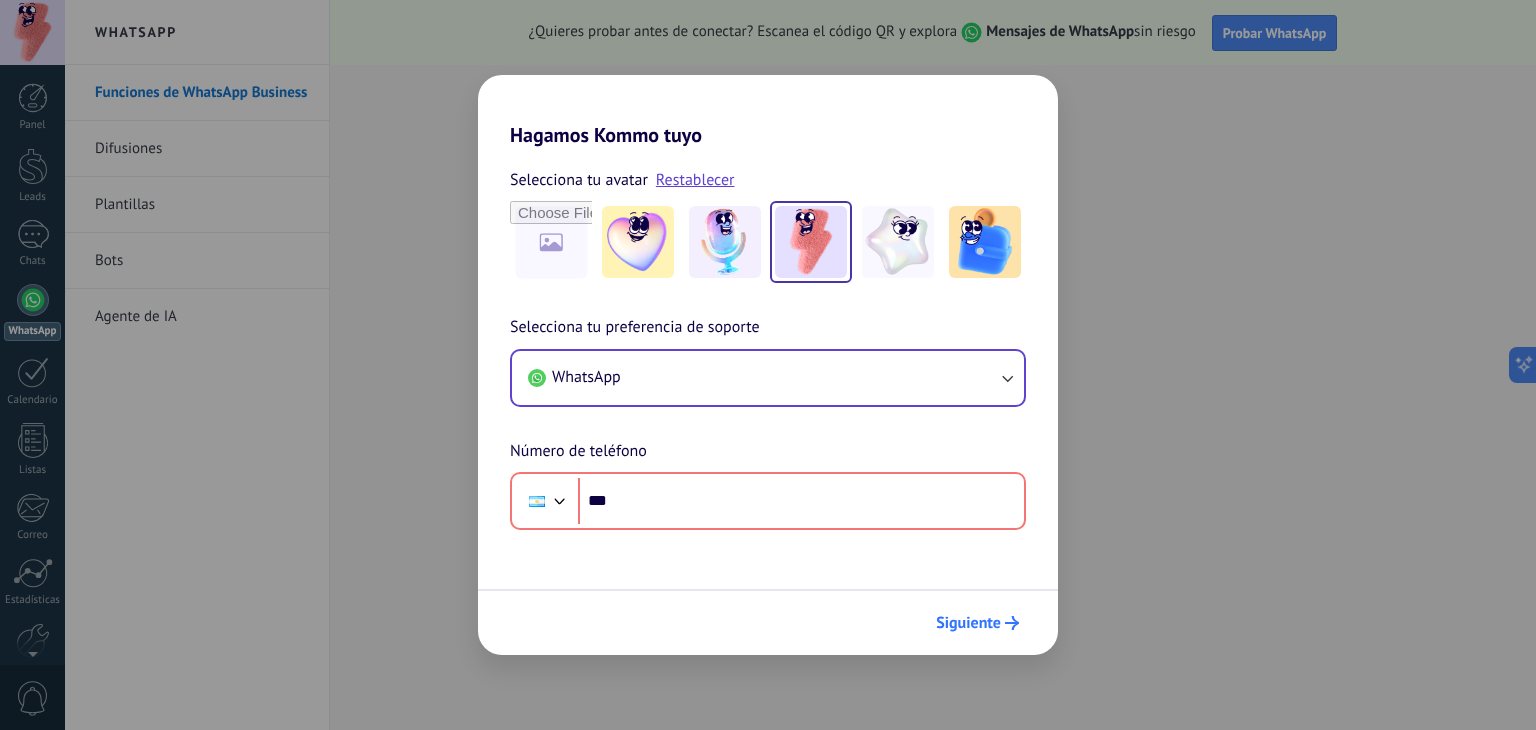 click on "Siguiente" at bounding box center (968, 623) 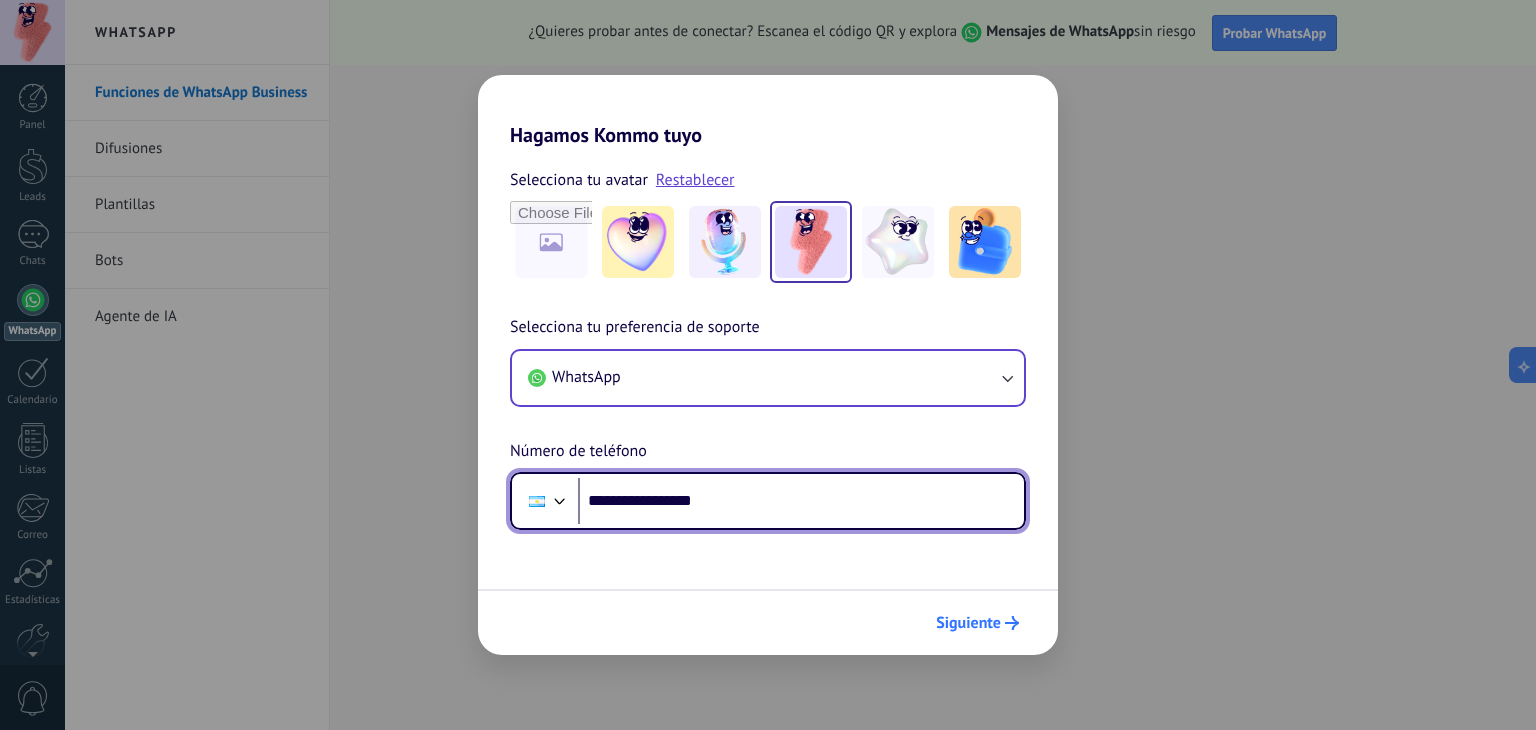 type on "**********" 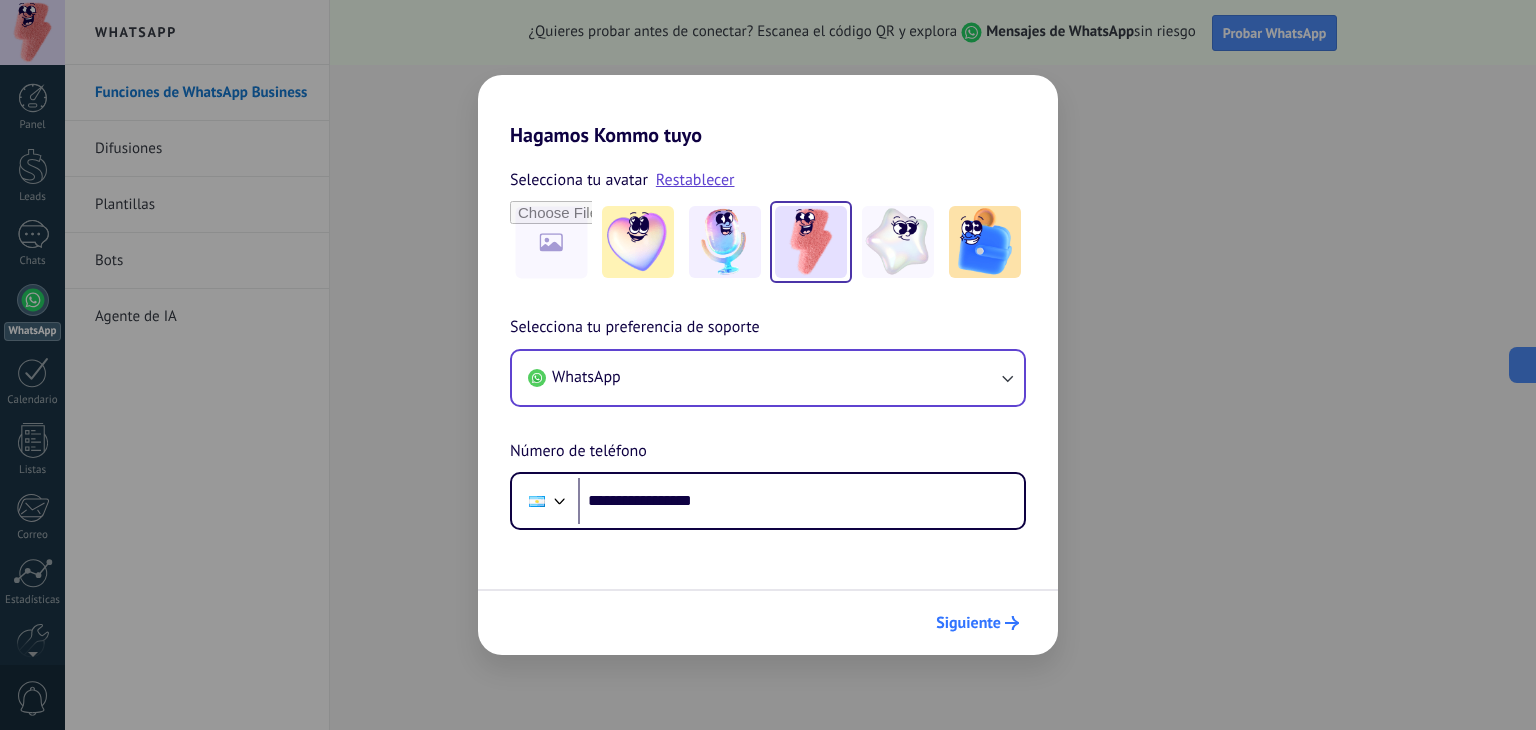click on "Siguiente" at bounding box center [977, 623] 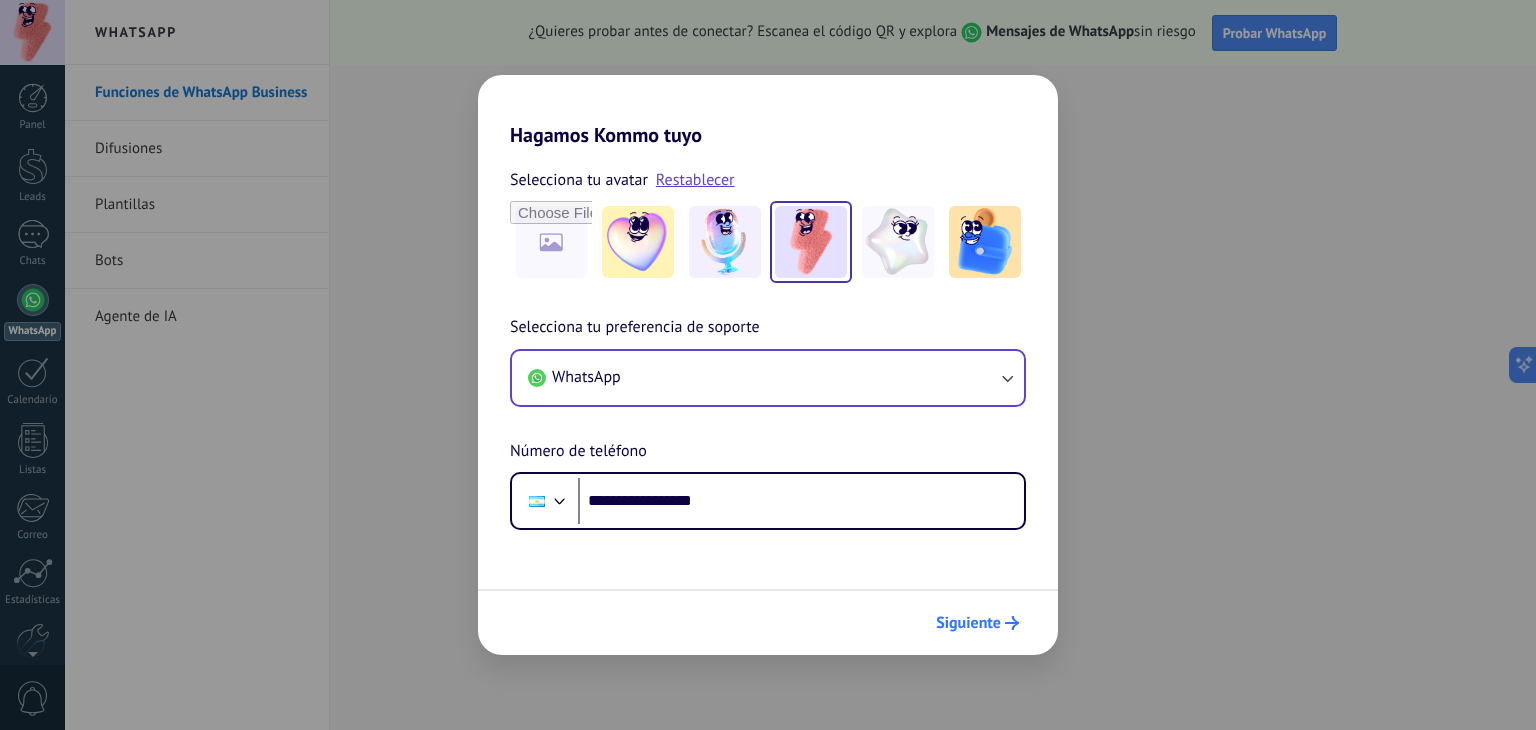 click on "Siguiente" at bounding box center (977, 623) 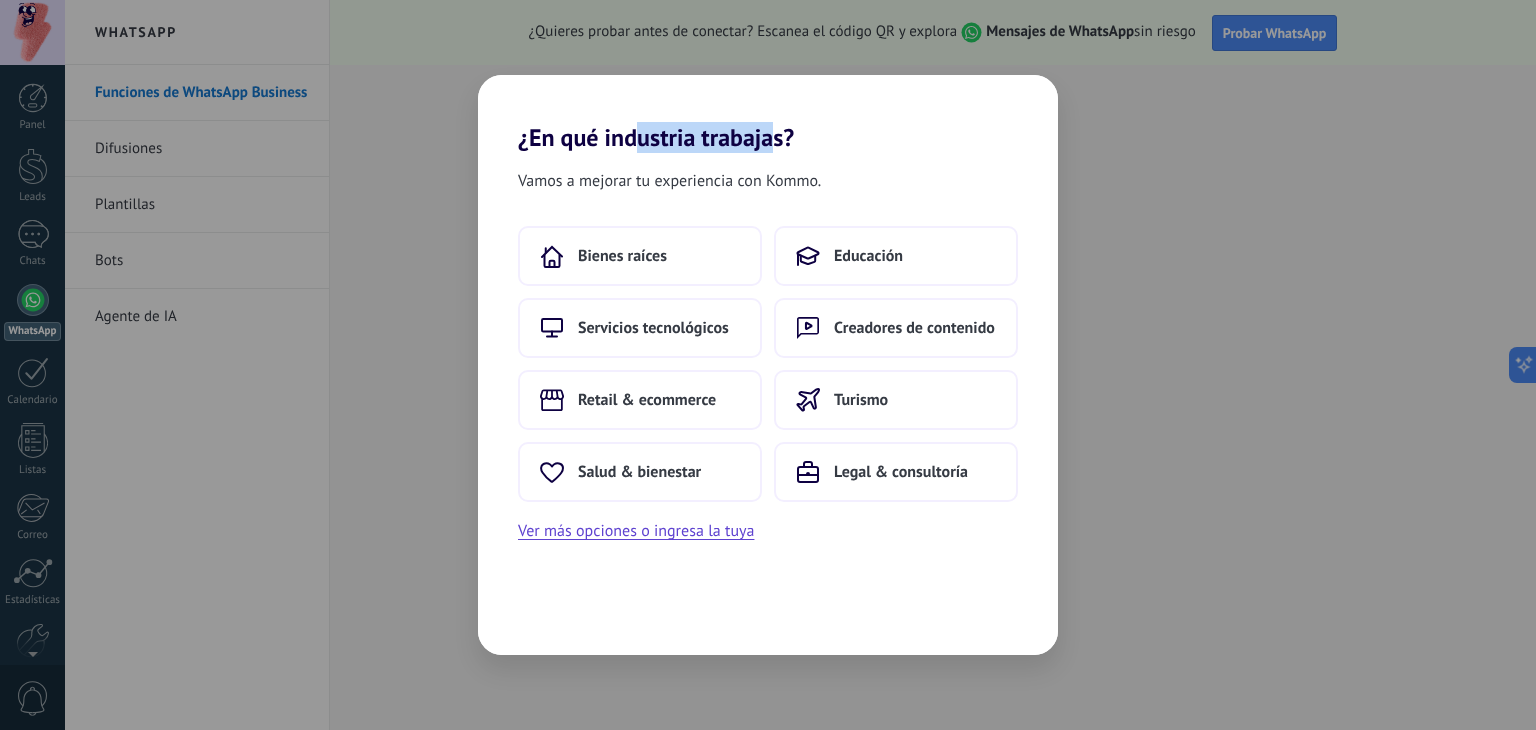drag, startPoint x: 642, startPoint y: 139, endPoint x: 788, endPoint y: 145, distance: 146.12323 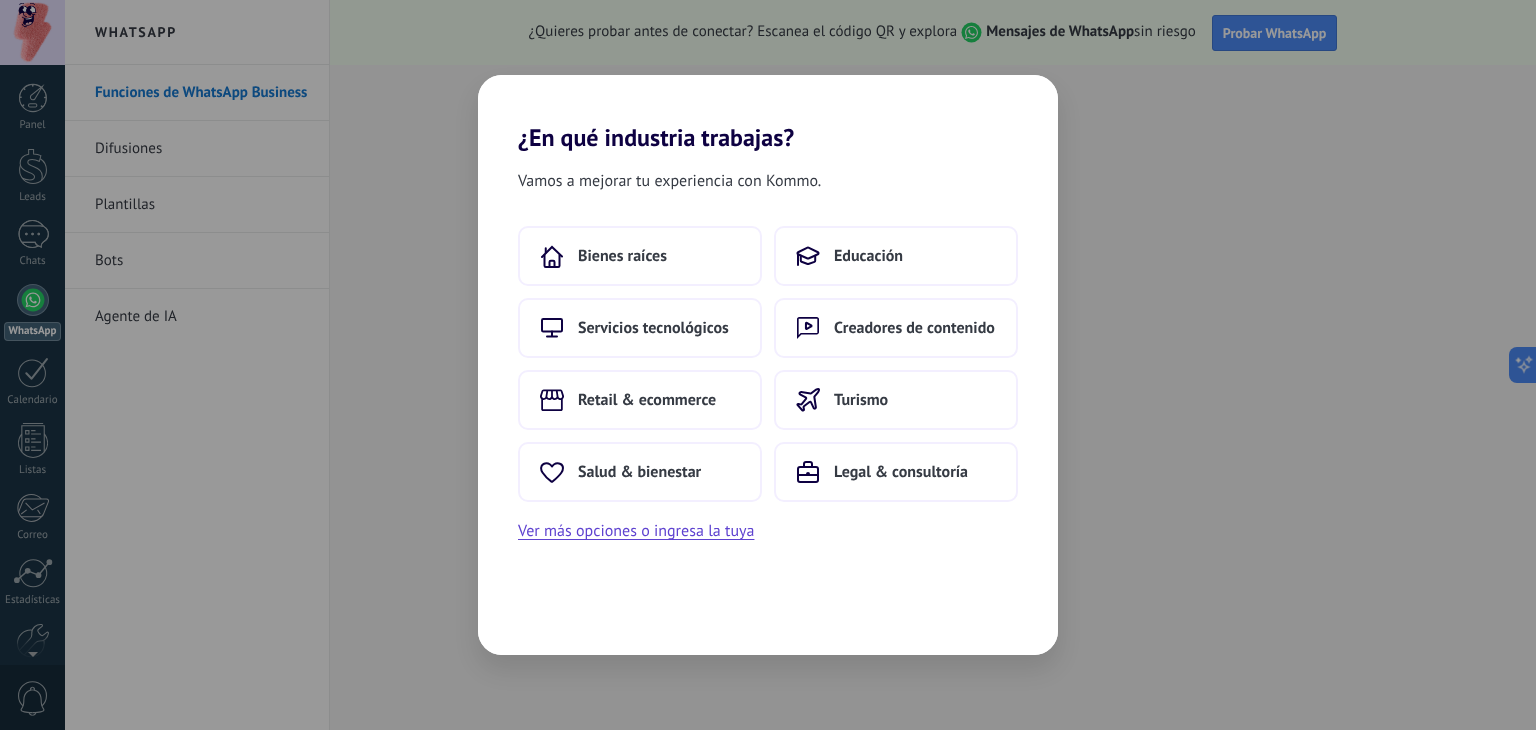 click on "¿En qué industria trabajas?" at bounding box center [768, 113] 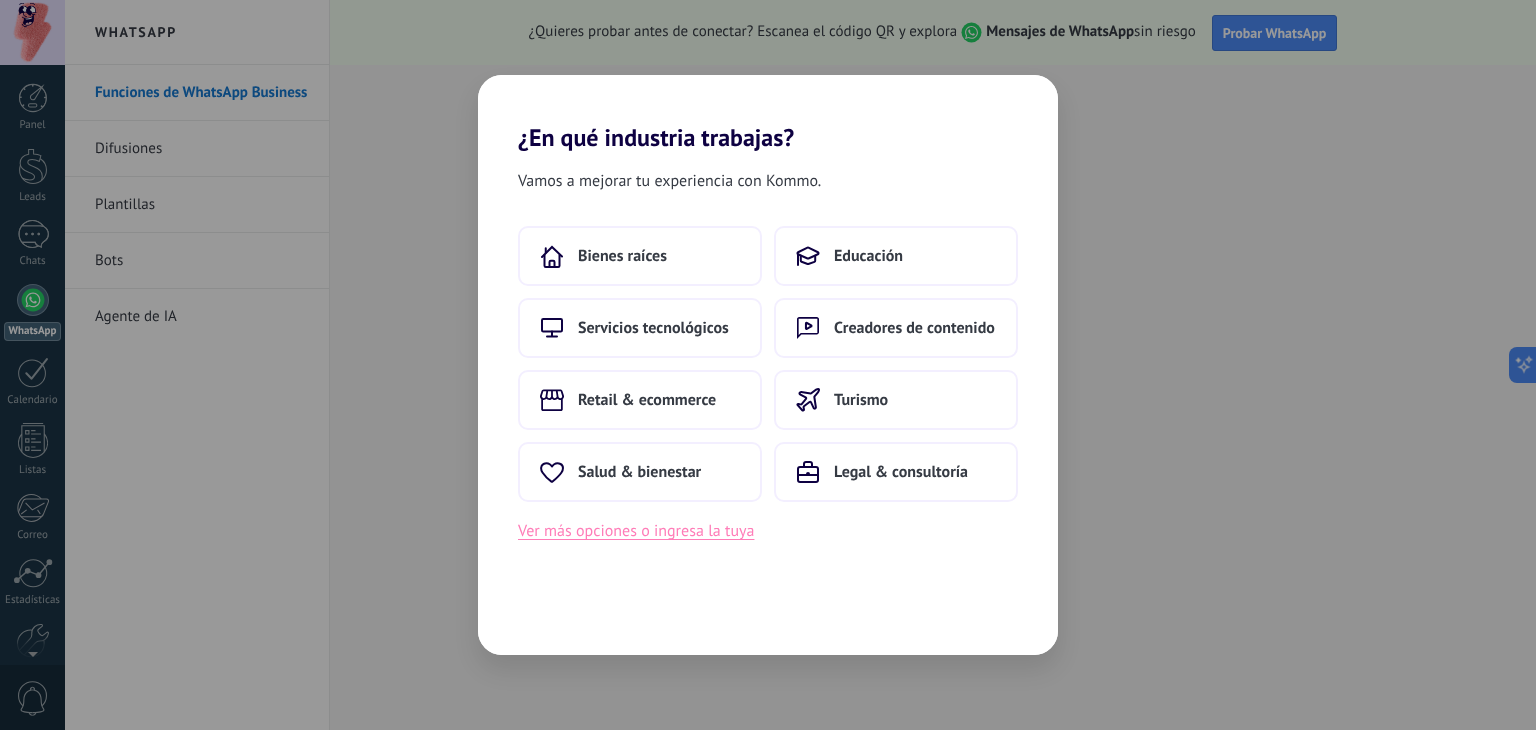 click on "Ver más opciones o ingresa la tuya" at bounding box center [636, 531] 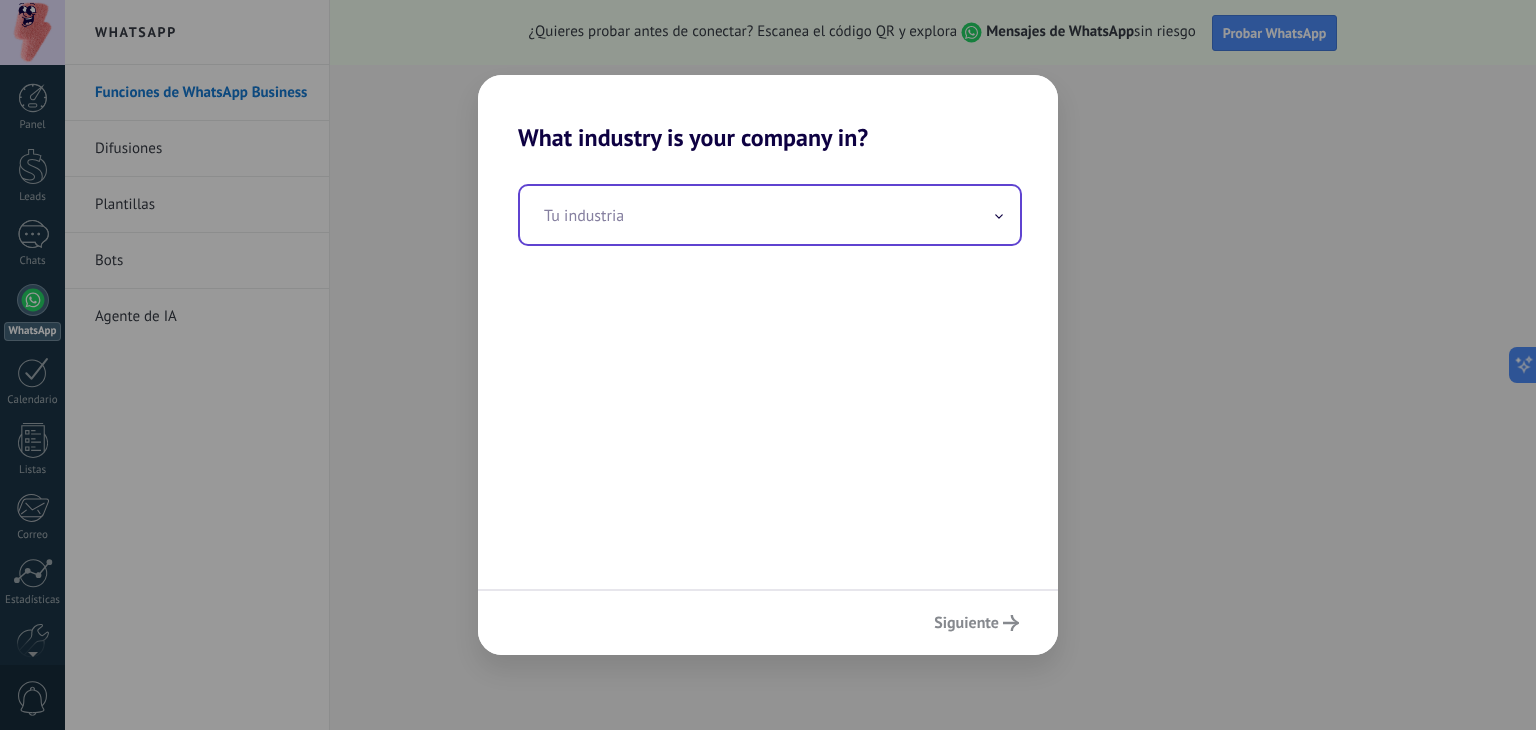 click at bounding box center (770, 215) 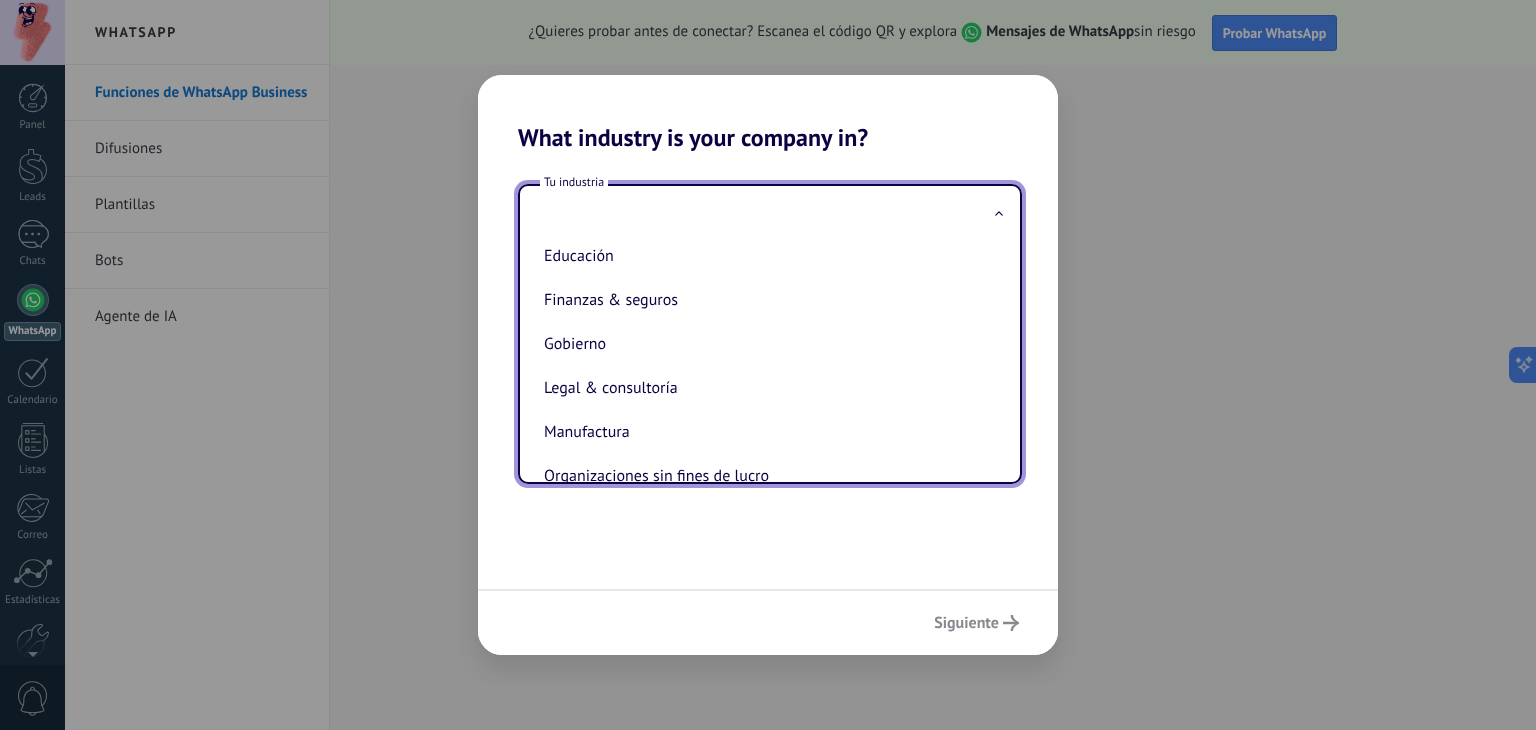scroll, scrollTop: 143, scrollLeft: 0, axis: vertical 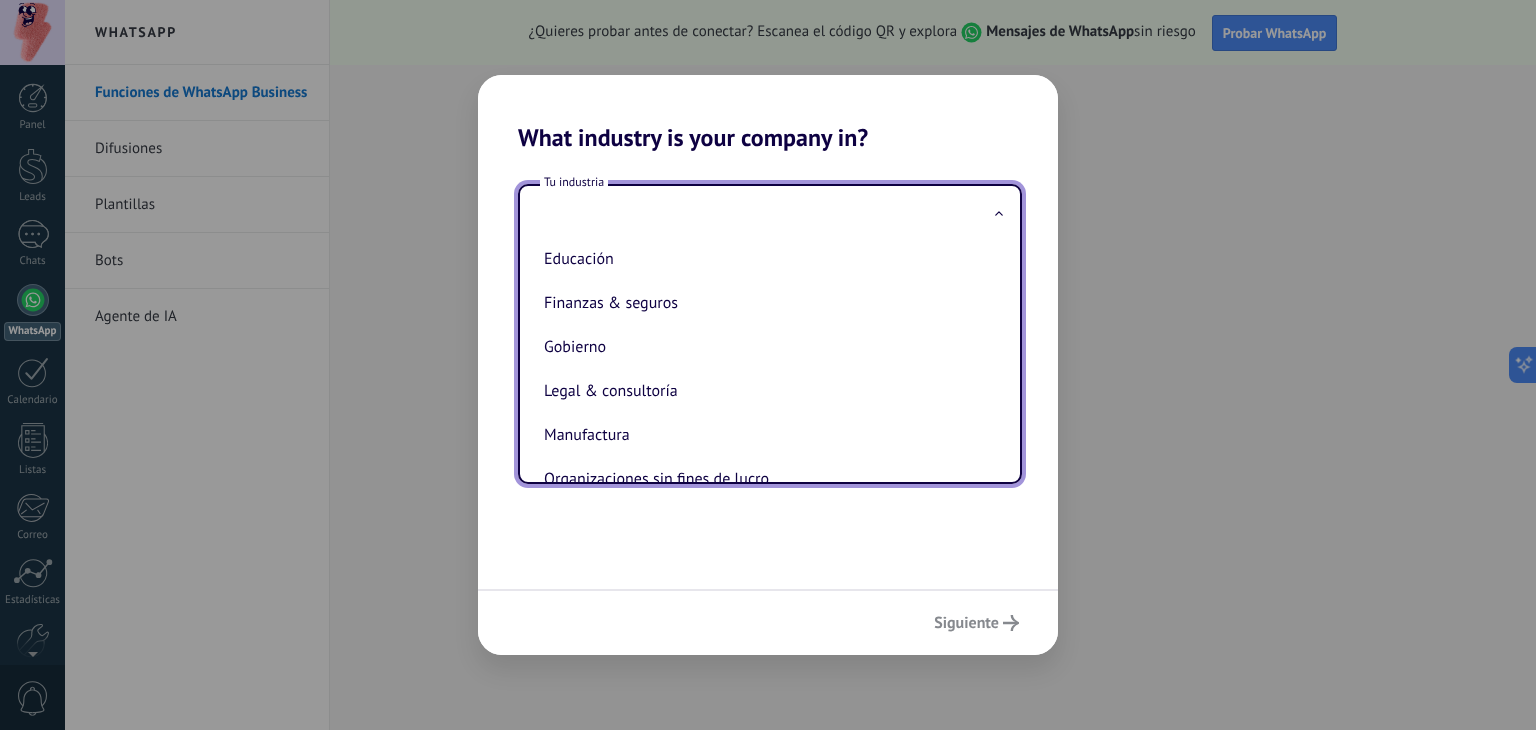 drag, startPoint x: 646, startPoint y: 391, endPoint x: 656, endPoint y: 387, distance: 10.770329 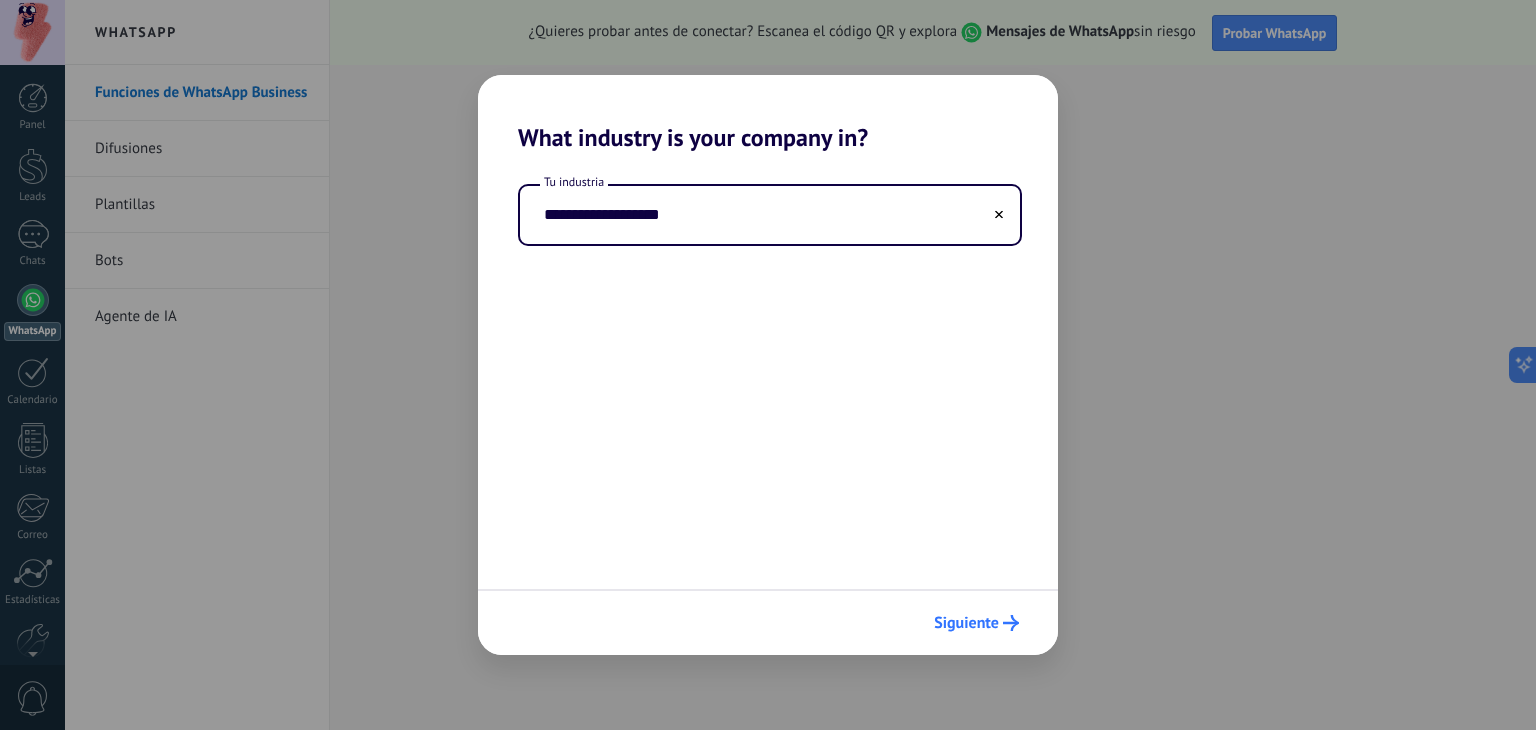 click on "Siguiente" at bounding box center (976, 623) 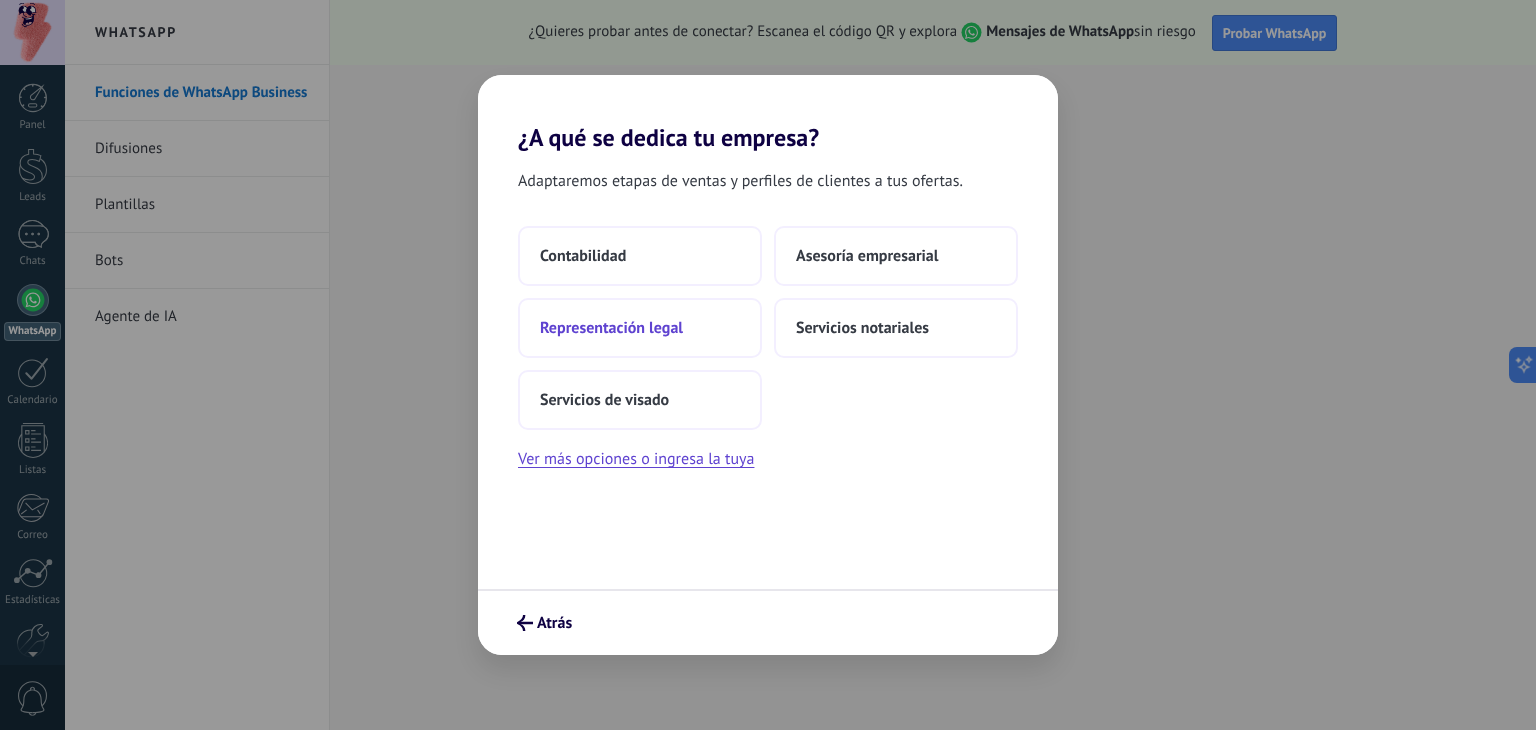 click on "Representación legal" at bounding box center [611, 328] 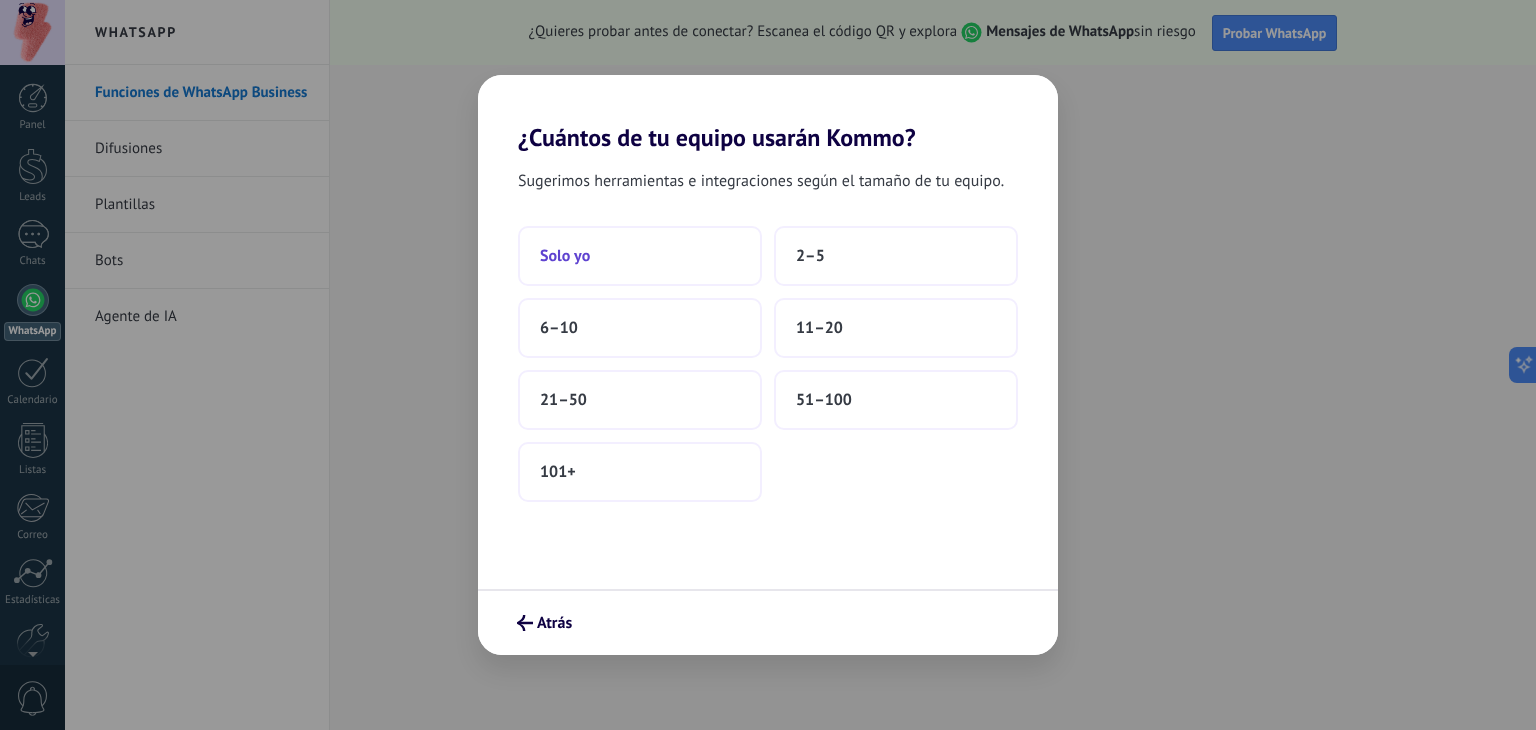 click on "Solo yo" at bounding box center (640, 256) 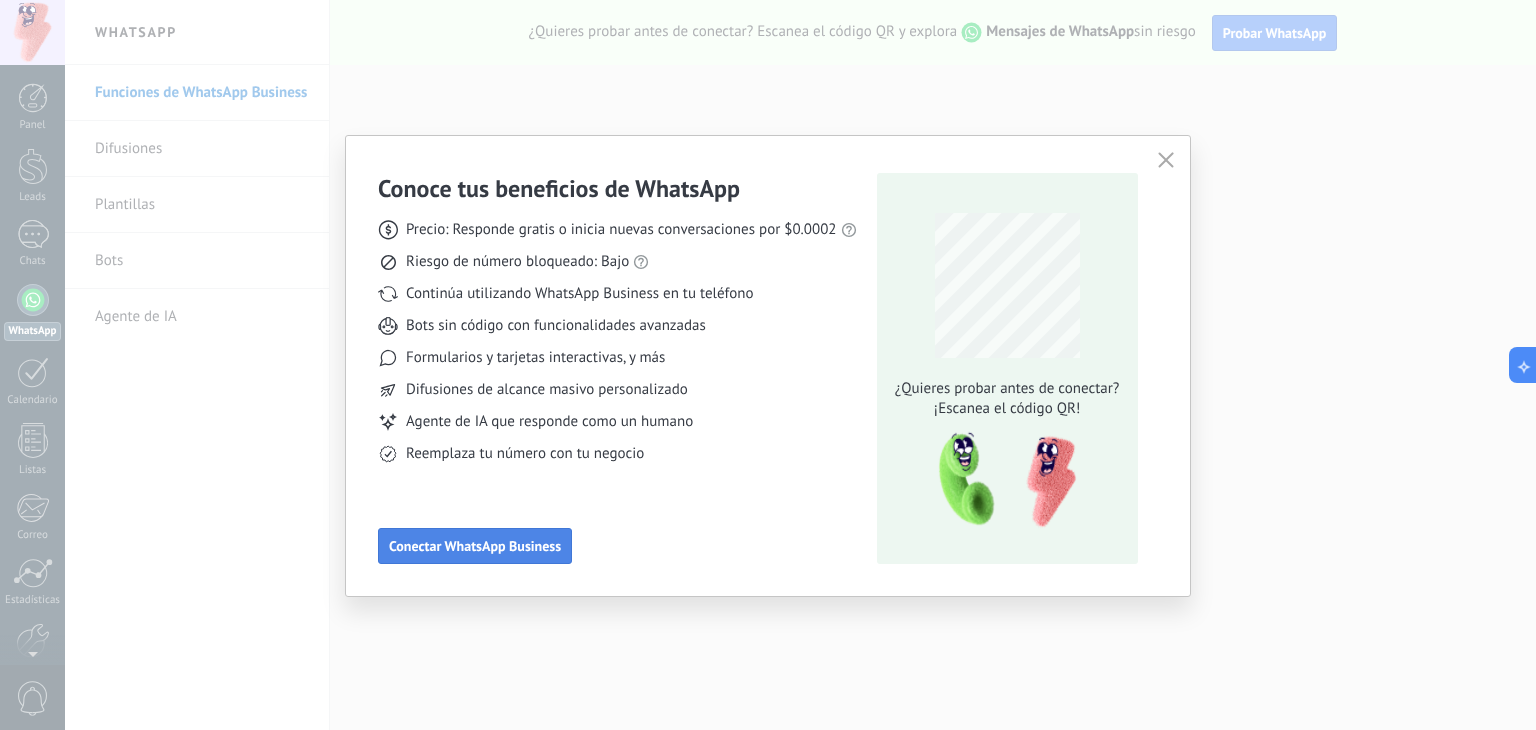 click on "Conectar WhatsApp Business" at bounding box center (475, 546) 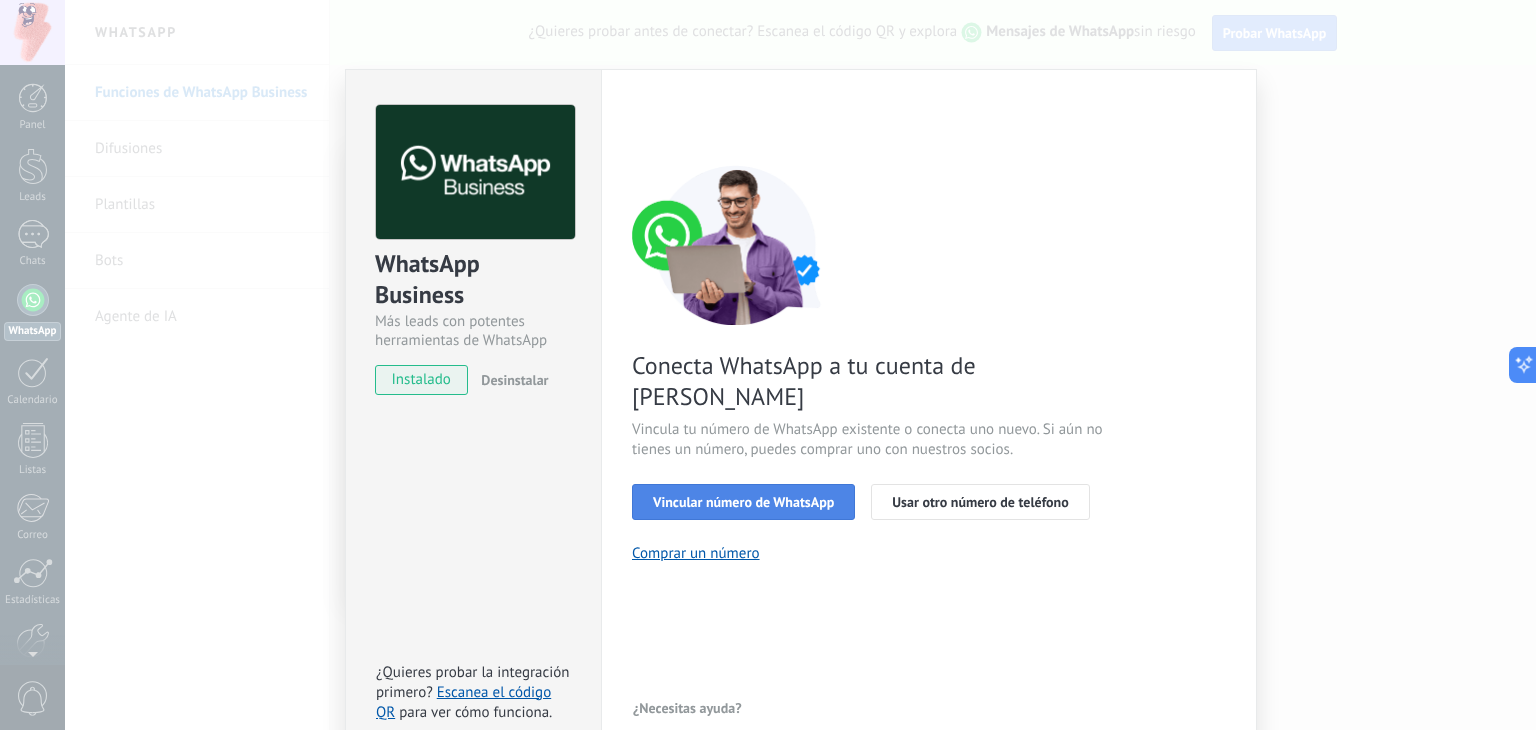 click on "Vincular número de WhatsApp" at bounding box center (743, 502) 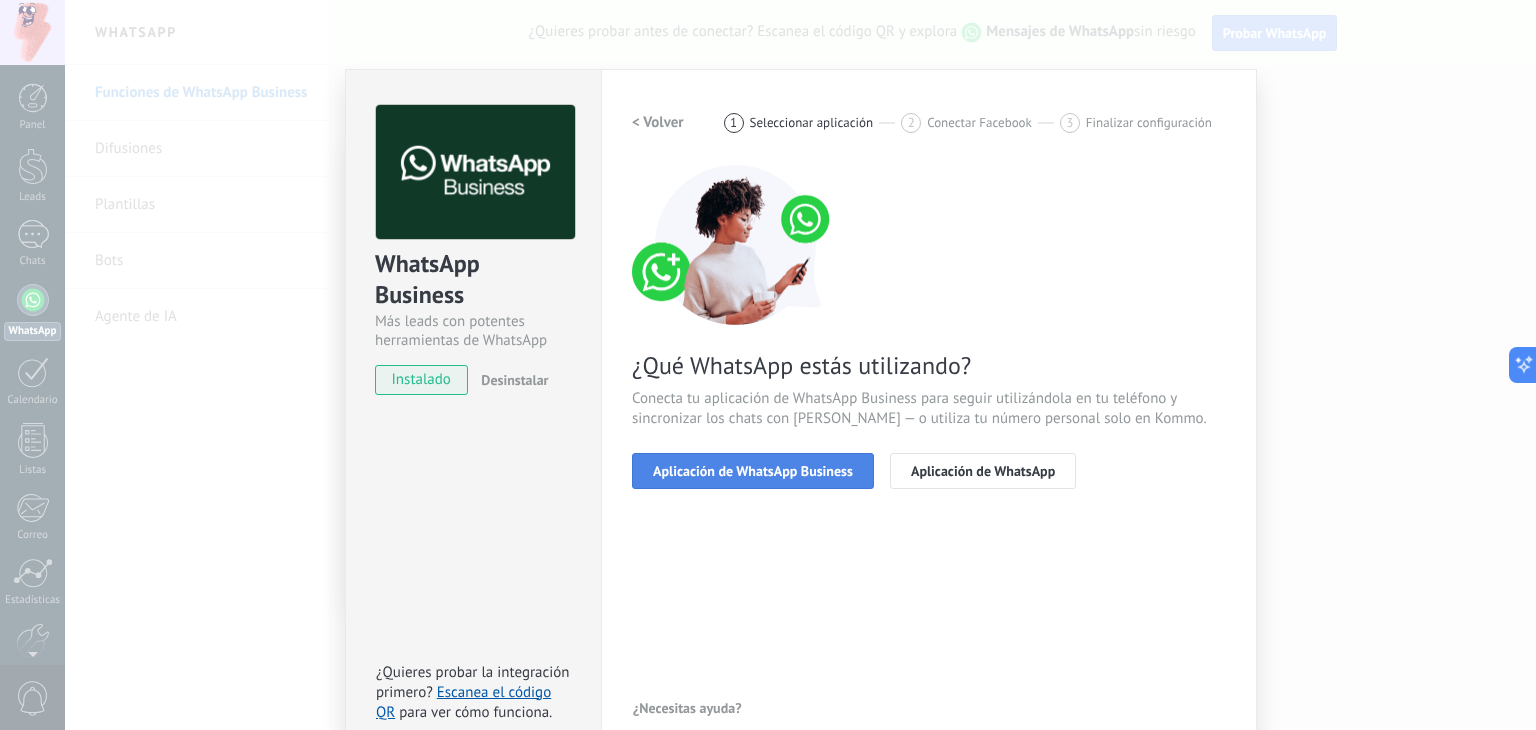 click on "Aplicación de WhatsApp Business" at bounding box center [753, 471] 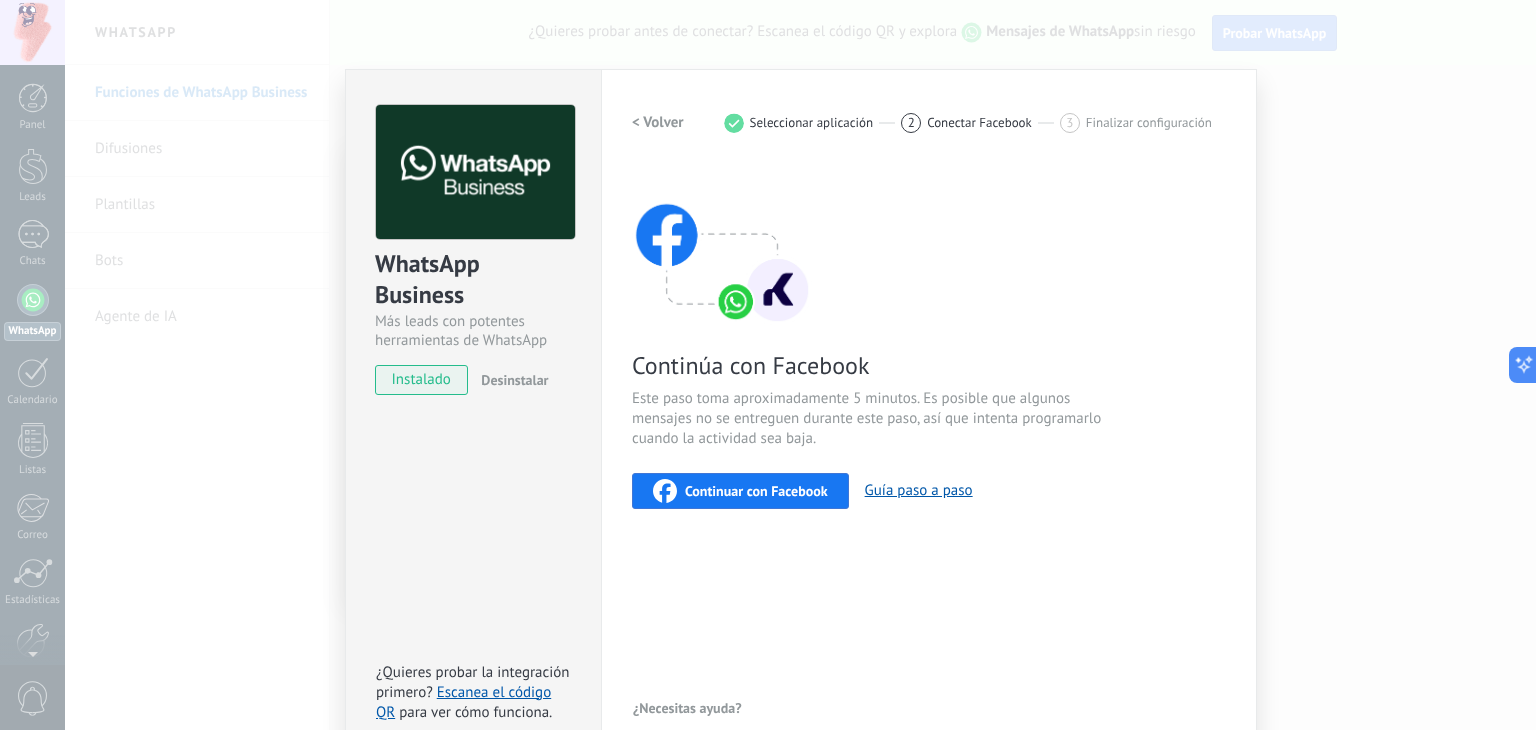 drag, startPoint x: 522, startPoint y: 486, endPoint x: 533, endPoint y: 487, distance: 11.045361 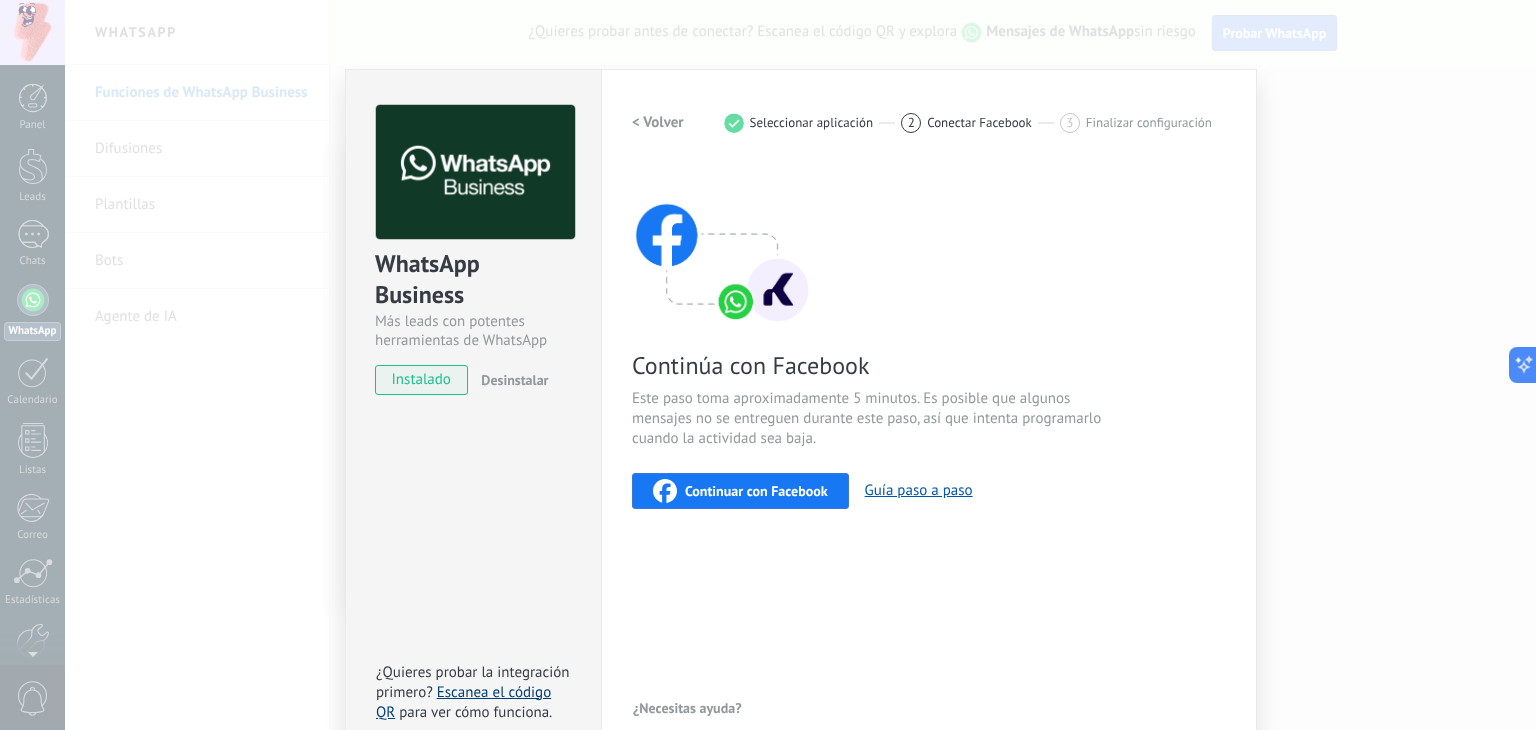 click on "Escanea el código QR" at bounding box center [463, 702] 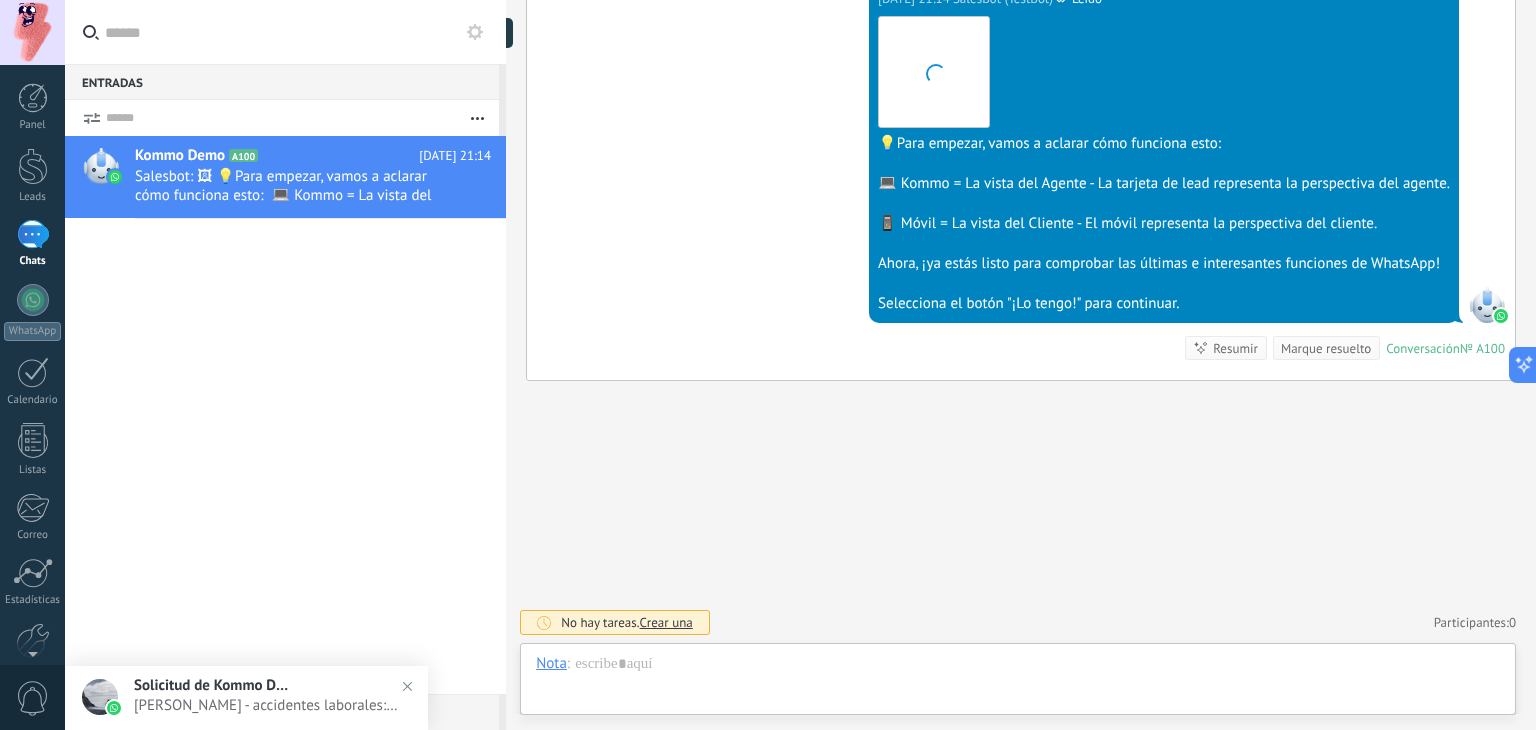 scroll, scrollTop: 592, scrollLeft: 0, axis: vertical 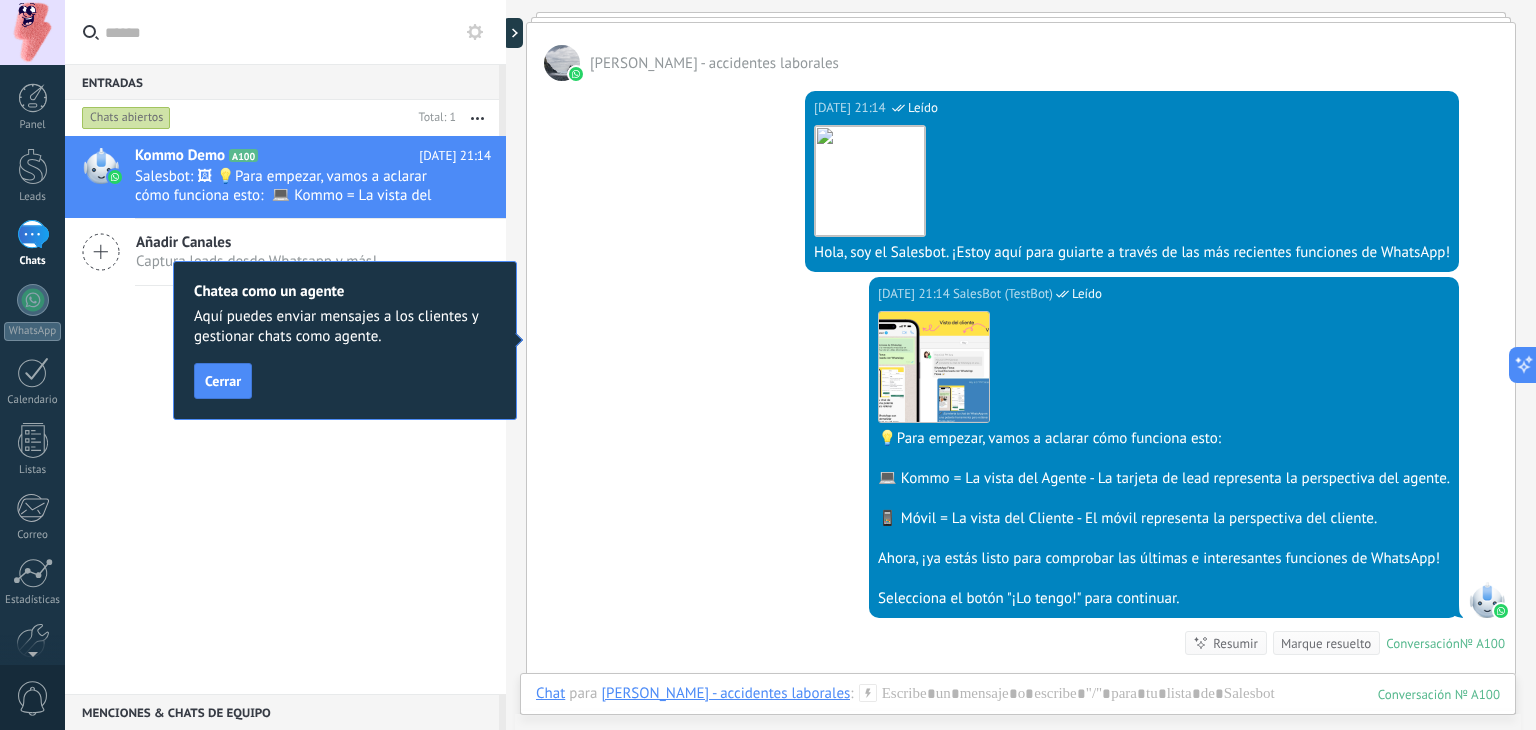 click at bounding box center (562, 63) 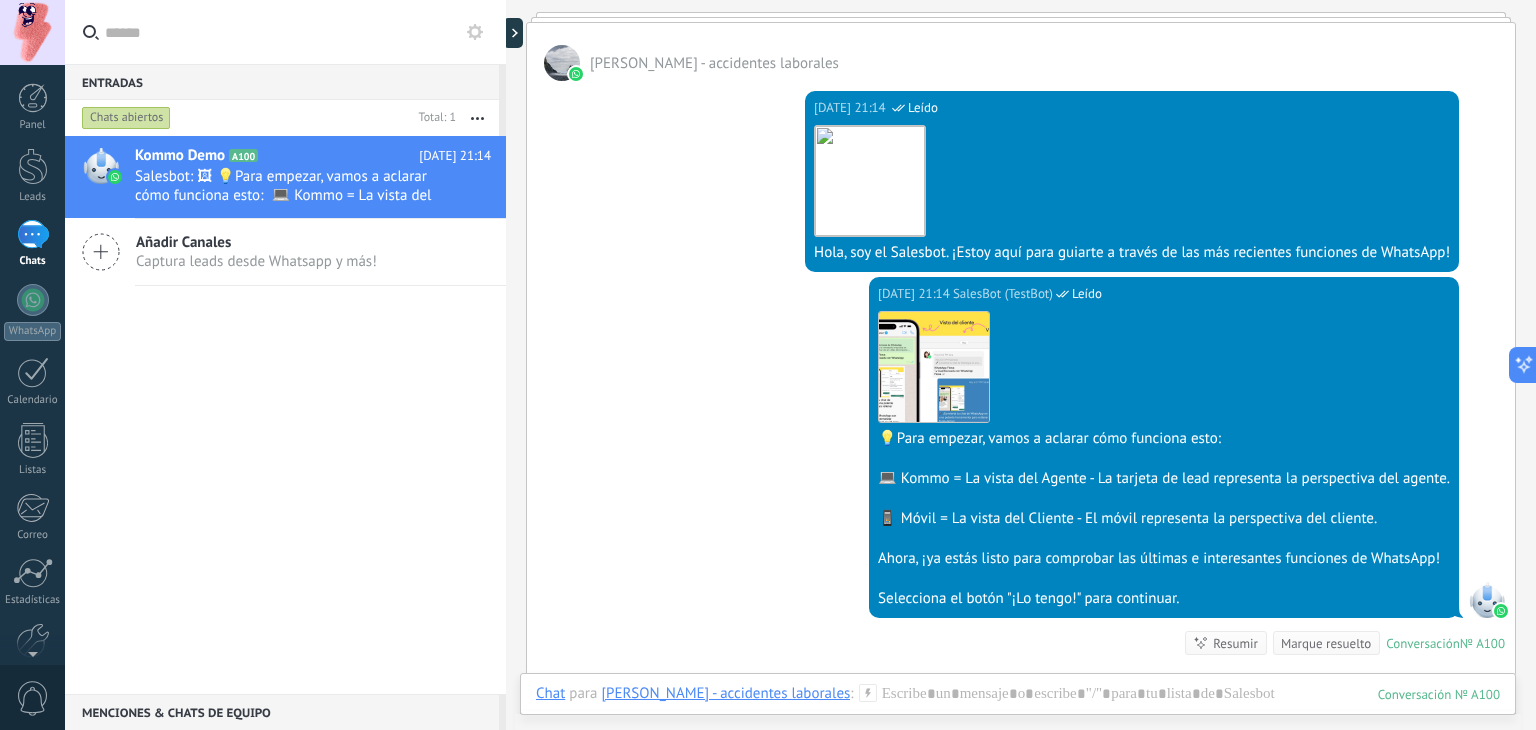 click on "Descargar" at bounding box center [1132, 181] 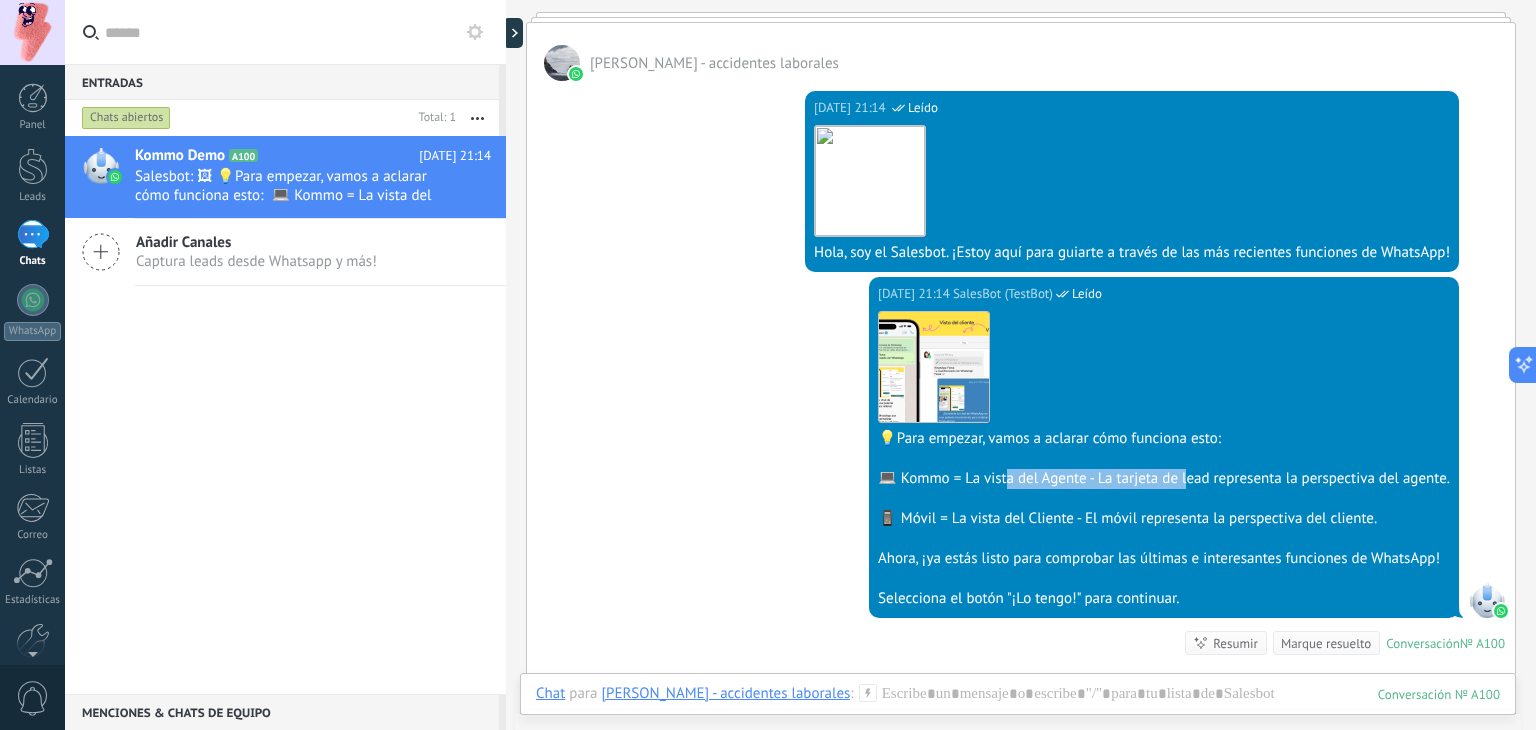 drag, startPoint x: 1000, startPoint y: 471, endPoint x: 1302, endPoint y: 469, distance: 302.00662 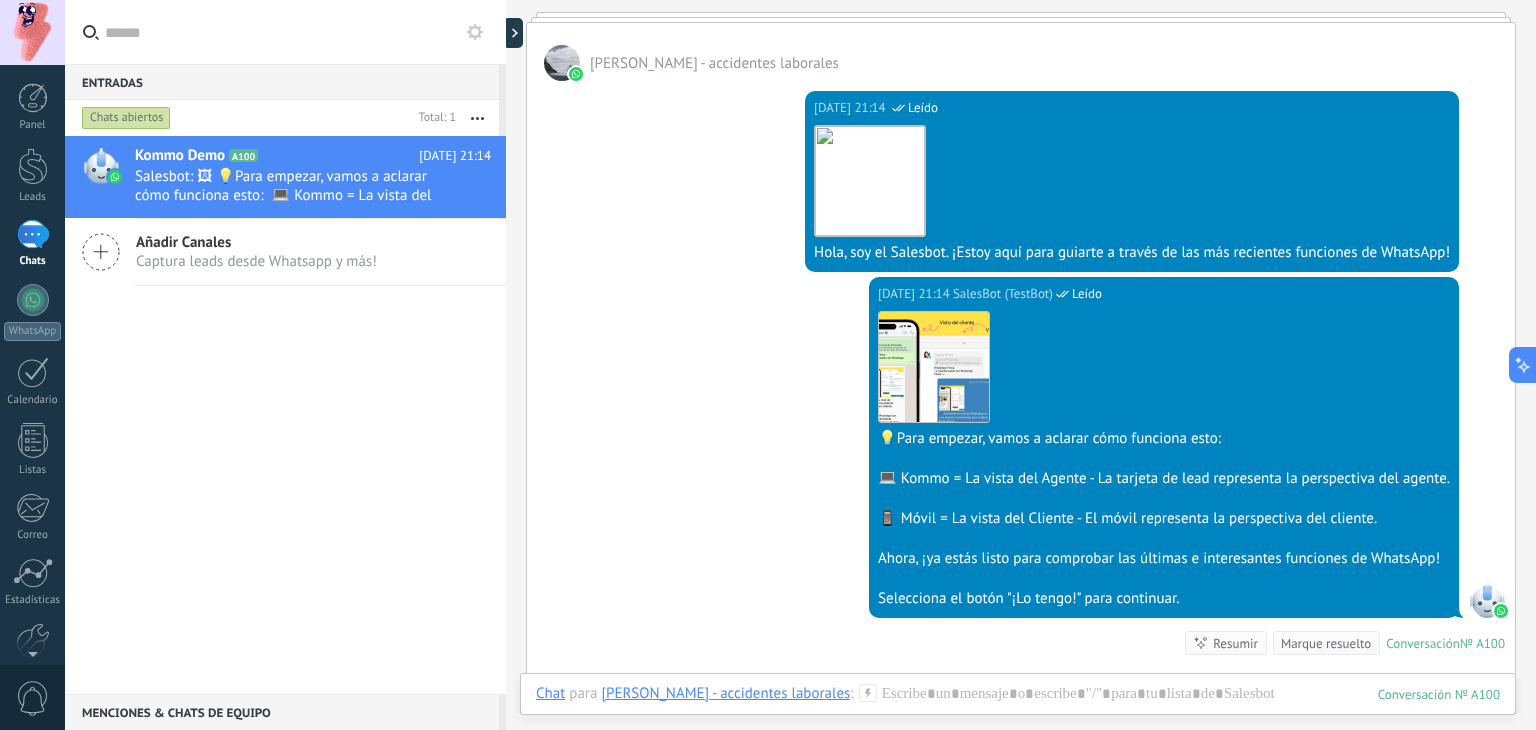 click on "💻 Kommo = La vista del Agente - La tarjeta de lead representa la perspectiva del agente." at bounding box center (1164, 479) 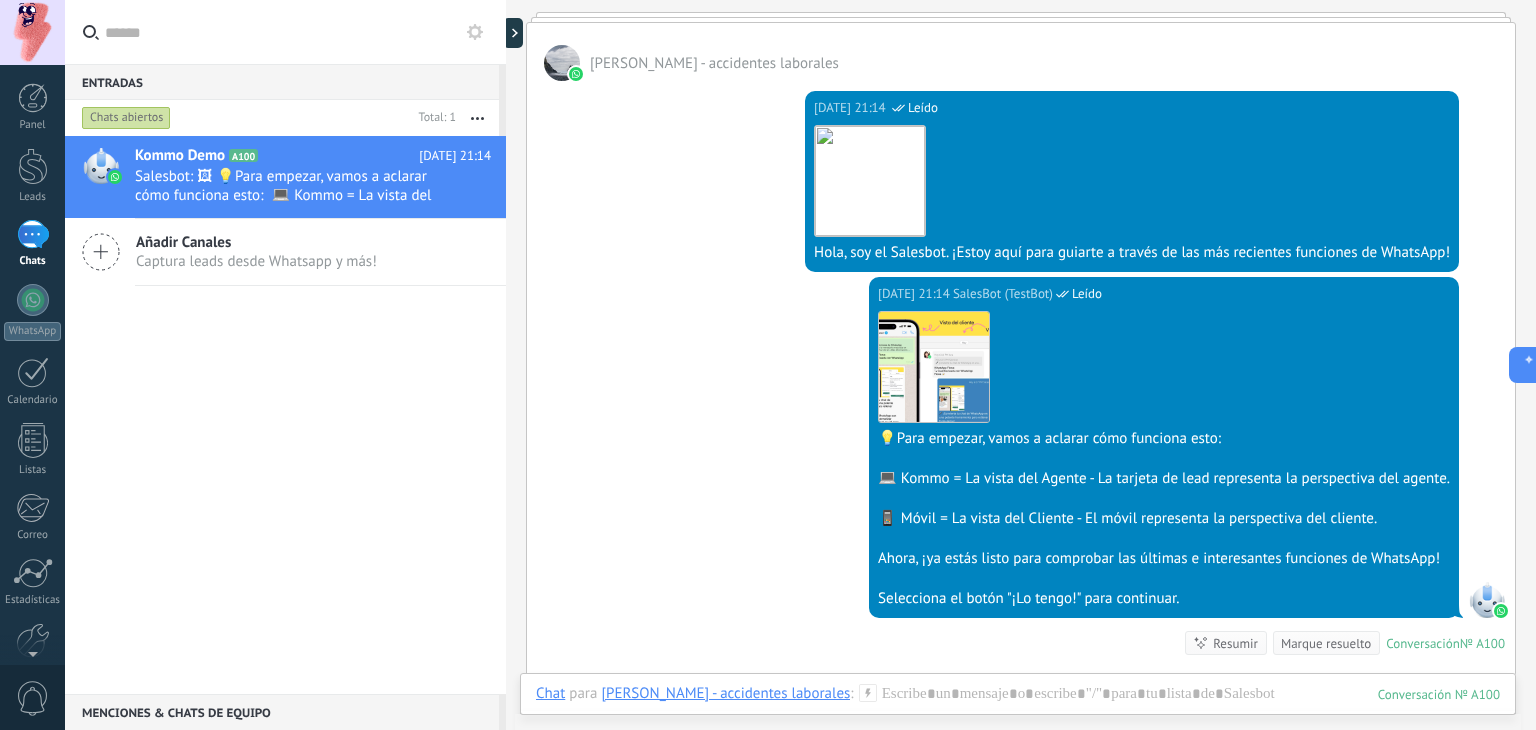 click on "📱 Móvil = La vista del Cliente - El móvil representa la perspectiva del cliente." at bounding box center (1164, 519) 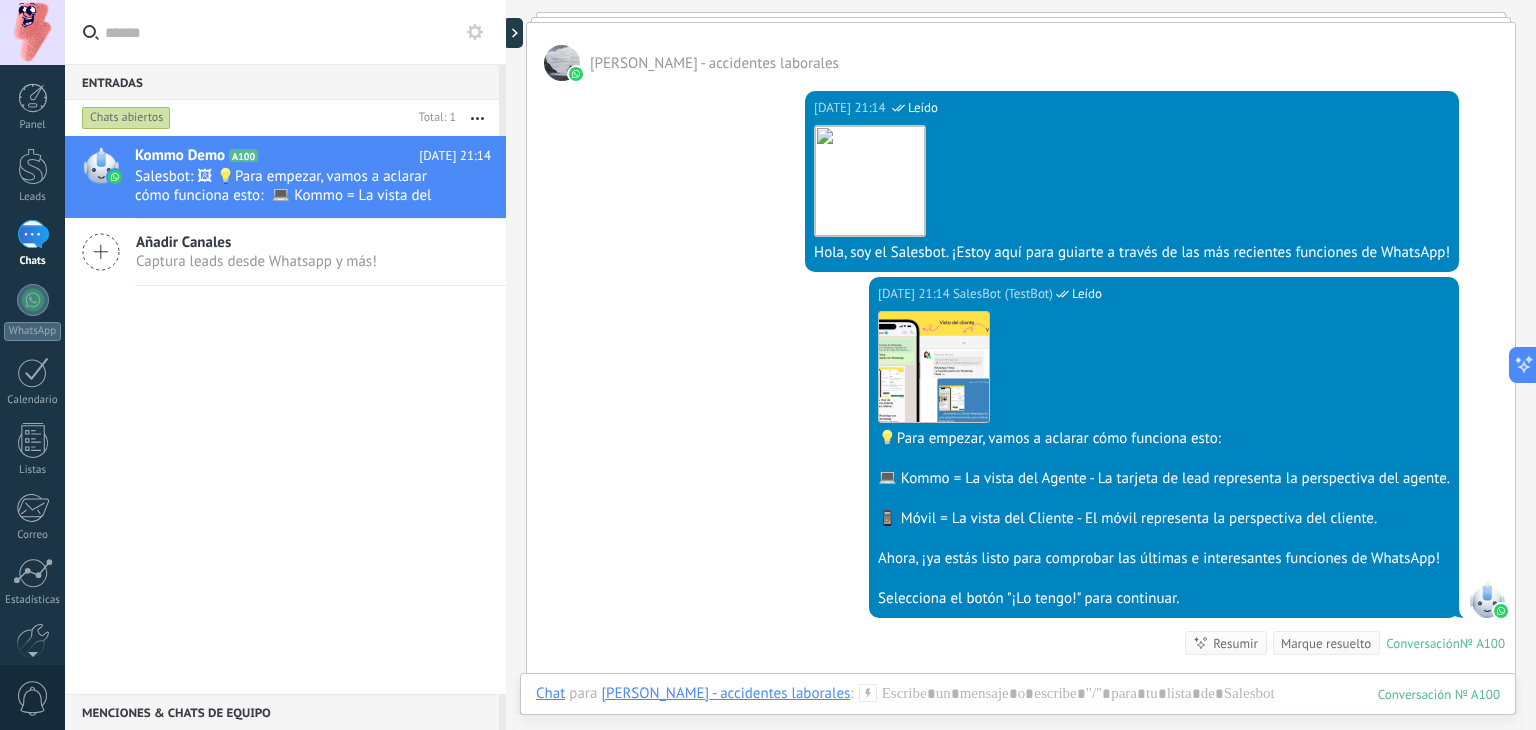 click at bounding box center (1164, 539) 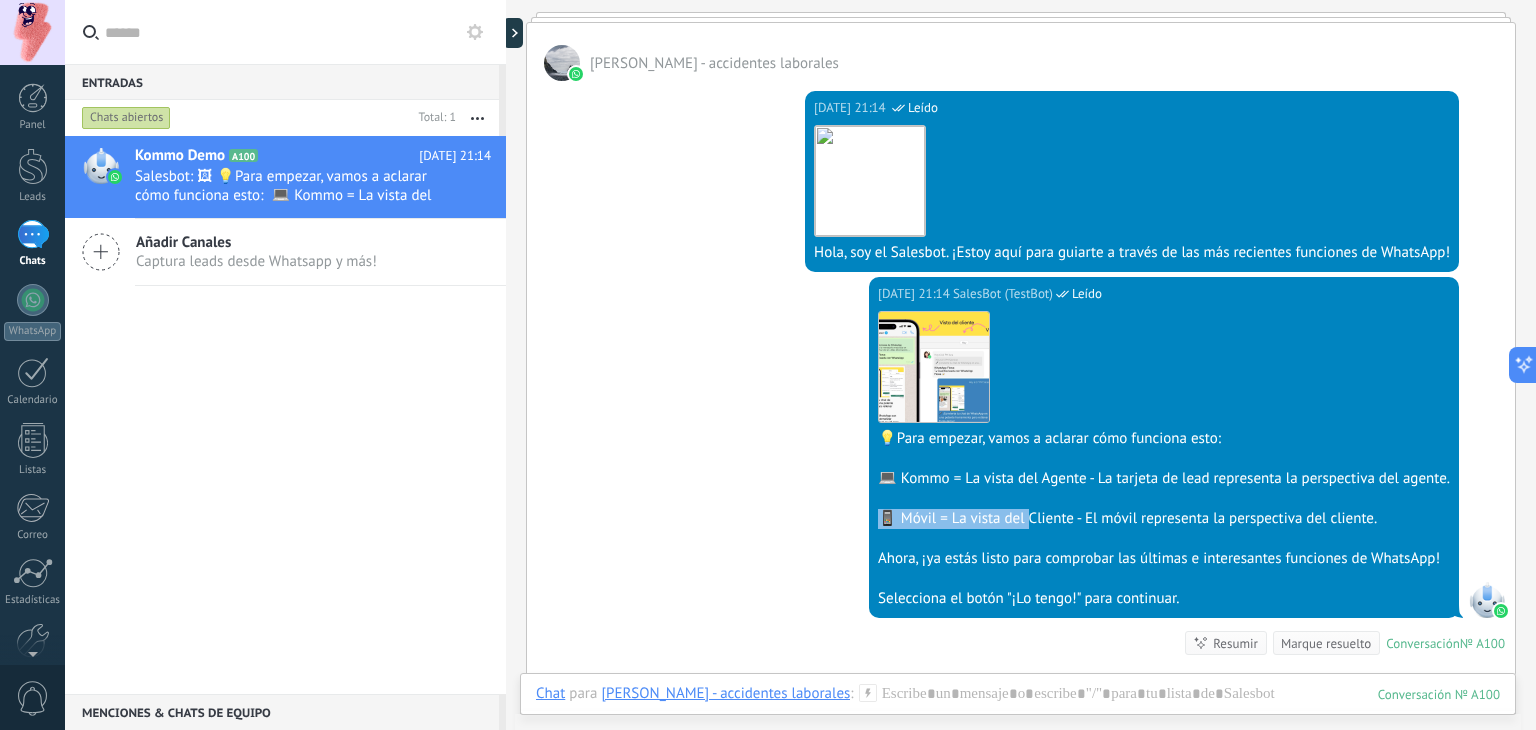 drag, startPoint x: 1021, startPoint y: 516, endPoint x: 1287, endPoint y: 503, distance: 266.31747 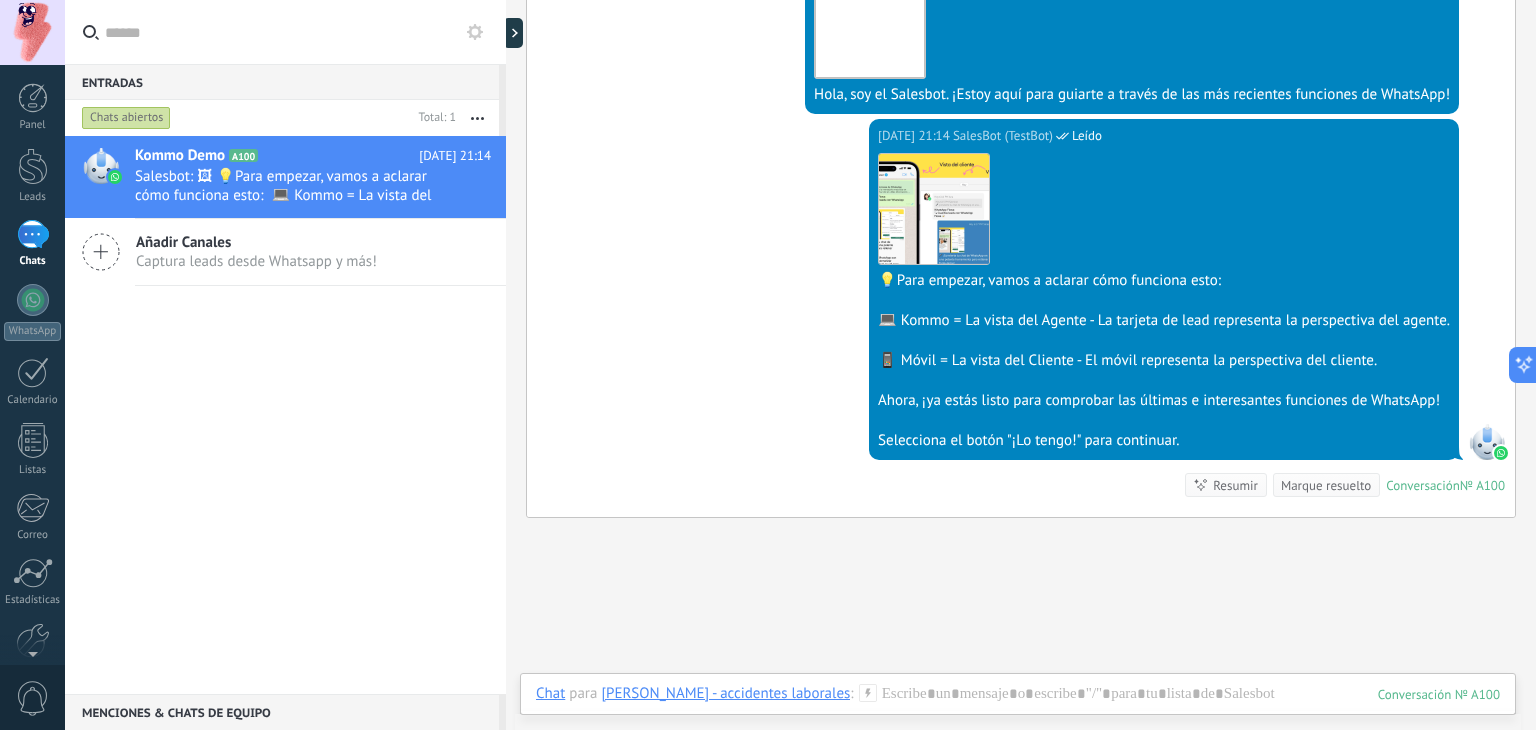 scroll, scrollTop: 592, scrollLeft: 0, axis: vertical 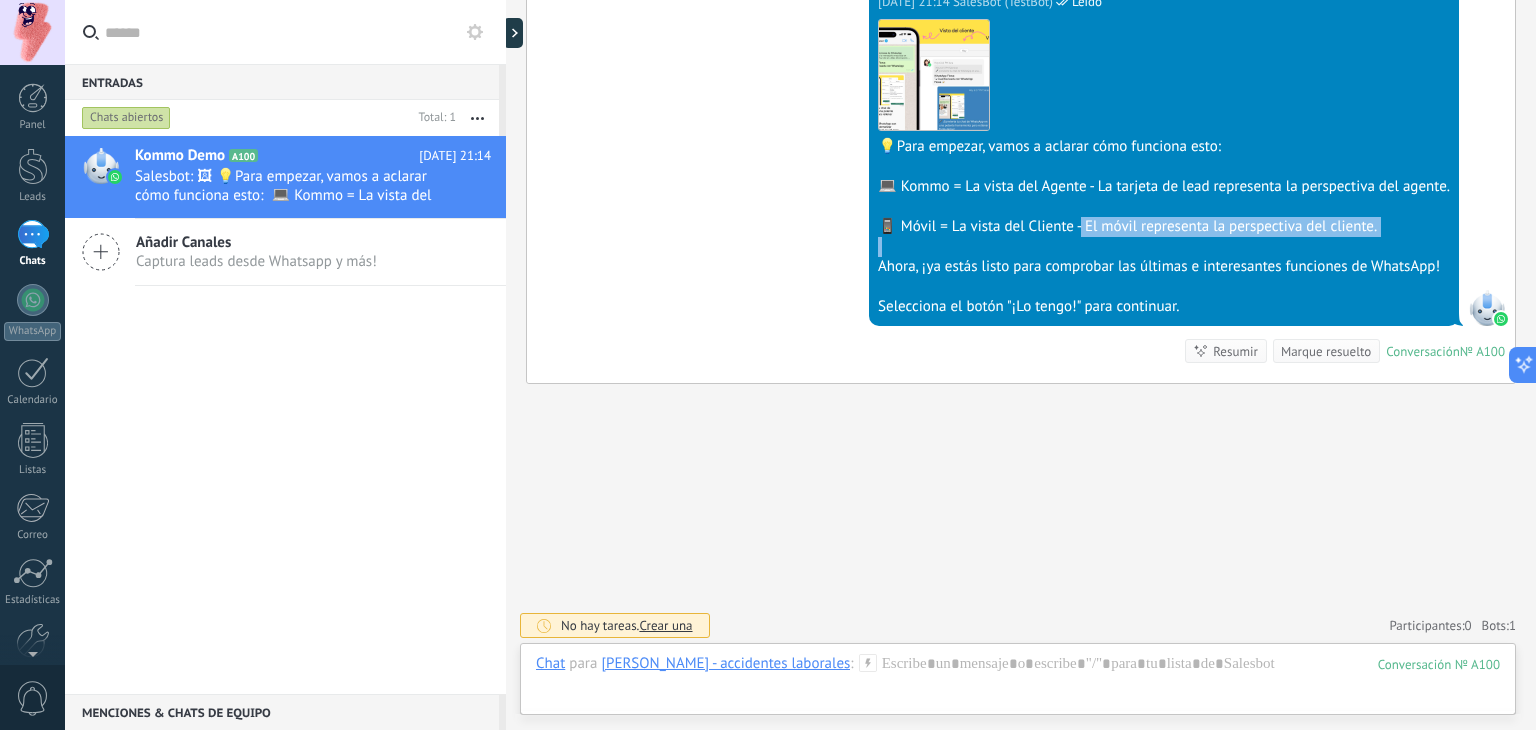 drag, startPoint x: 1081, startPoint y: 217, endPoint x: 1211, endPoint y: 243, distance: 132.57451 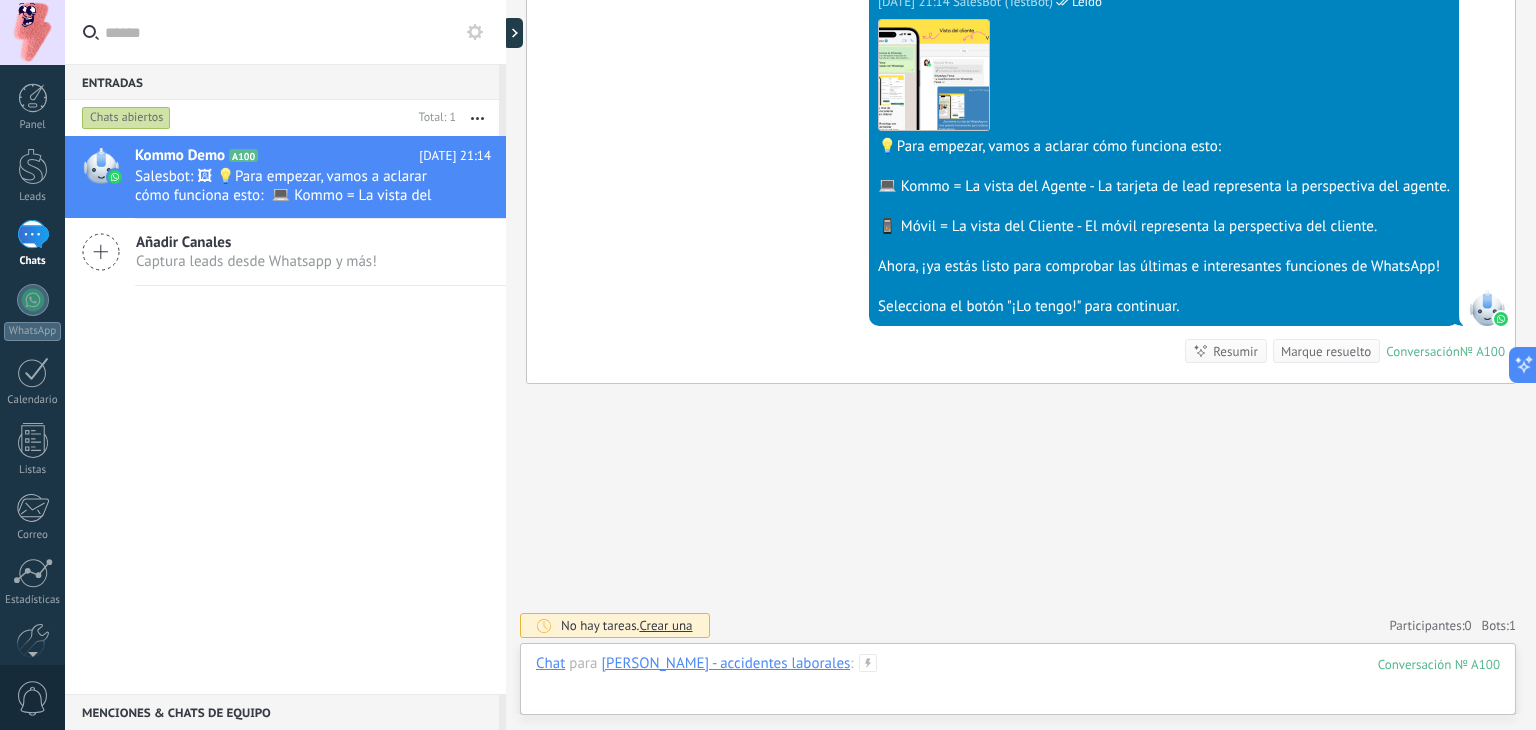 click at bounding box center [1018, 684] 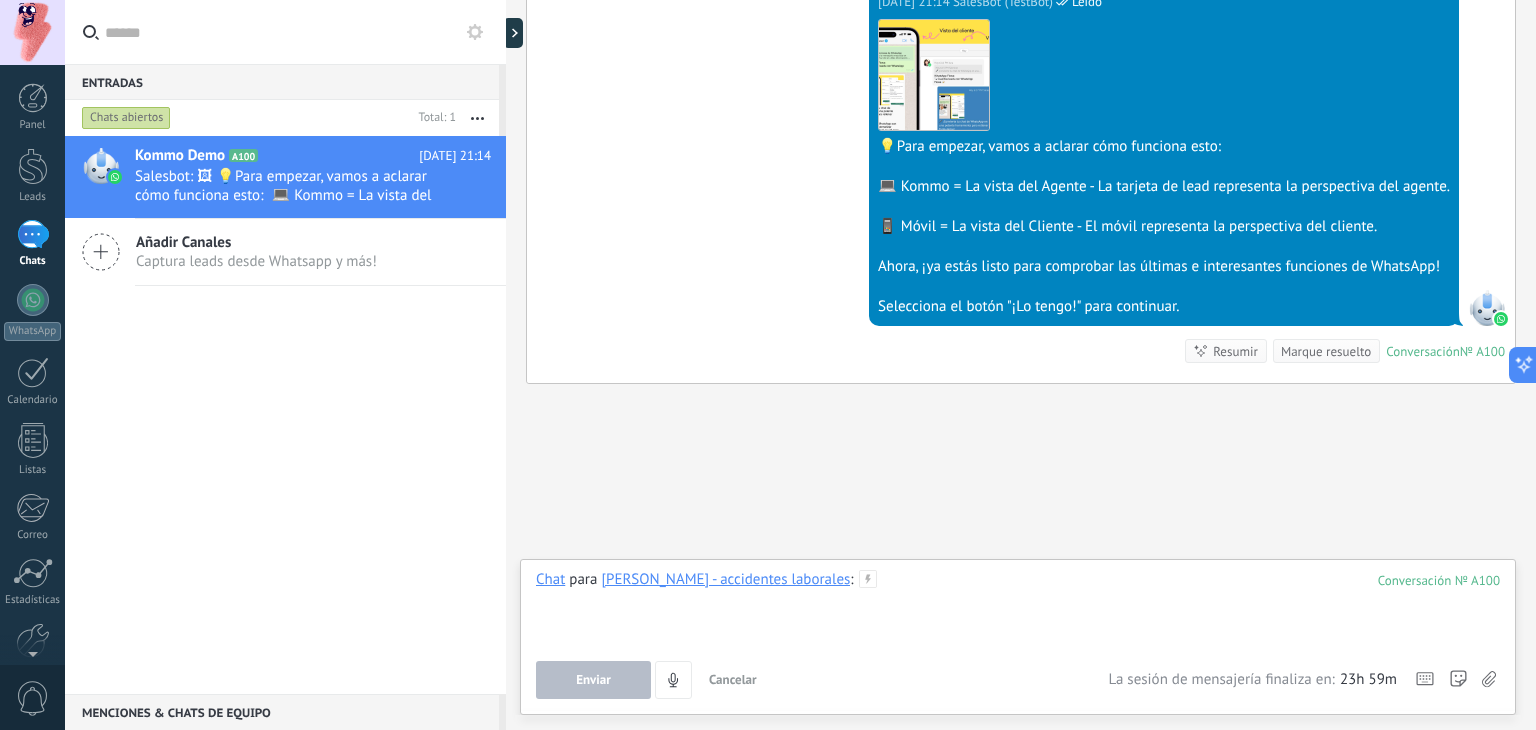 click at bounding box center (1018, 608) 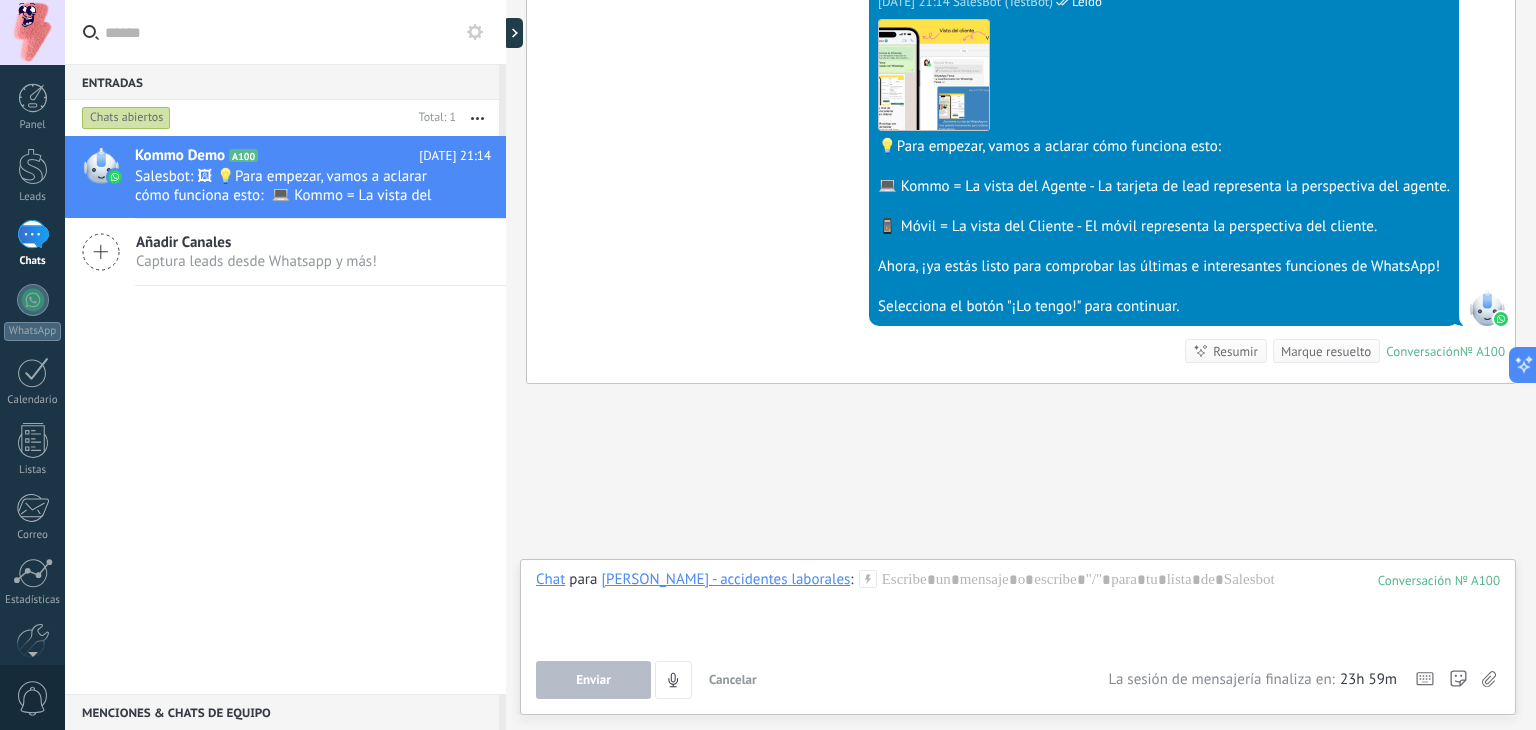 click on "Buscar Carga más Hoy Hoy Creación:  2  eventos   Expandir Hoy 21:14 Santiago zarate - accidentes laborales  ¡Hola! Estoy listo para probar WhatsApp en Kommo. Mi código de verificación es Pr0d-V Conversación  № A100 Conversación № A100 Hoy 21:14 Robot  El valor del campo «Nombre»  se establece en «Kommo Demo» Hoy 21:14 Robot  El valor del campo «Teléfono»  se establece en «+5493517644067» Santiago zarate - accidentes laborales Santiago zarate - accidentes laborales  Hoy 21:14 SalesBot (TestBot)  Leído Descargar Hola, soy el Salesbot. ¡Estoy aquí para guiarte a través de las más recientes funciones de WhatsApp! Hoy 21:14 SalesBot (TestBot)  Leído Descargar 💡Para empezar, vamos a aclarar cómo funciona esto:    💻 Kommo = La vista del Agente - La tarjeta de lead representa la perspectiva del agente.   📱 Móvil = La vista del Cliente - El móvil representa la perspectiva del cliente.     Selecciona el botón "¡Lo tengo!" para continuar. Conversación  № A100 0" at bounding box center [1021, 70] 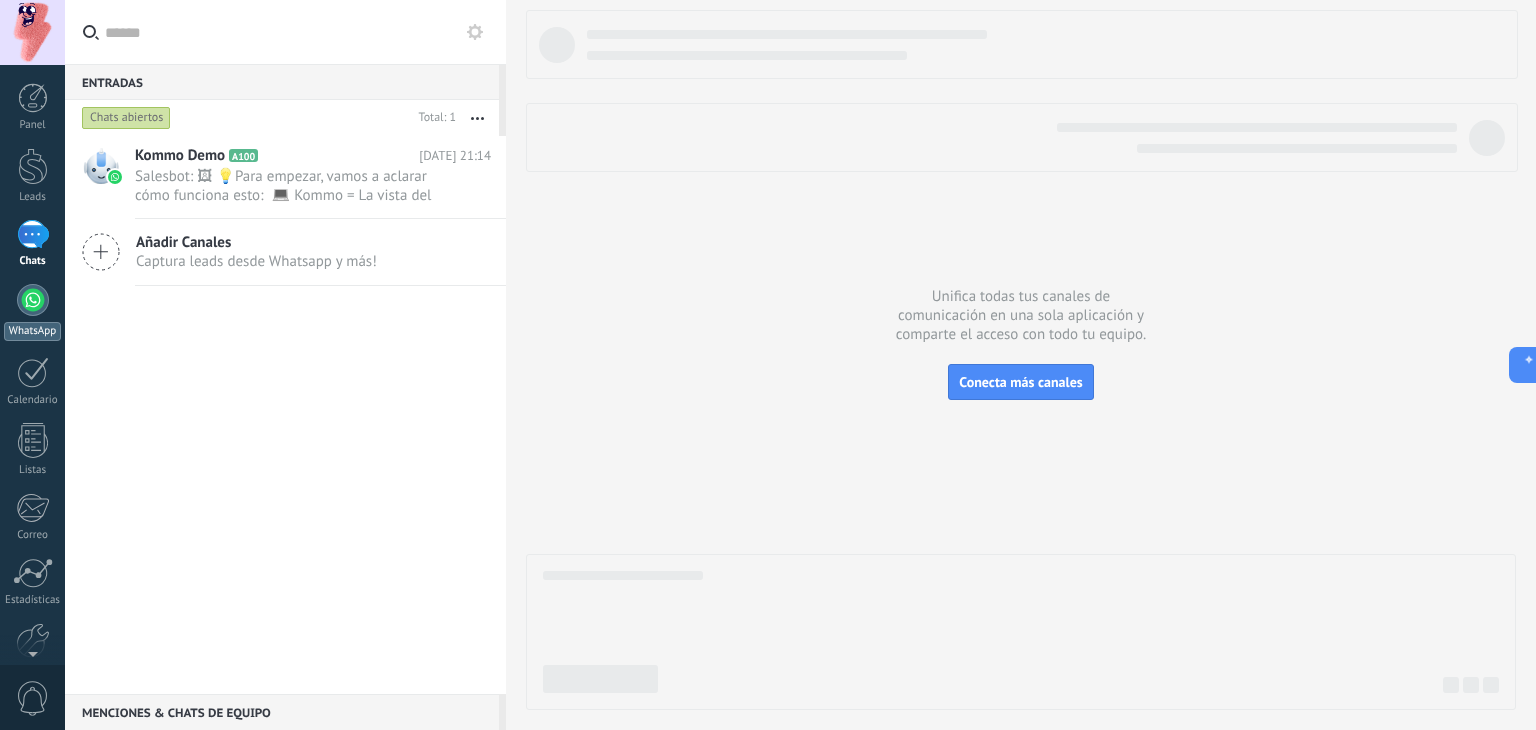 click at bounding box center [33, 300] 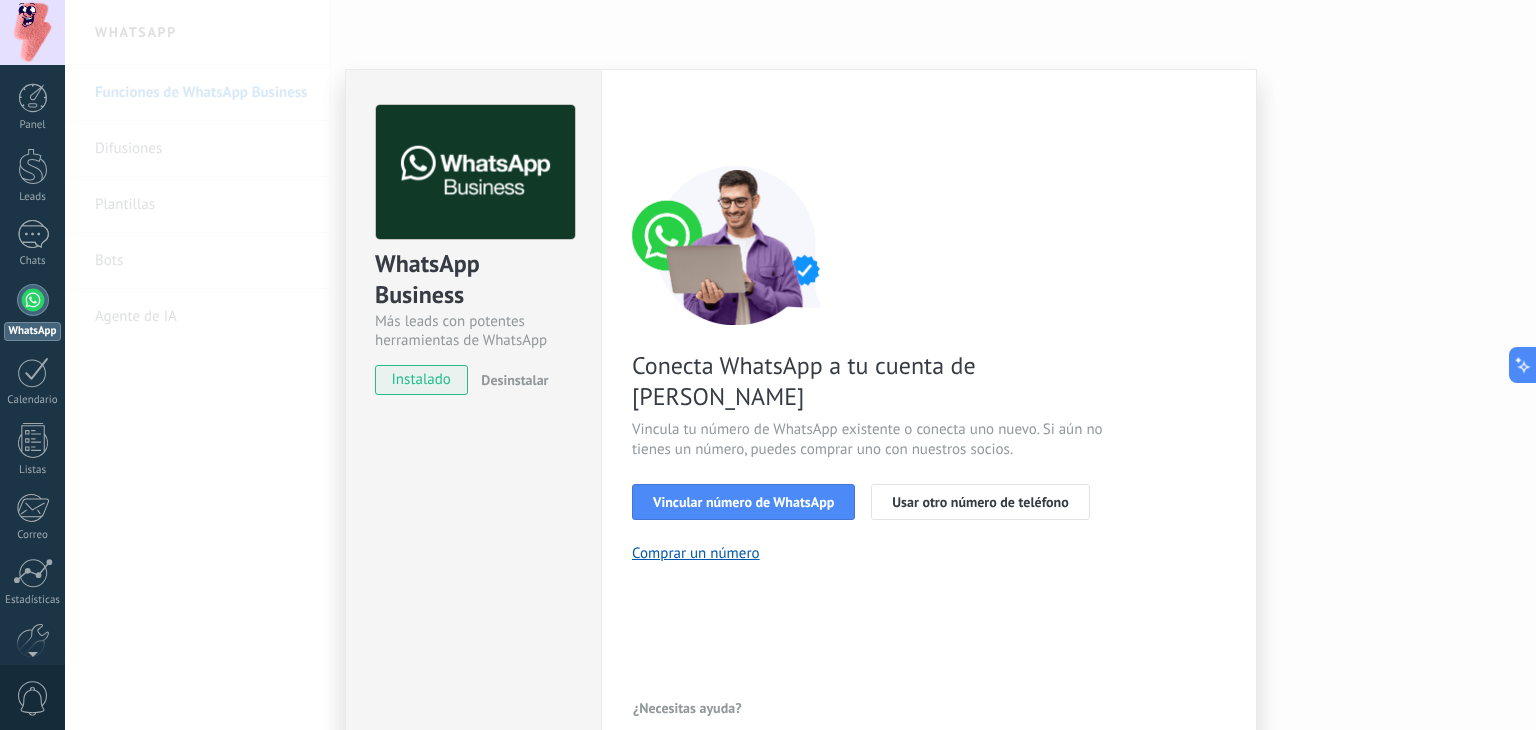 click on "WhatsApp Business Más leads con potentes herramientas de WhatsApp instalado Desinstalar Configuraciones Autorizaciones This tab logs the users who have granted integration access to this account. If you want to to remove a user's ability to send requests to the account on behalf of this integration, you can revoke access. If access is revoked from all users, the integration will stop working. This app is installed, but no one has given it access yet. WhatsApp Cloud API más _:  Guardar < Volver 1 Seleccionar aplicación 2 Conectar Facebook  3 Finalizar configuración Conecta WhatsApp a tu cuenta de Kommo Vincula tu número de WhatsApp existente o conecta uno nuevo. Si aún no tienes un número, puedes comprar uno con nuestros socios. Vincular número de WhatsApp Usar otro número de teléfono Comprar un número ¿Necesitas ayuda?" at bounding box center [800, 365] 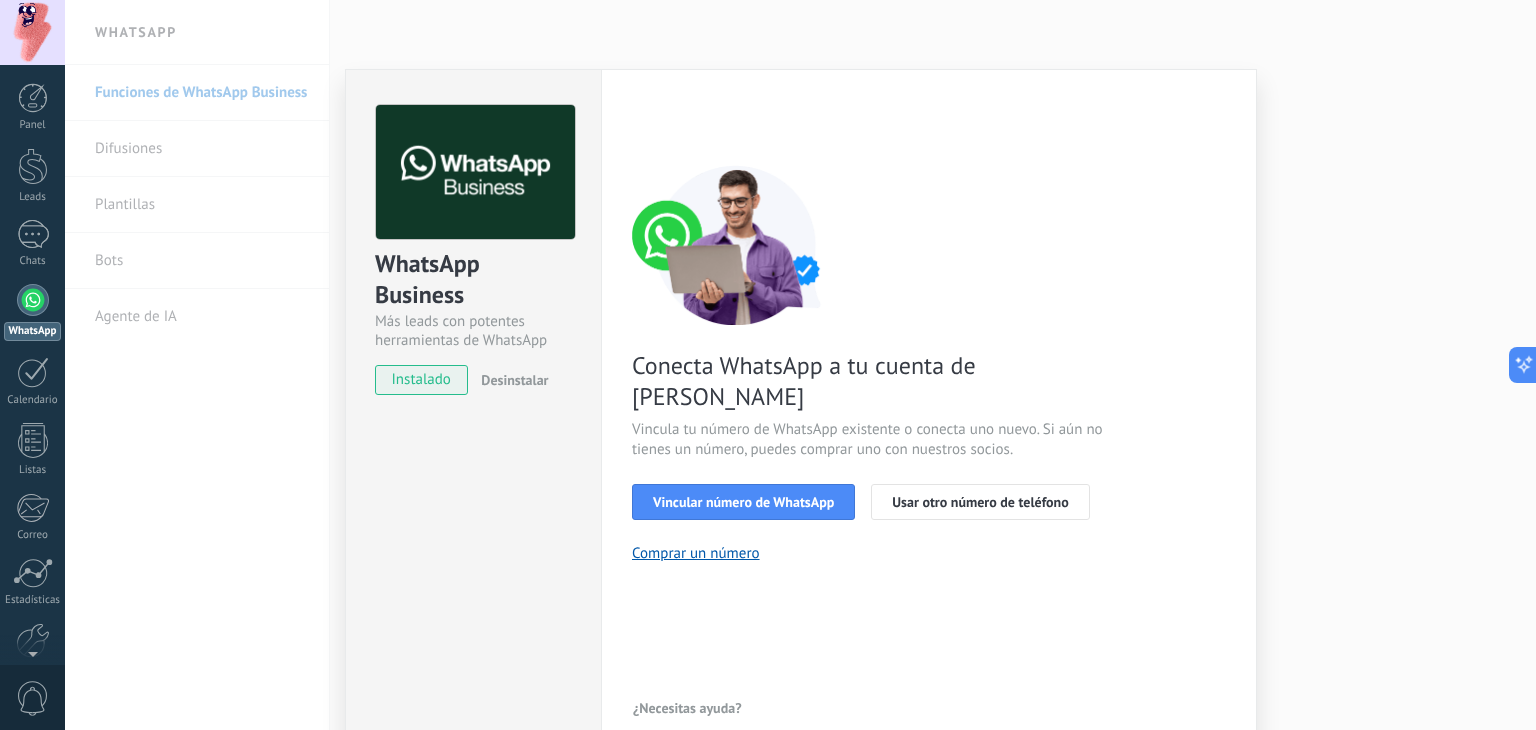 click on "WhatsApp Business Más leads con potentes herramientas de WhatsApp instalado Desinstalar Configuraciones Autorizaciones This tab logs the users who have granted integration access to this account. If you want to to remove a user's ability to send requests to the account on behalf of this integration, you can revoke access. If access is revoked from all users, the integration will stop working. This app is installed, but no one has given it access yet. WhatsApp Cloud API más _:  Guardar < Volver 1 Seleccionar aplicación 2 Conectar Facebook  3 Finalizar configuración Conecta WhatsApp a tu cuenta de Kommo Vincula tu número de WhatsApp existente o conecta uno nuevo. Si aún no tienes un número, puedes comprar uno con nuestros socios. Vincular número de WhatsApp Usar otro número de teléfono Comprar un número ¿Necesitas ayuda?" at bounding box center [800, 365] 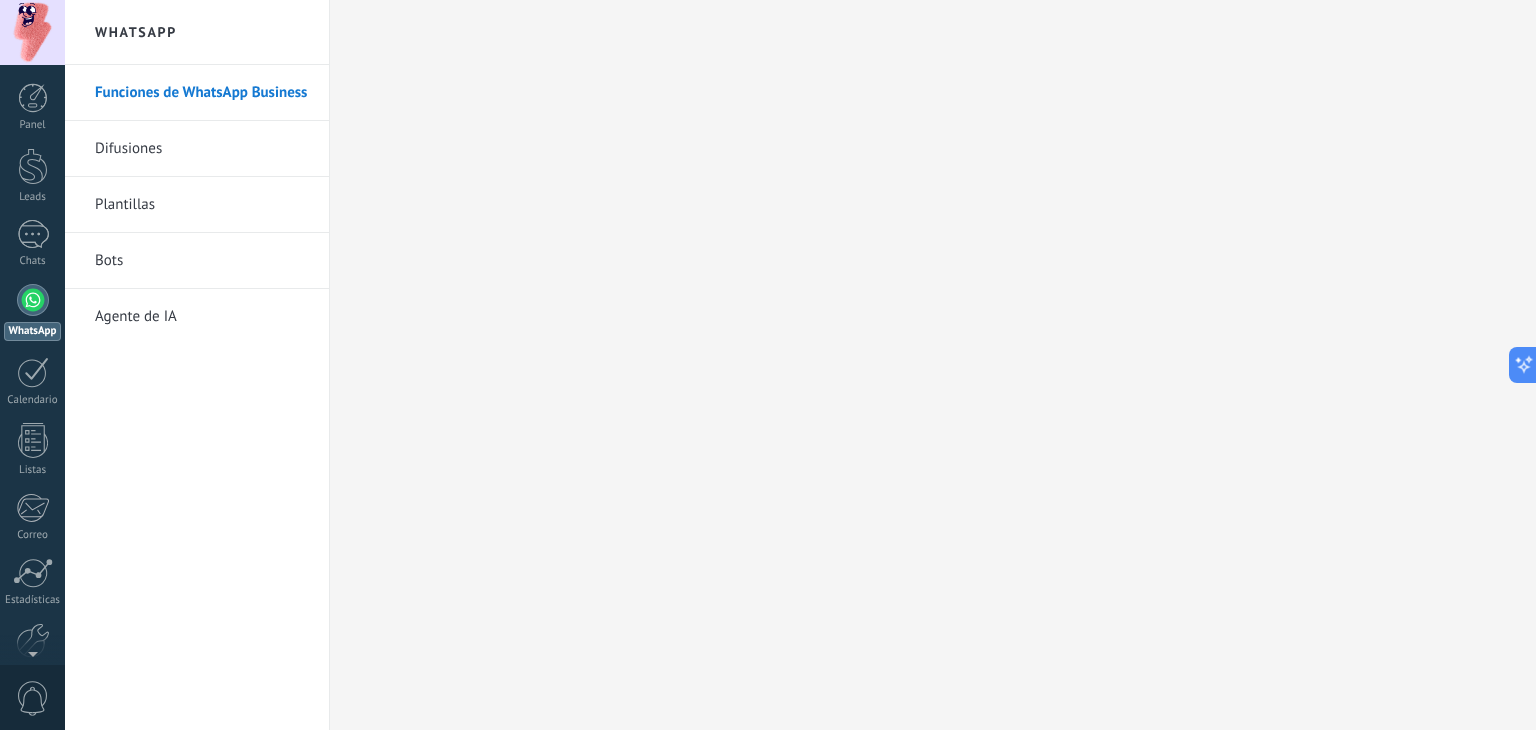 click on "WhatsApp" at bounding box center [32, 312] 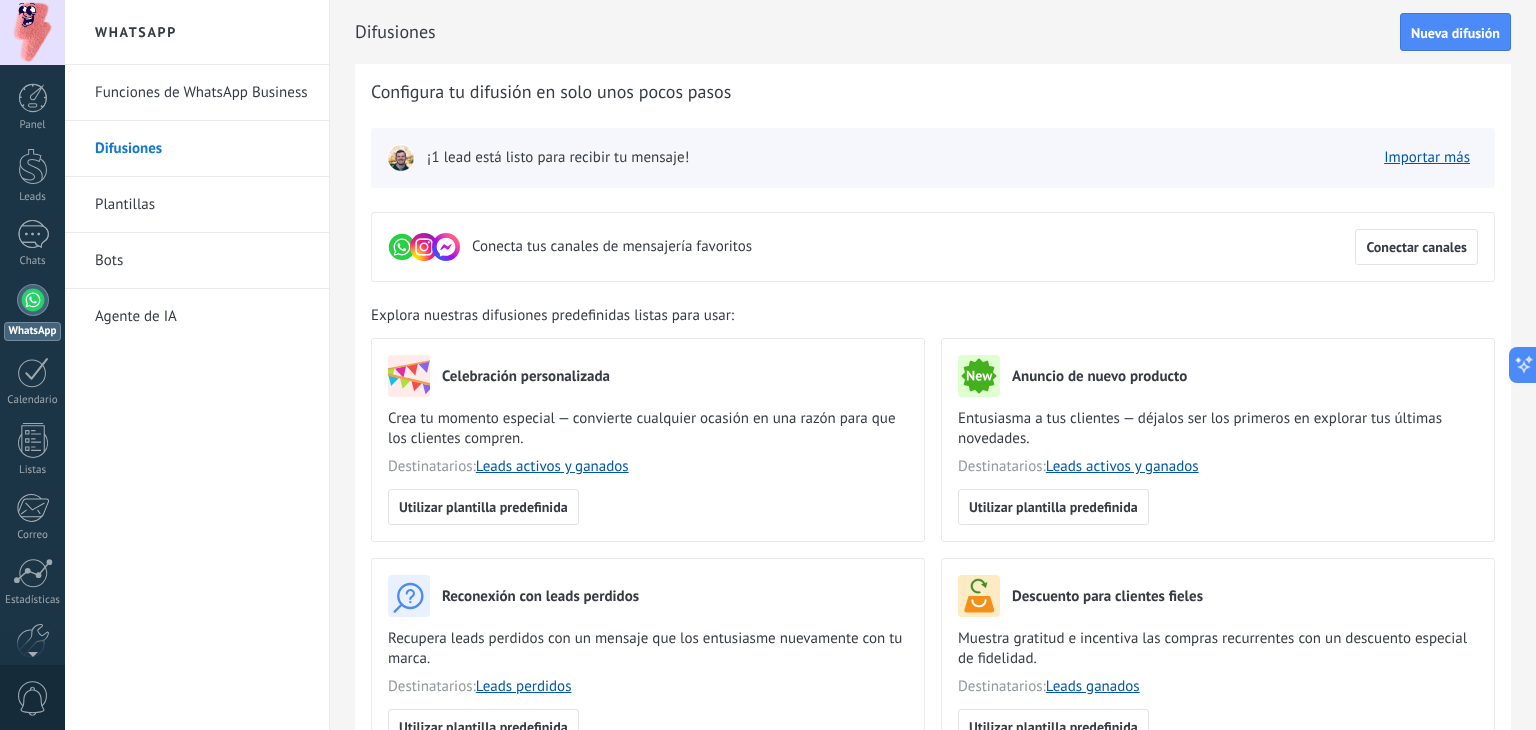 click on "Funciones de WhatsApp Business" at bounding box center (202, 93) 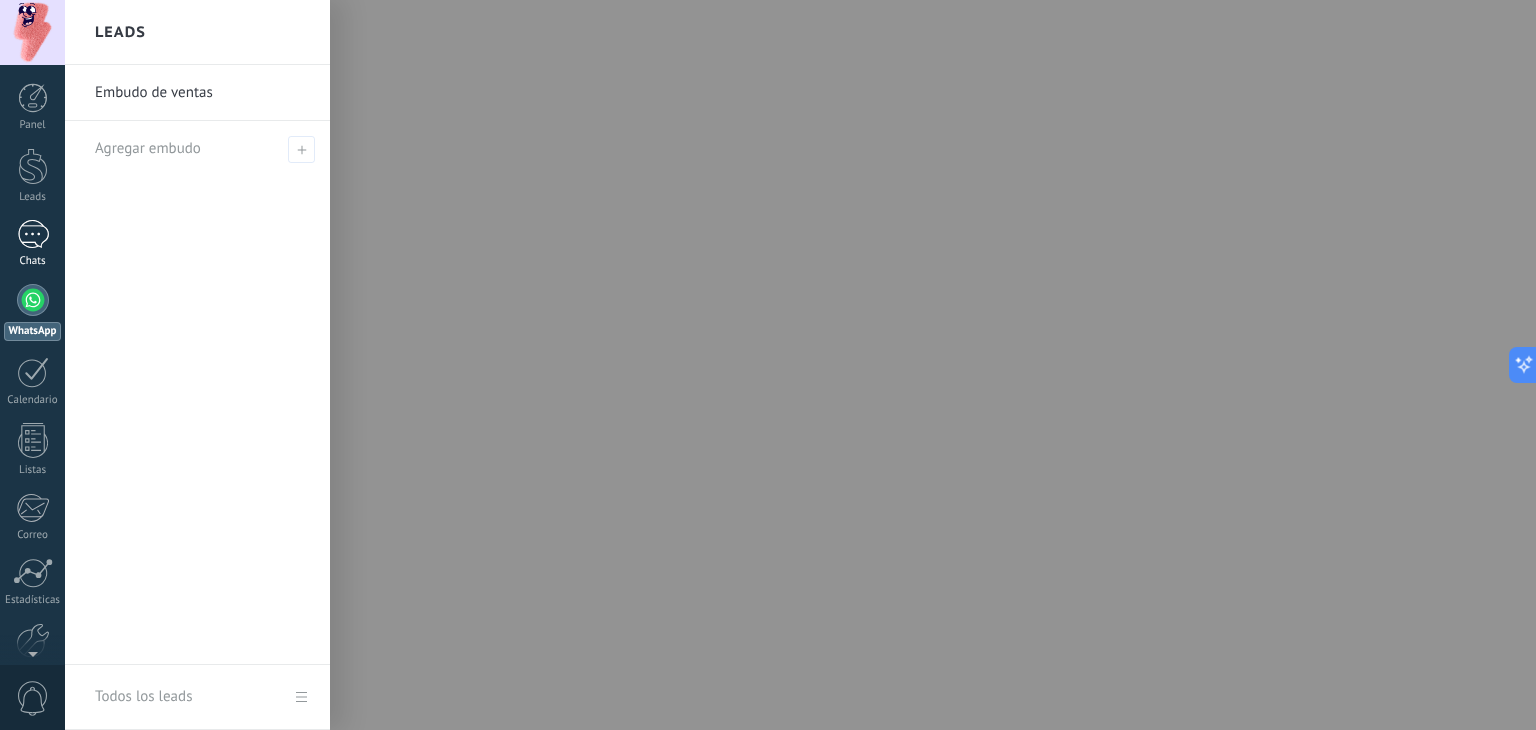 click on "1" at bounding box center [33, 234] 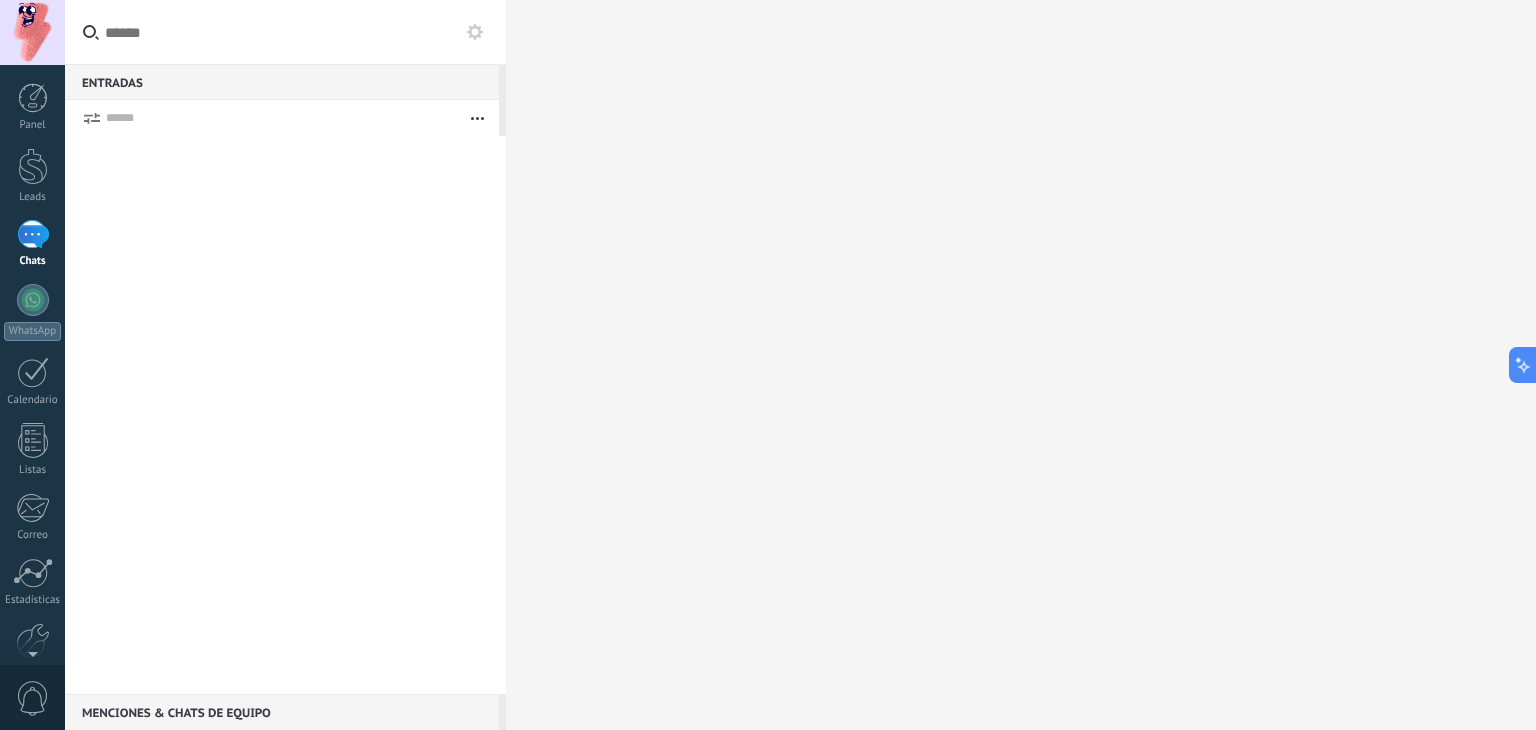 click on "1" at bounding box center (33, 234) 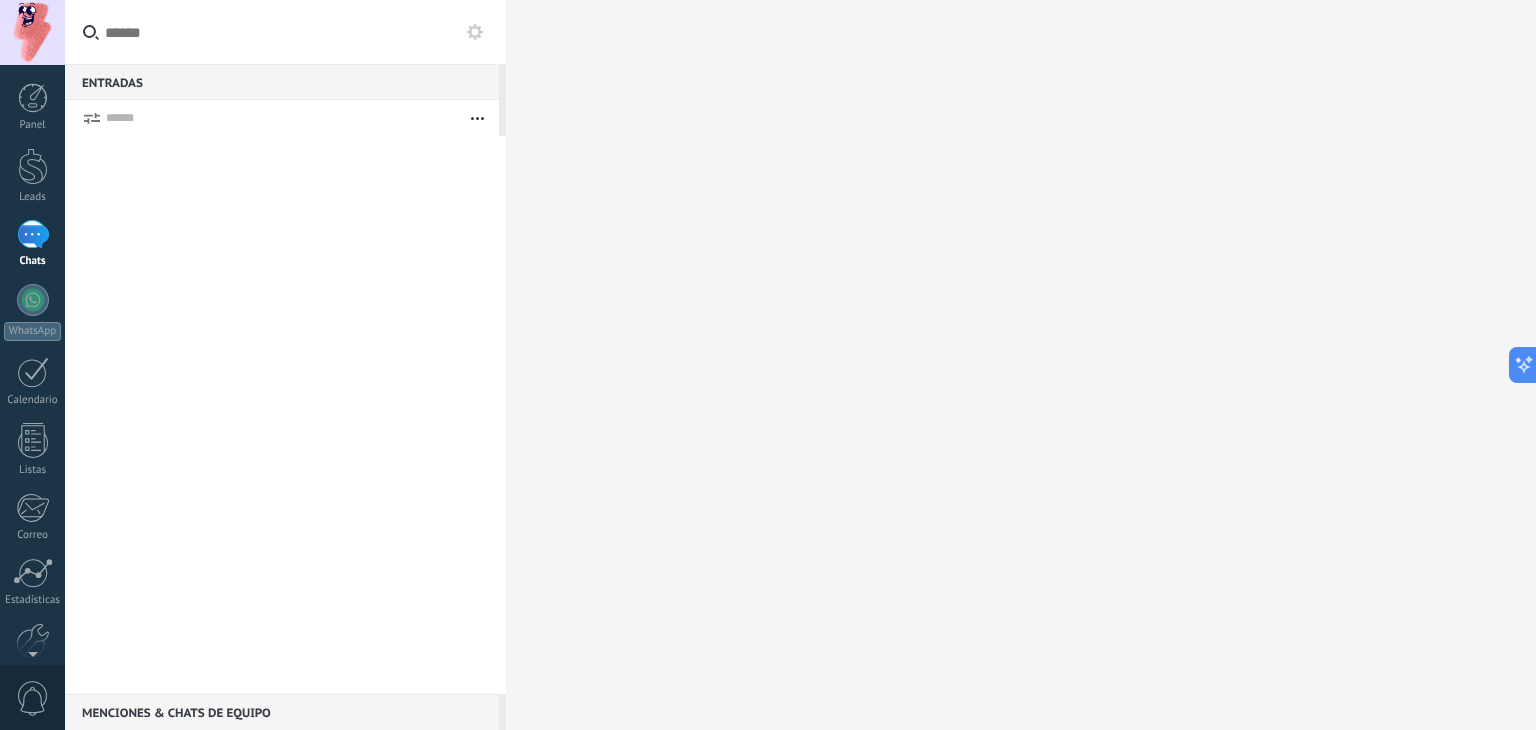 click 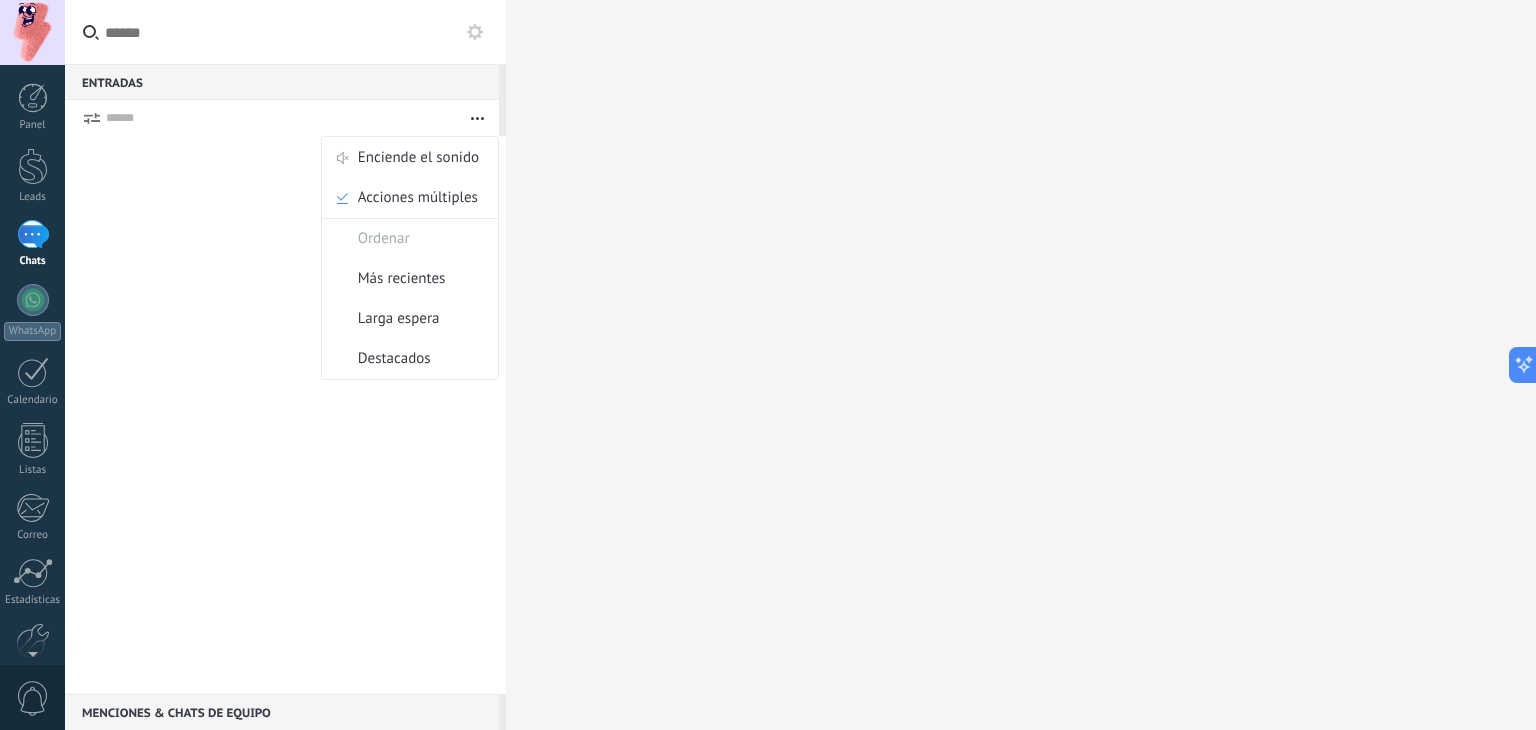 click at bounding box center (285, 415) 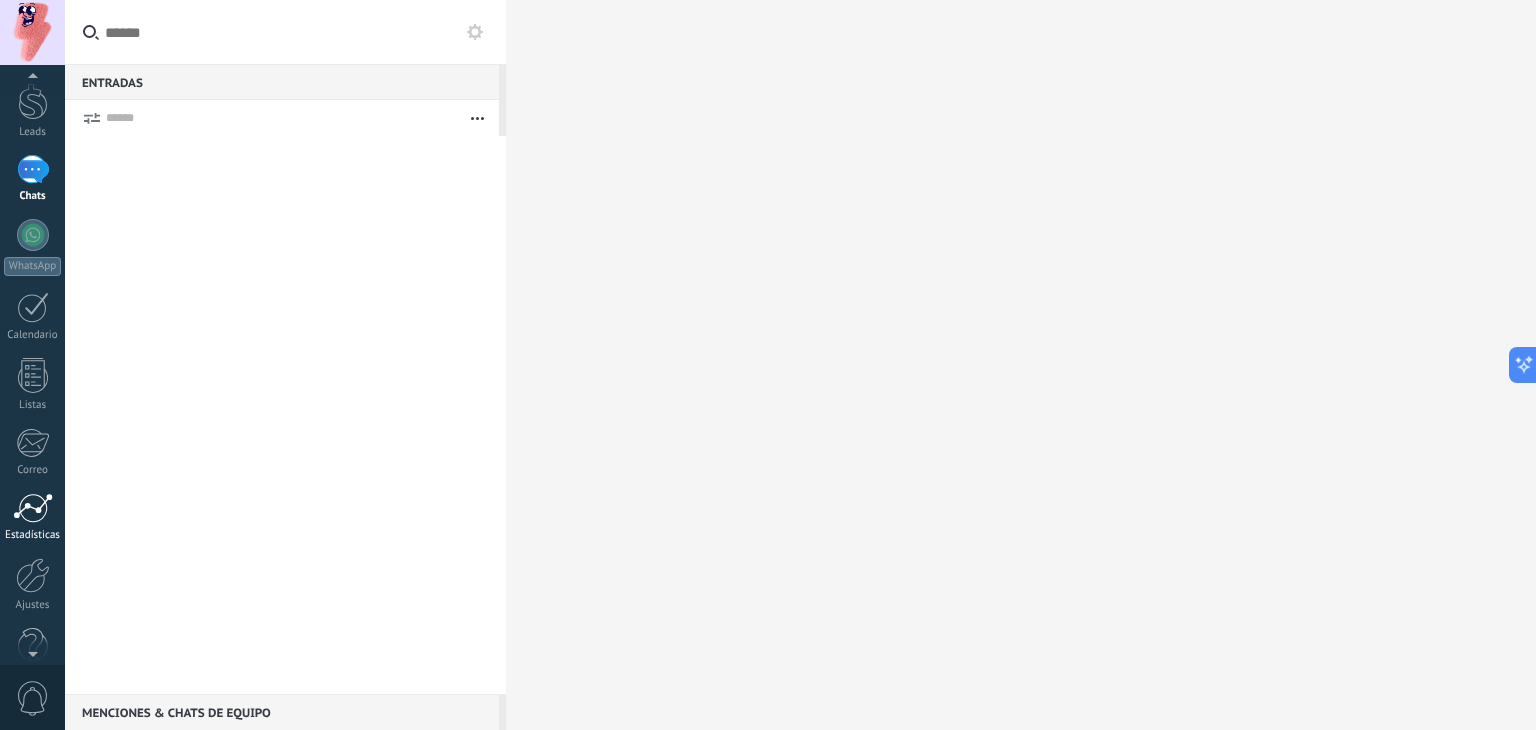 scroll, scrollTop: 101, scrollLeft: 0, axis: vertical 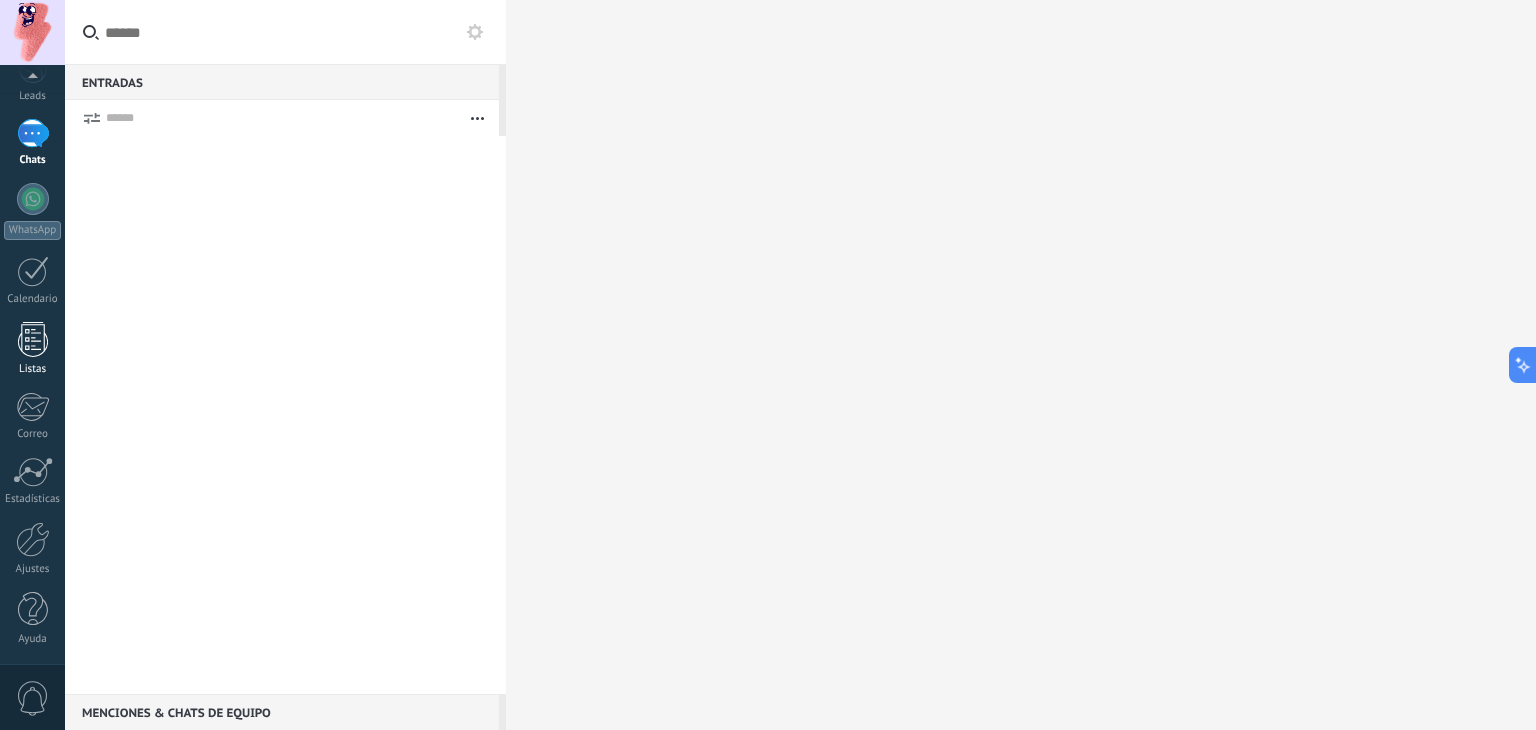 click at bounding box center (33, 339) 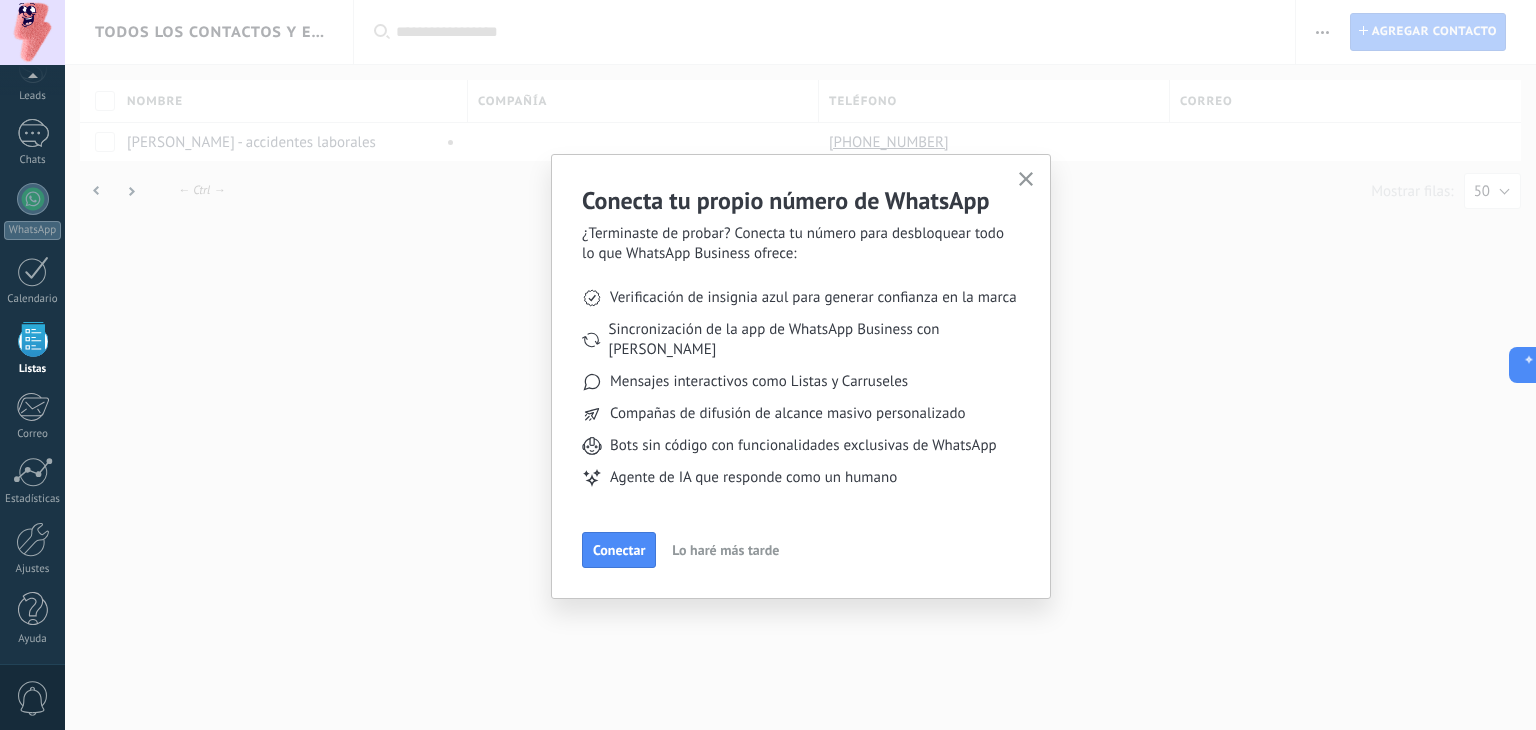 scroll, scrollTop: 51, scrollLeft: 0, axis: vertical 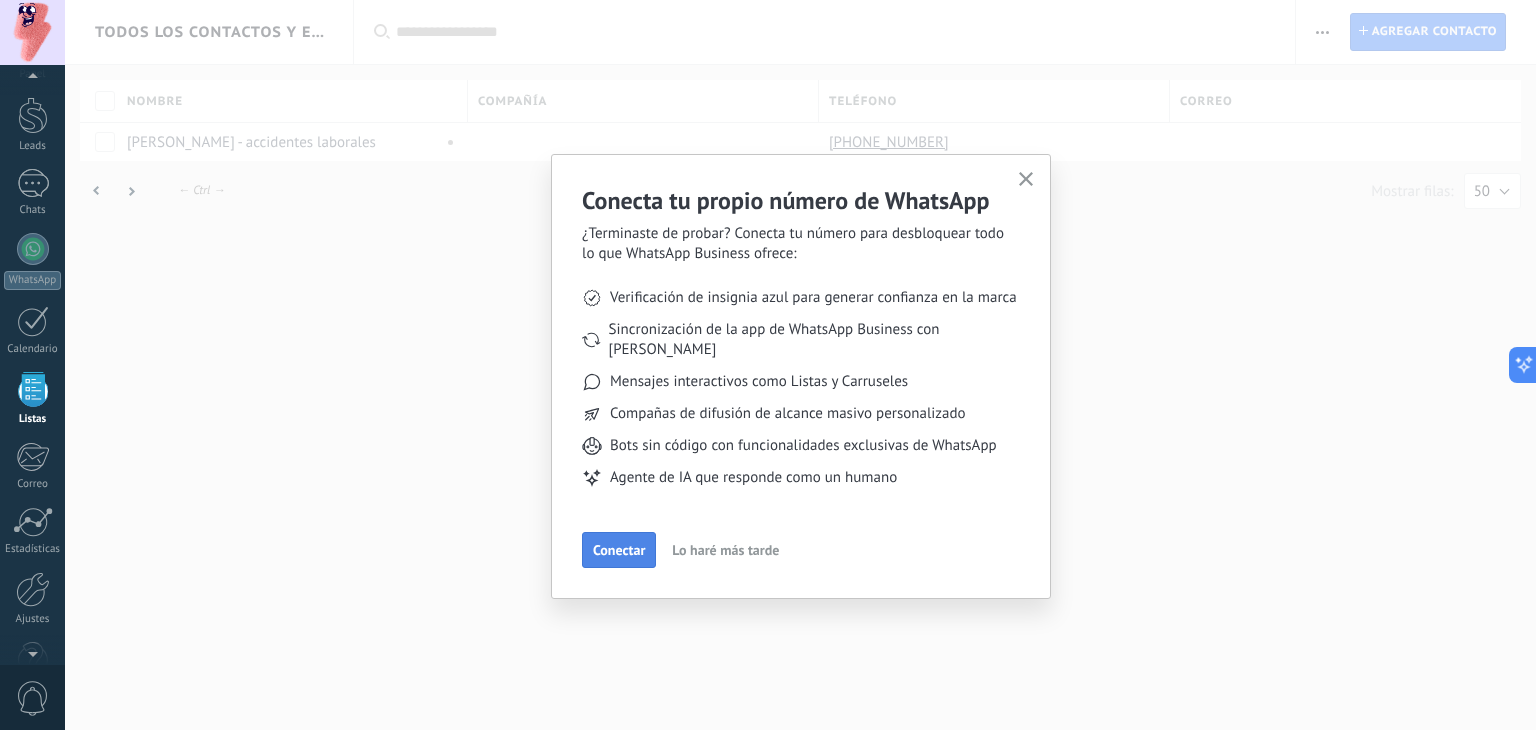 click on "Conectar" at bounding box center (619, 550) 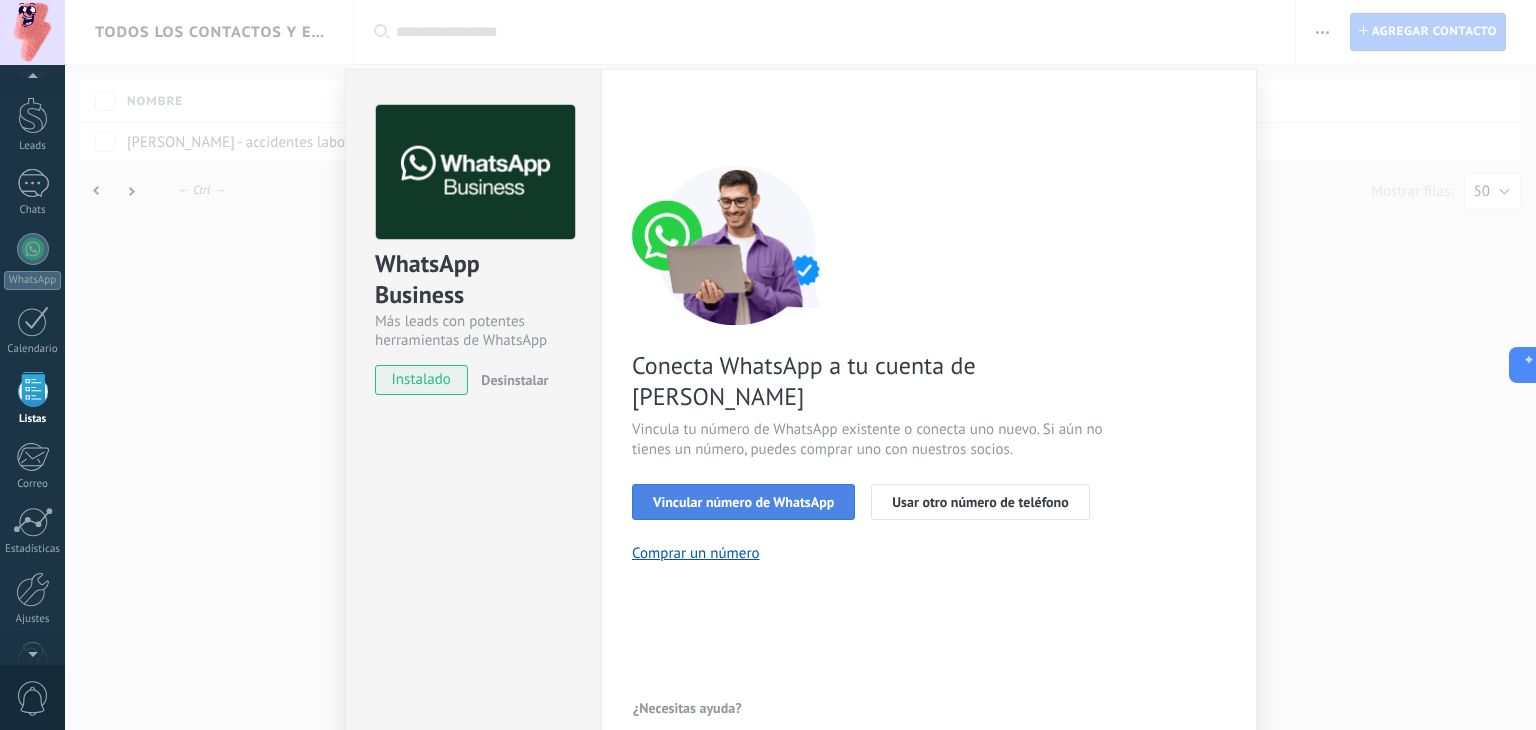 click on "Vincular número de WhatsApp" at bounding box center (743, 502) 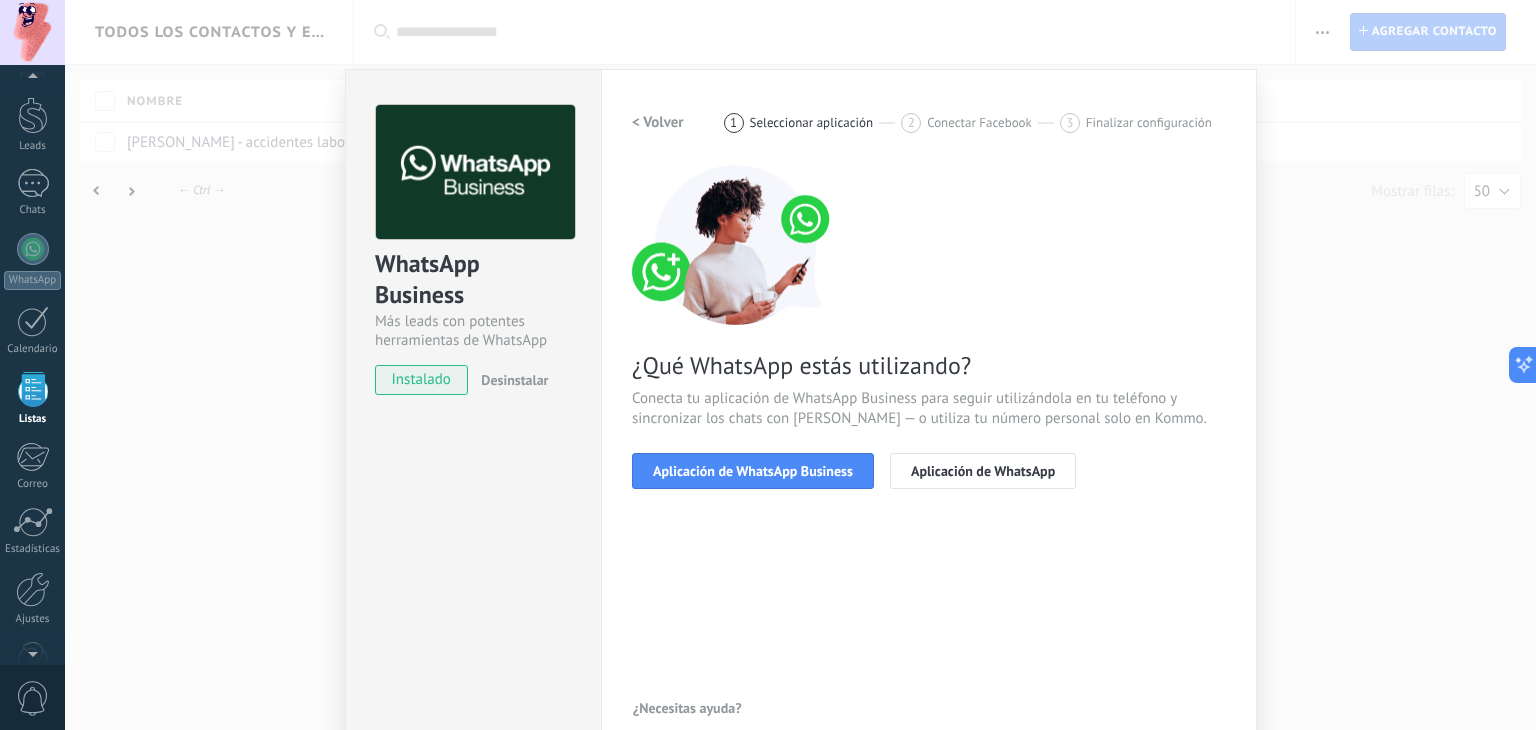 click on "WhatsApp Business Más leads con potentes herramientas de WhatsApp instalado Desinstalar Configuraciones Autorizaciones This tab logs the users who have granted integration access to this account. If you want to to remove a user's ability to send requests to the account on behalf of this integration, you can revoke access. If access is revoked from all users, the integration will stop working. This app is installed, but no one has given it access yet. WhatsApp Cloud API más _:  Guardar < Volver 1 Seleccionar aplicación 2 Conectar Facebook  3 Finalizar configuración ¿Qué WhatsApp estás utilizando? Conecta tu aplicación de WhatsApp Business para seguir utilizándola en tu teléfono y sincronizar los chats con Kommo — o utiliza tu número personal solo en Kommo. Aplicación de WhatsApp Business Aplicación de WhatsApp ¿Necesitas ayuda?" at bounding box center (800, 365) 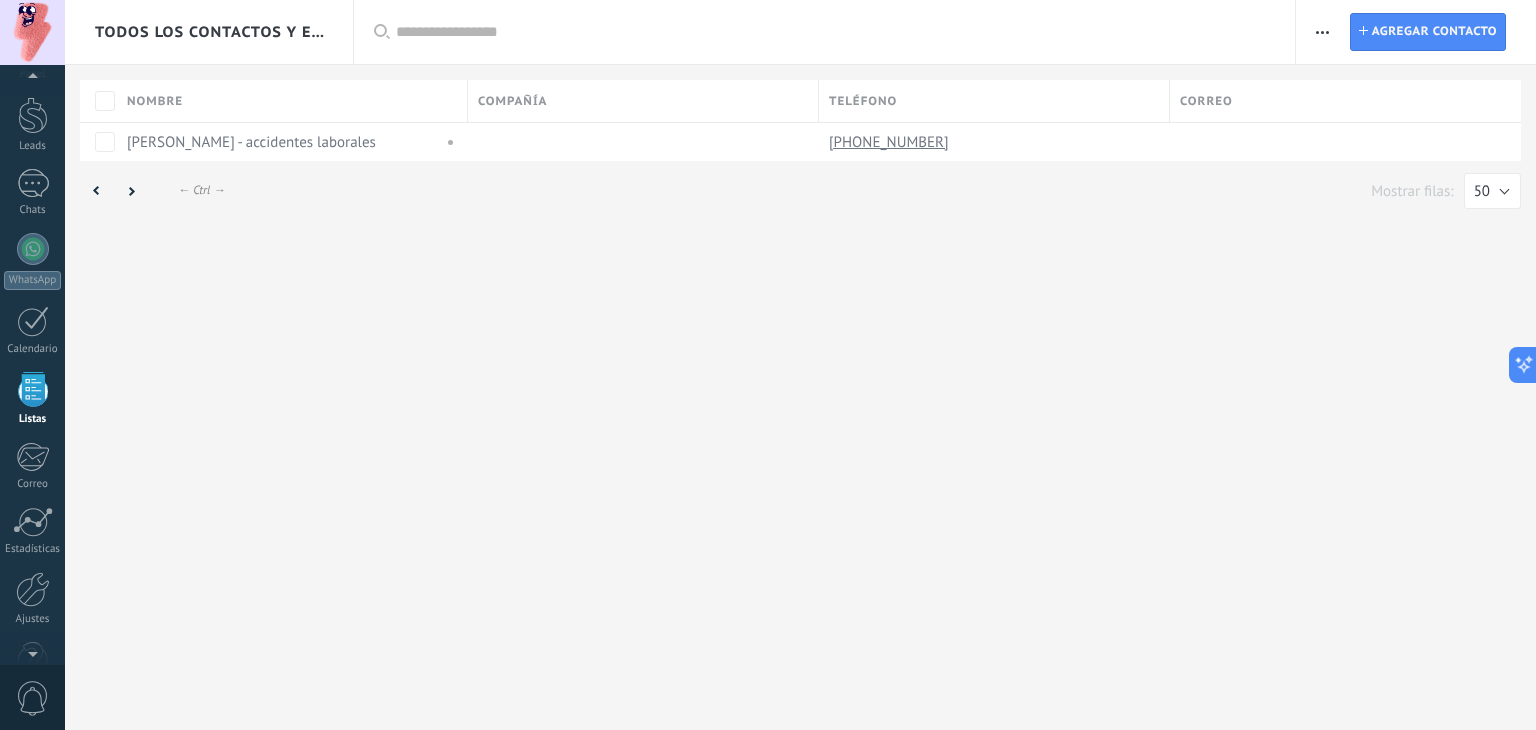 click at bounding box center (33, 389) 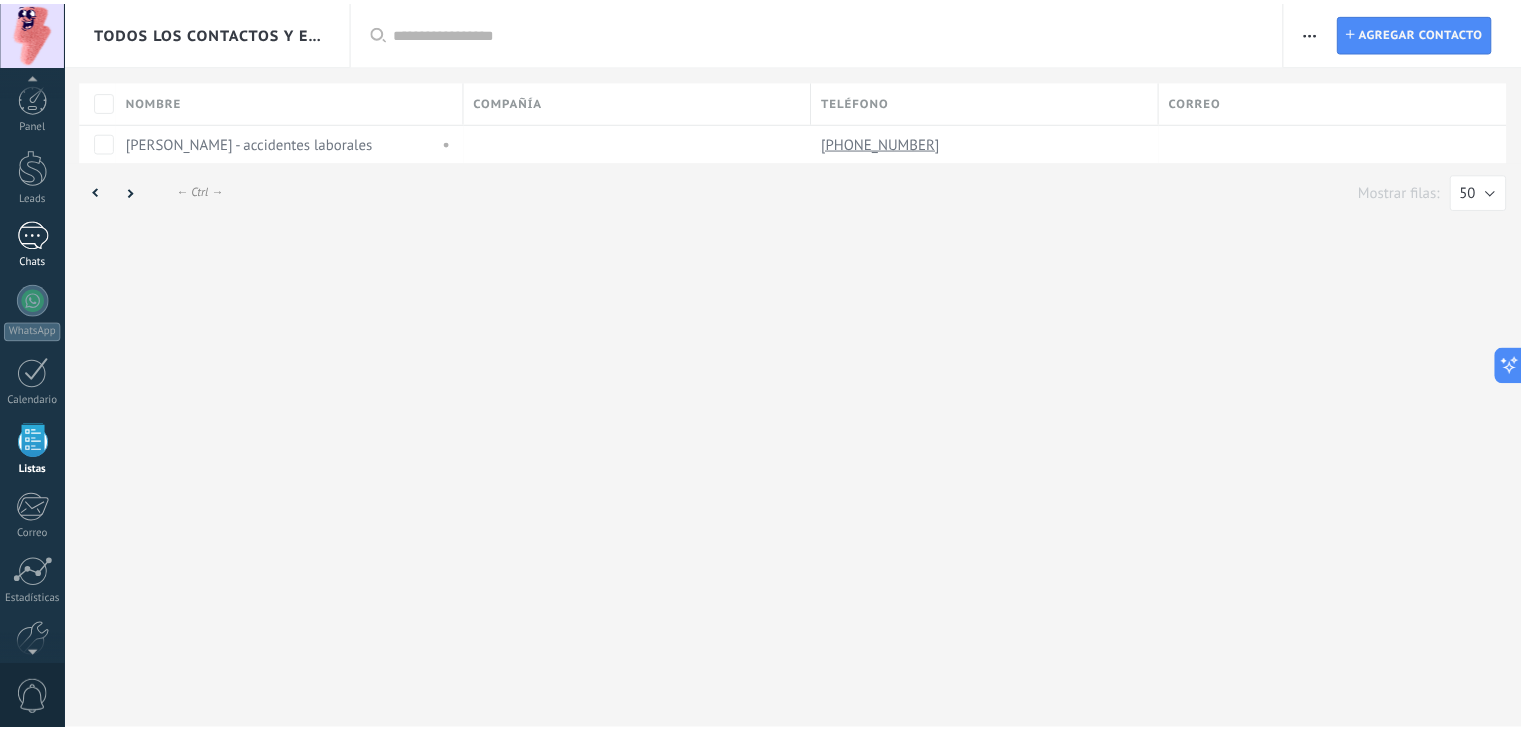 scroll, scrollTop: 51, scrollLeft: 0, axis: vertical 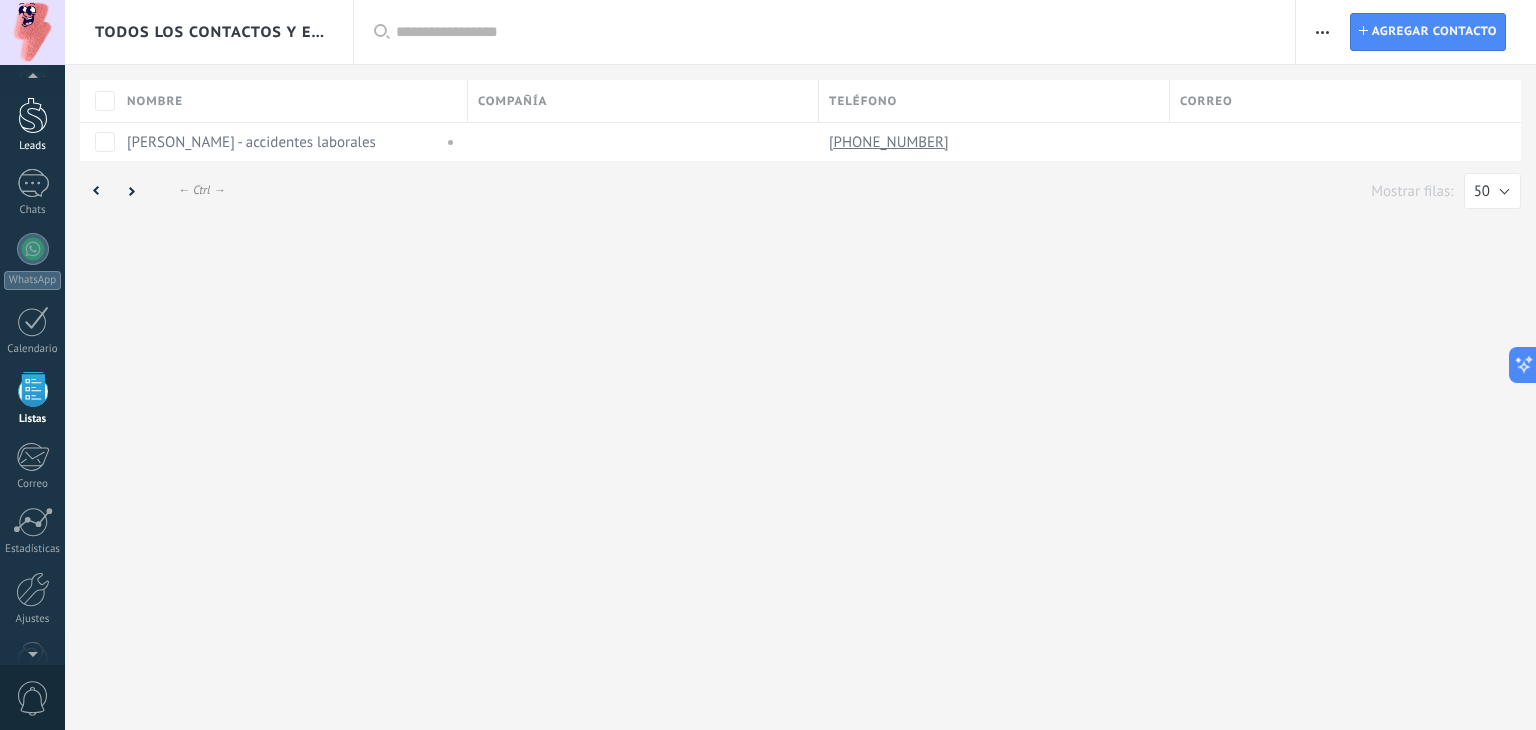 click on "Leads" at bounding box center (33, 146) 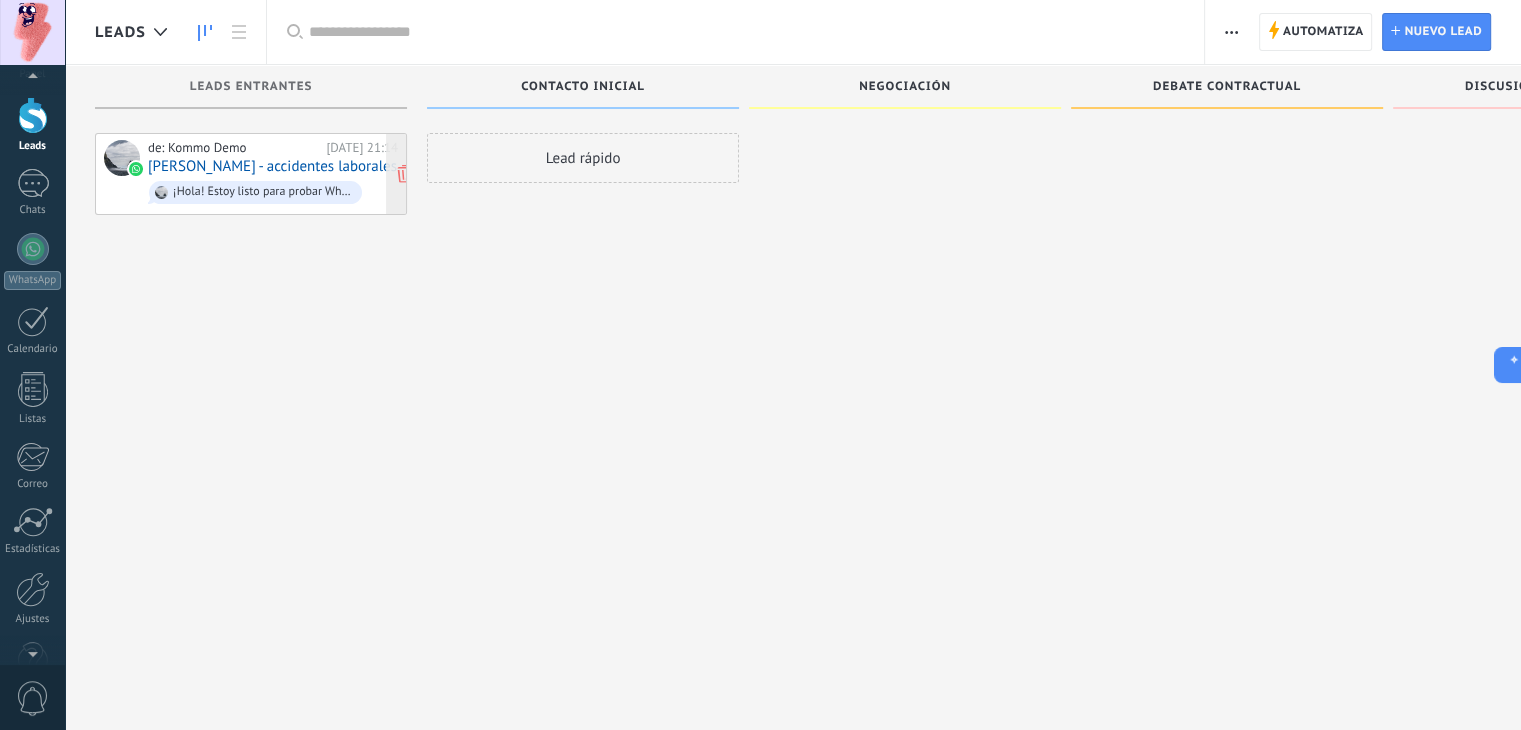 scroll, scrollTop: 0, scrollLeft: 0, axis: both 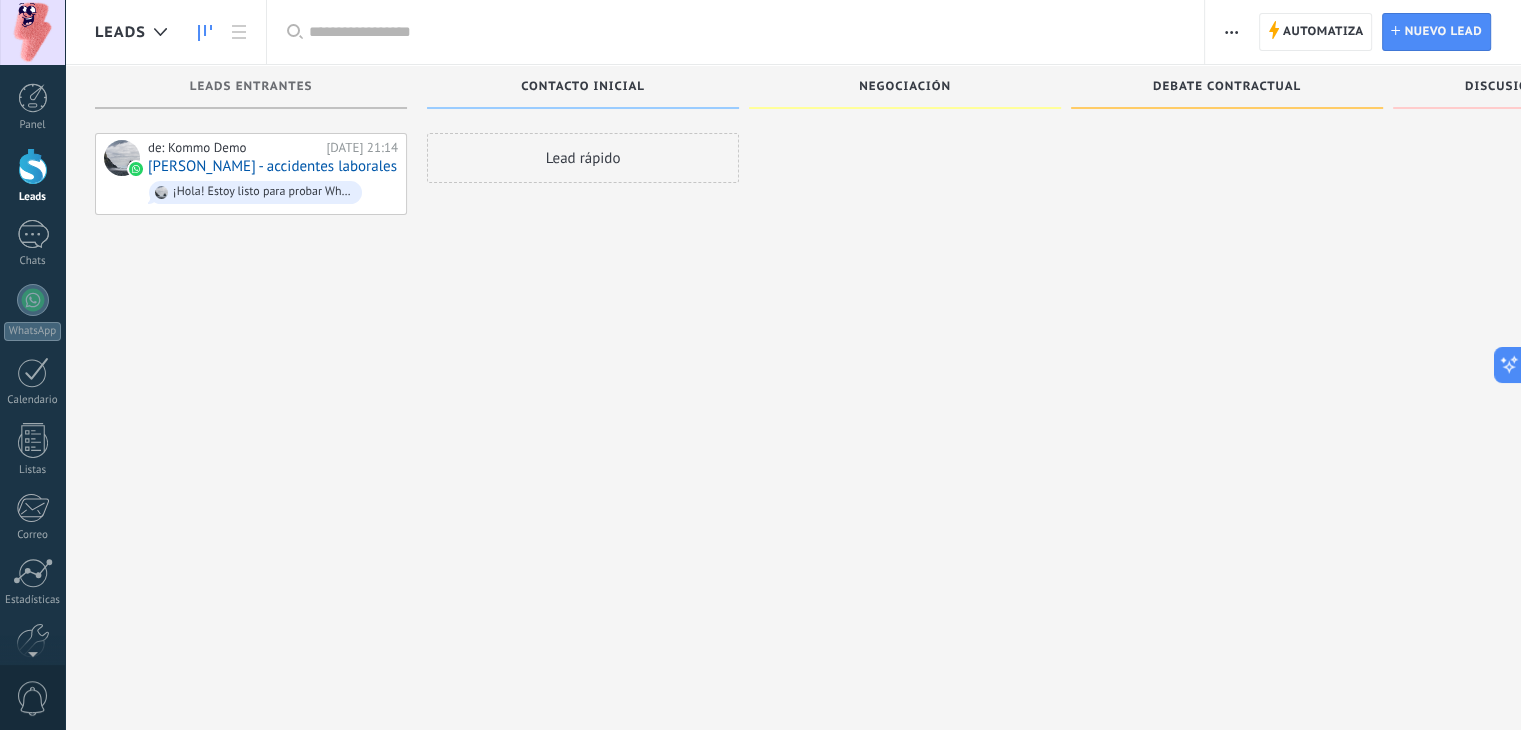 click at bounding box center (746, 32) 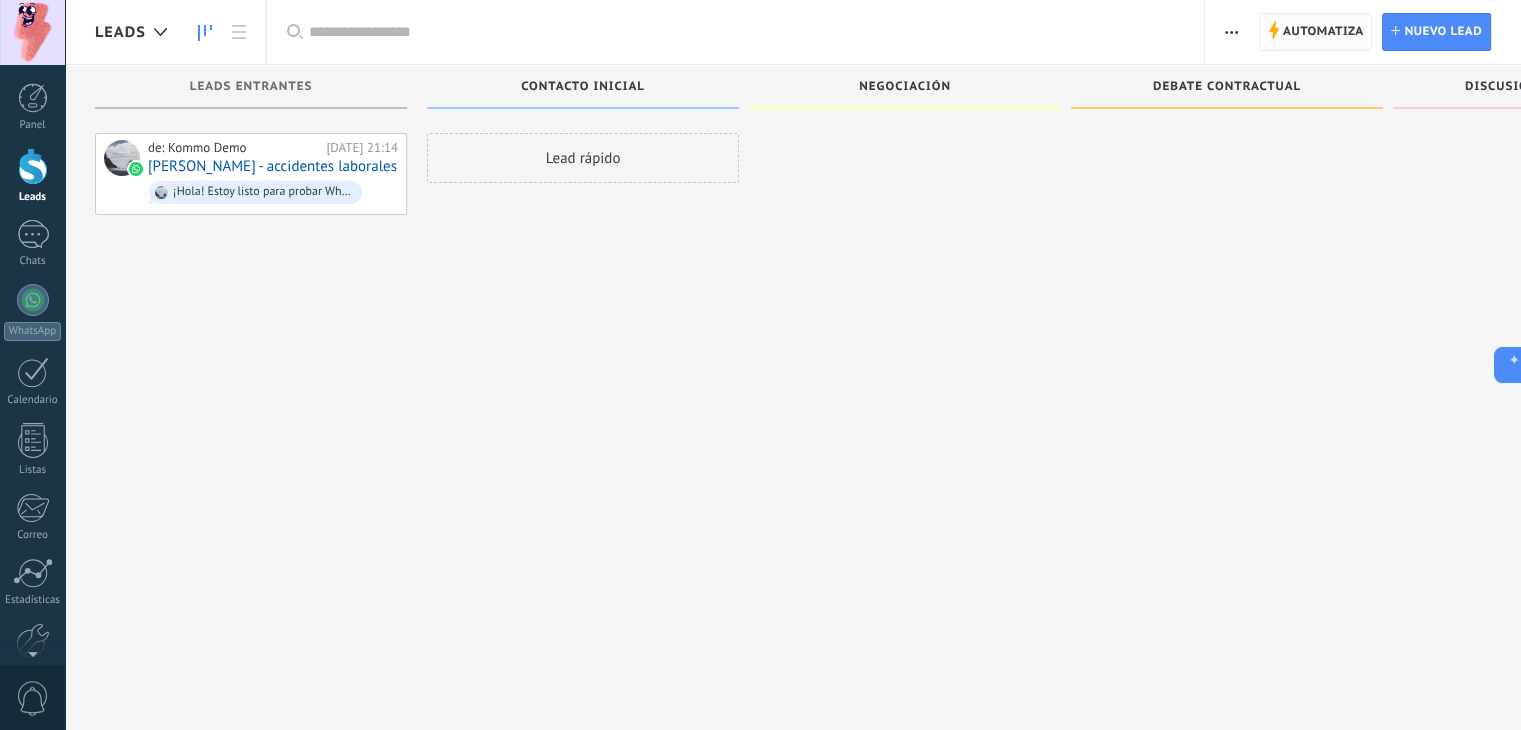 click on "Automatiza" at bounding box center [1323, 32] 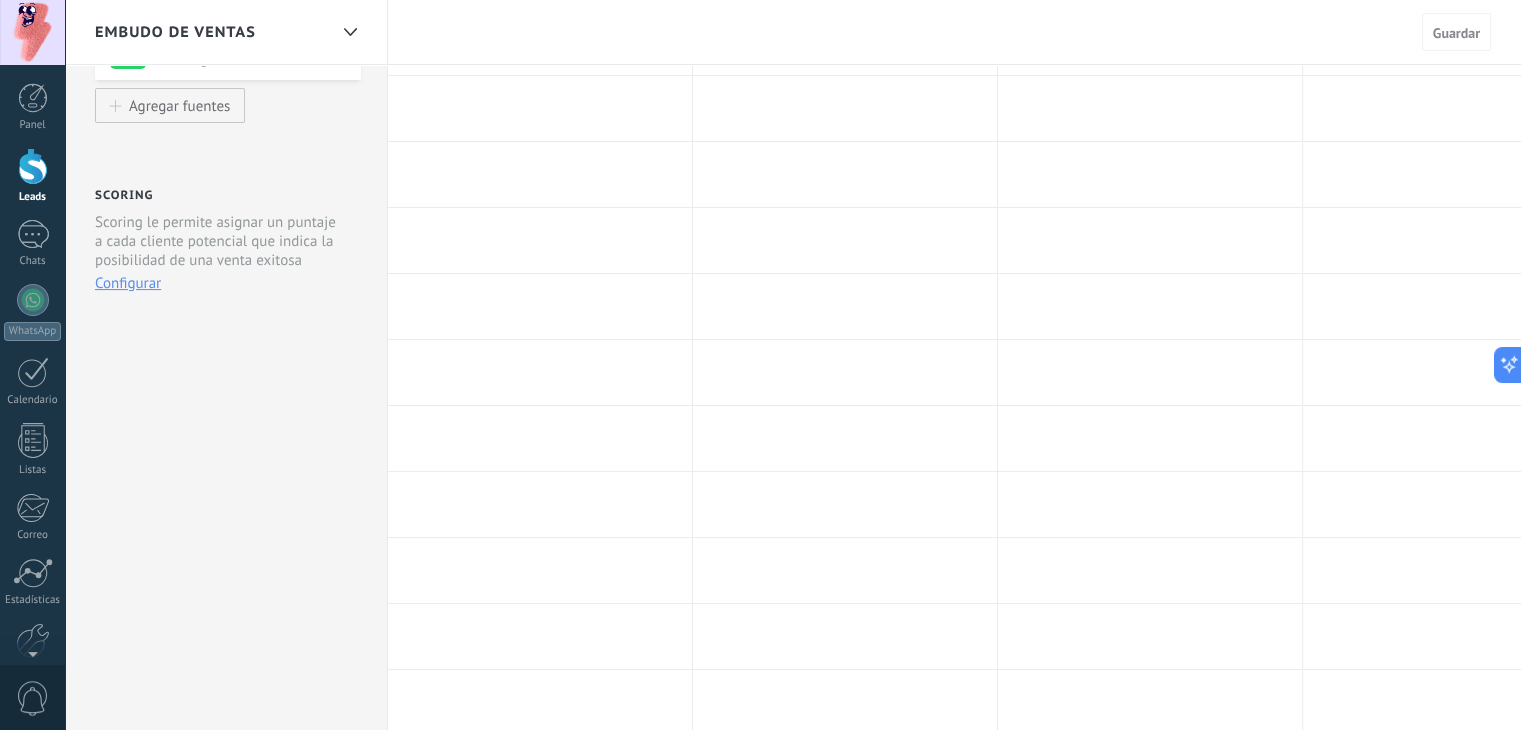 scroll, scrollTop: 200, scrollLeft: 0, axis: vertical 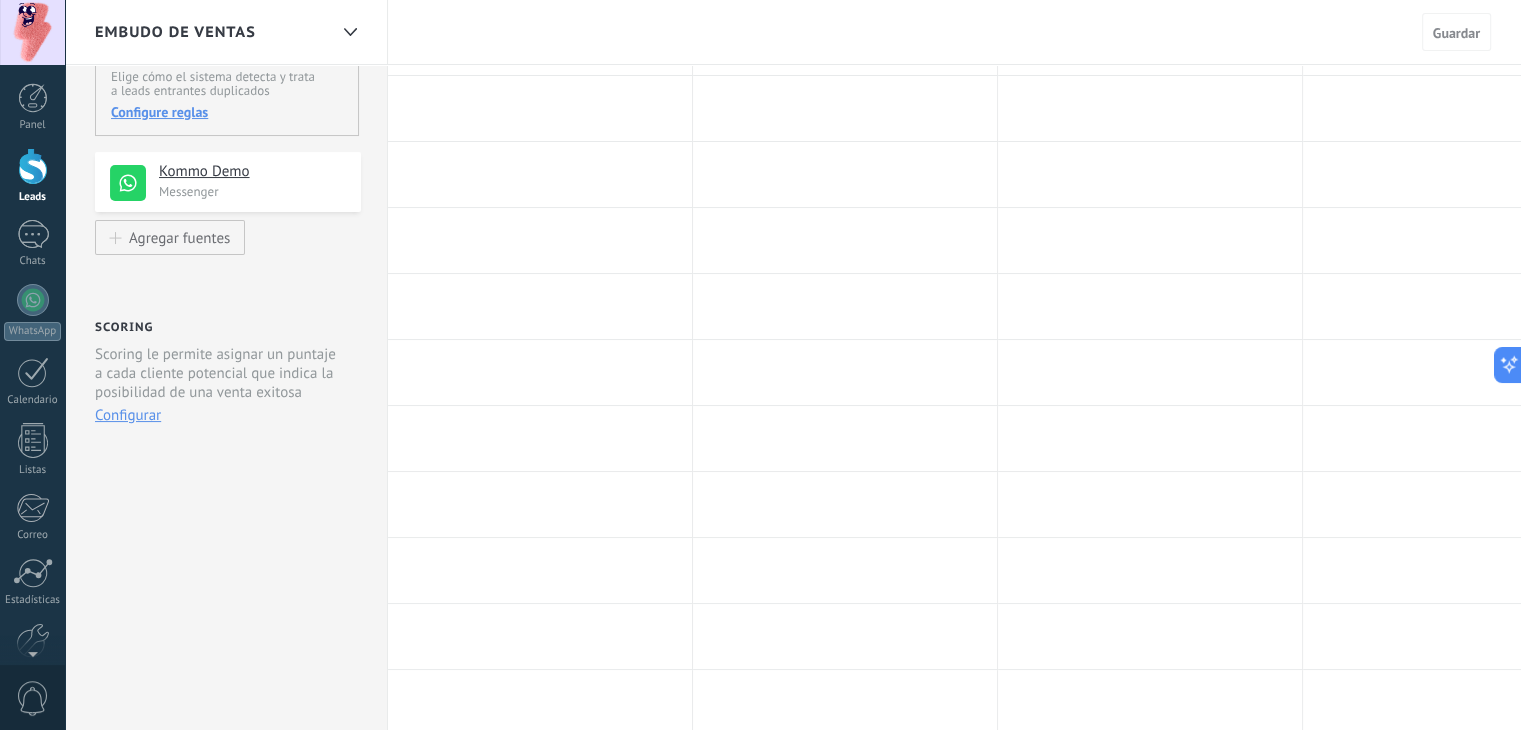 drag, startPoint x: 186, startPoint y: 346, endPoint x: 308, endPoint y: 377, distance: 125.87692 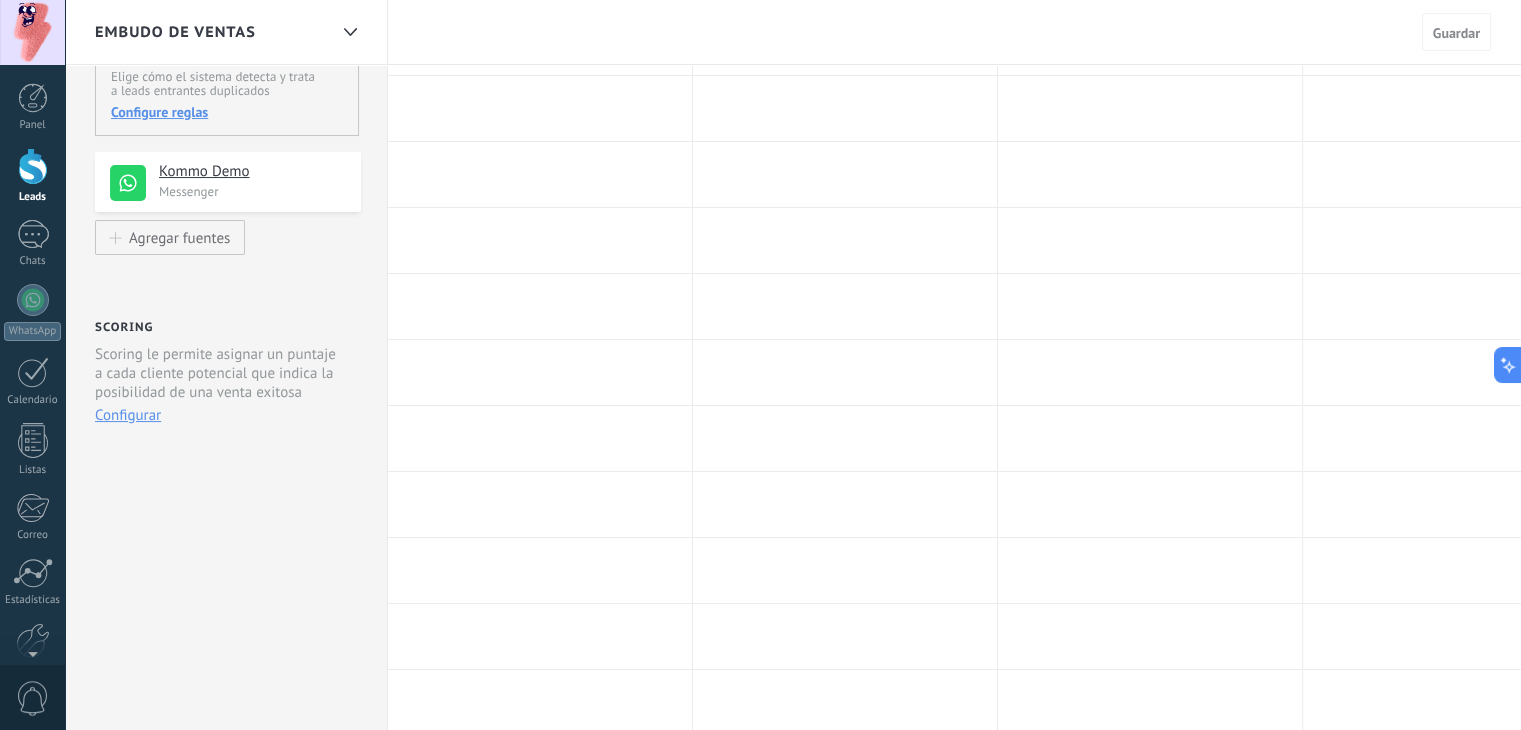 drag, startPoint x: 310, startPoint y: 377, endPoint x: 168, endPoint y: 397, distance: 143.40154 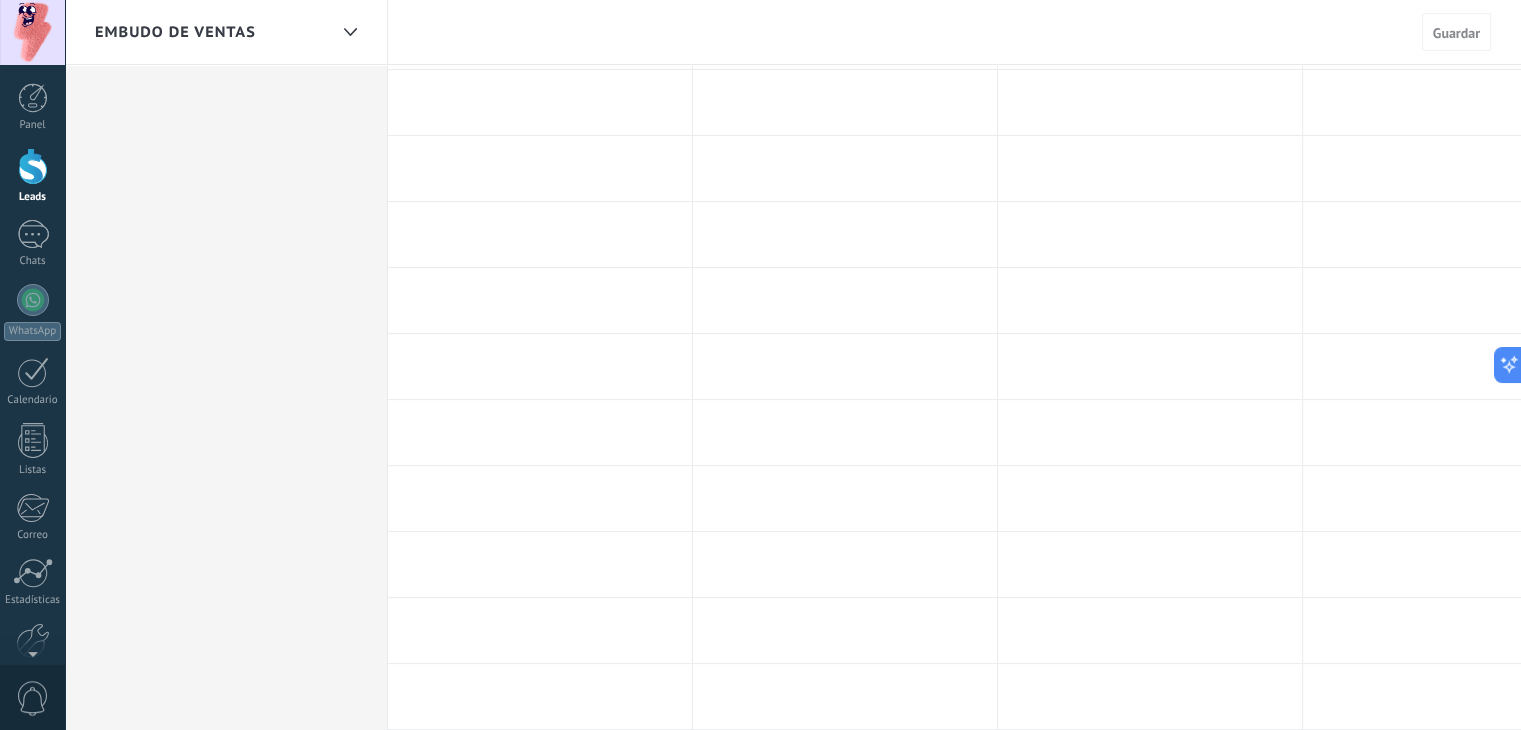 scroll, scrollTop: 0, scrollLeft: 0, axis: both 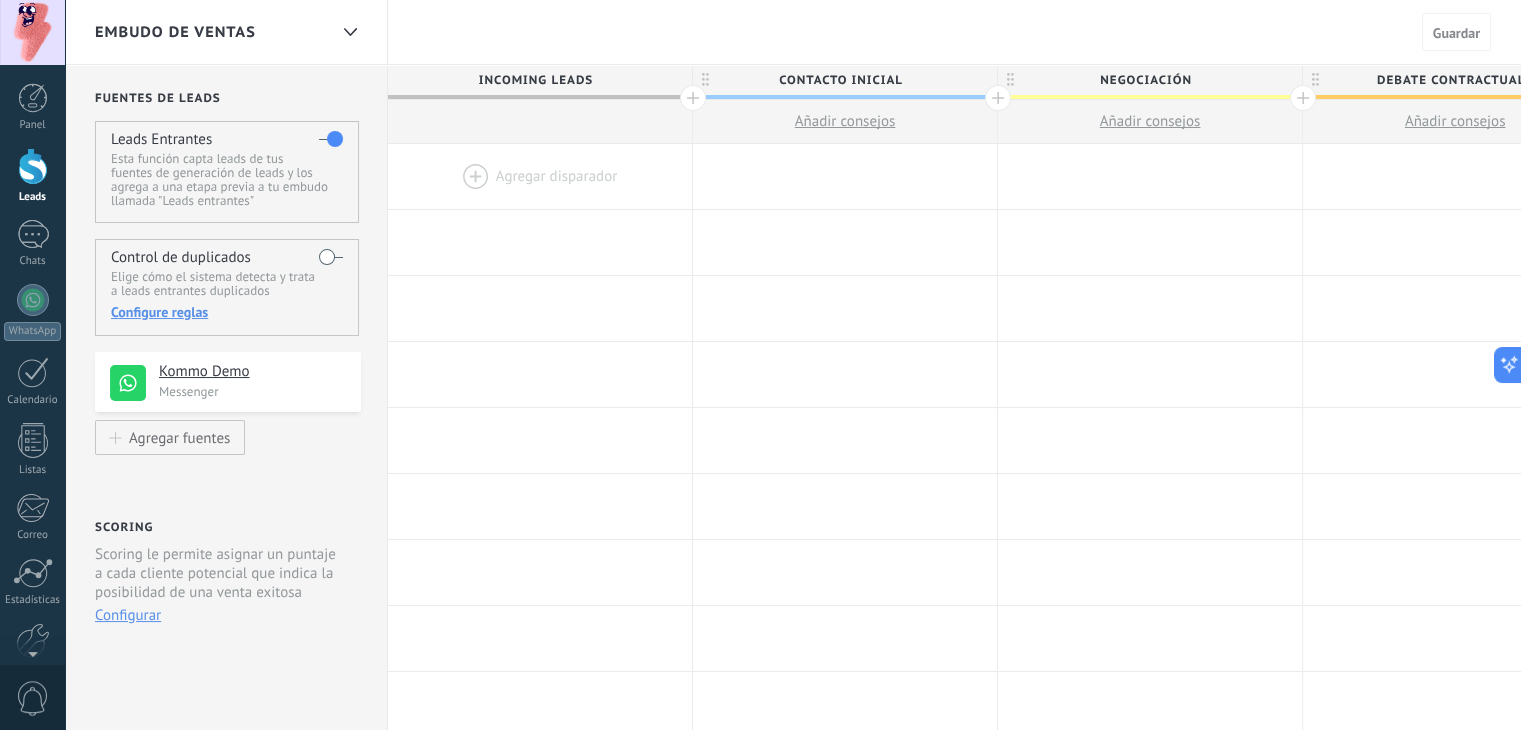 drag, startPoint x: 1445, startPoint y: 37, endPoint x: 1373, endPoint y: 53, distance: 73.756355 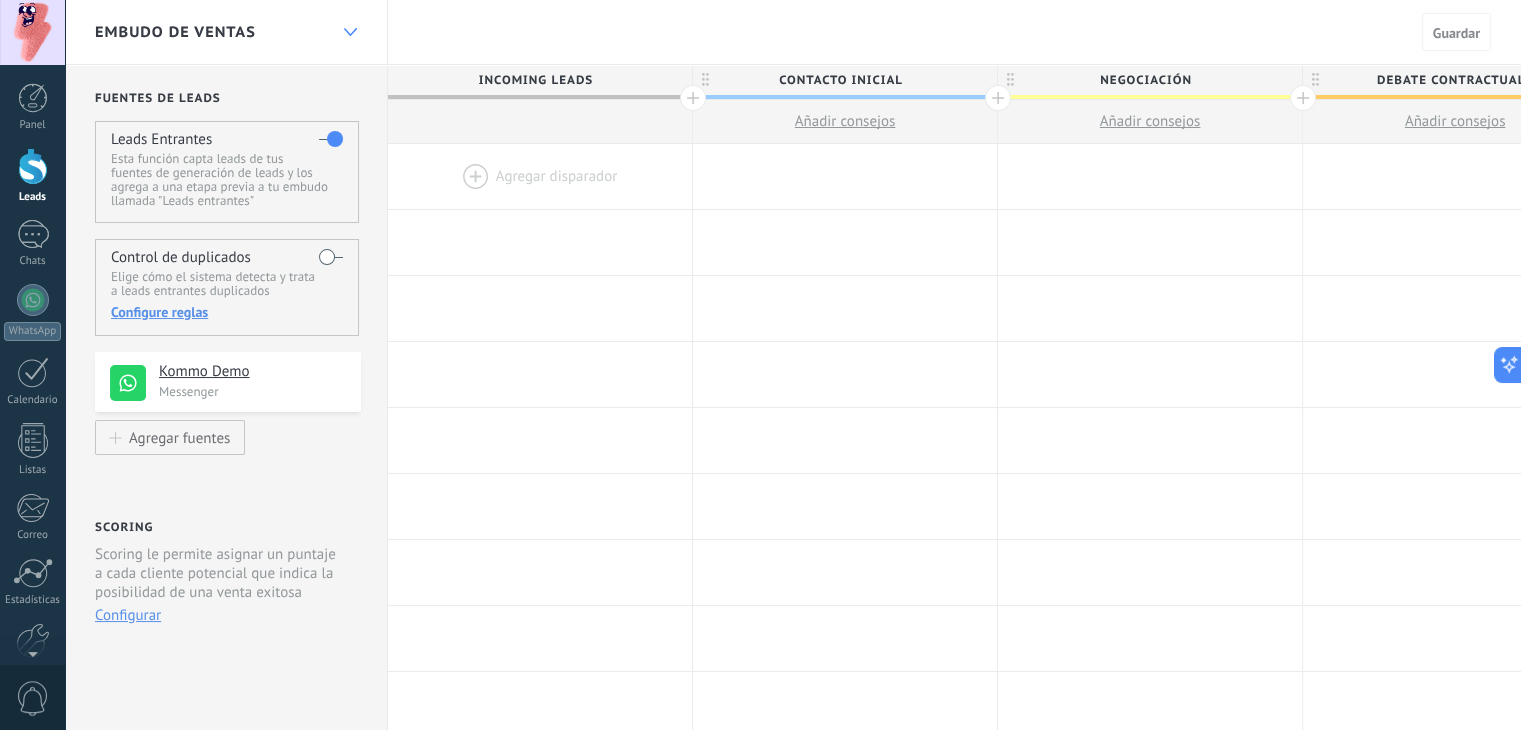 drag, startPoint x: 373, startPoint y: 30, endPoint x: 352, endPoint y: 32, distance: 21.095022 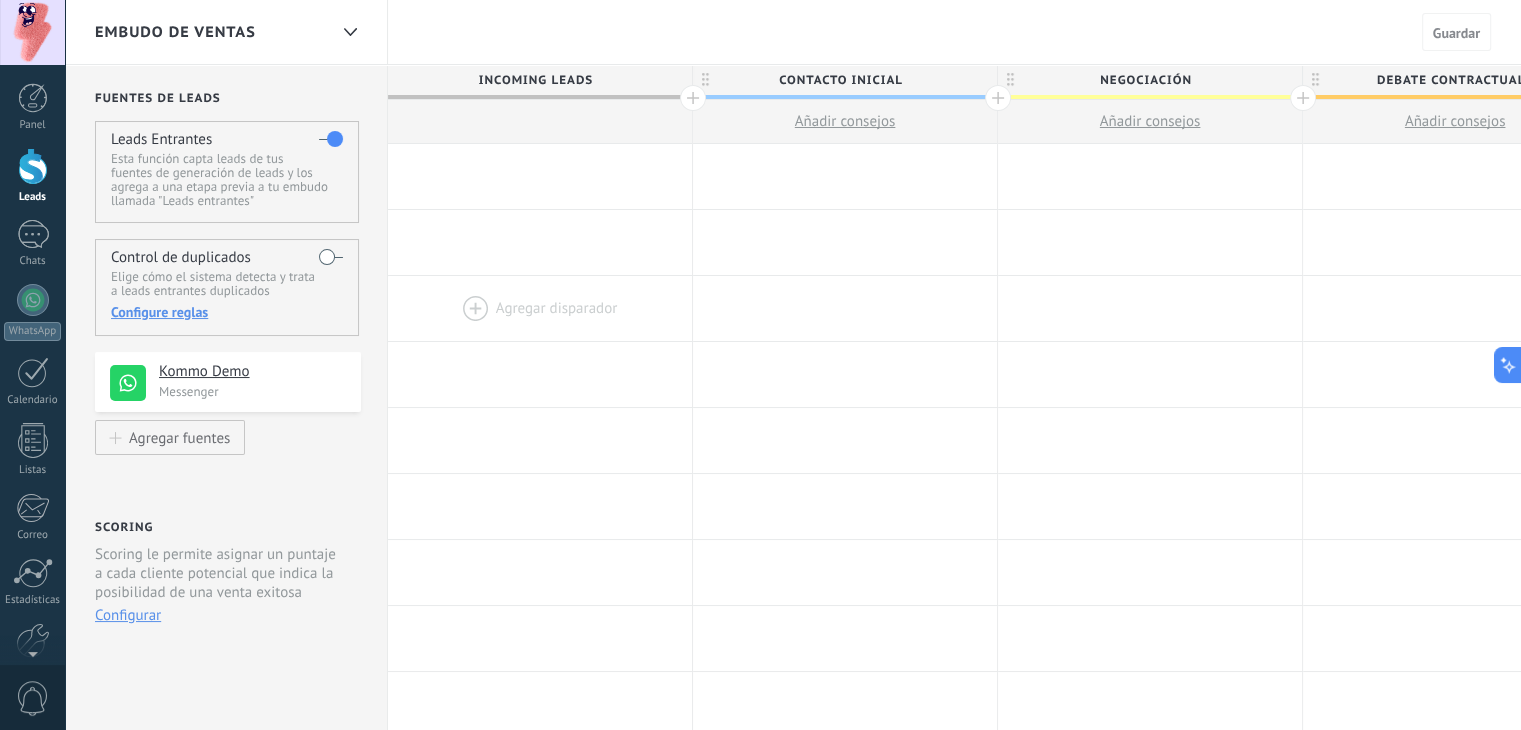 drag, startPoint x: 406, startPoint y: 309, endPoint x: 391, endPoint y: 315, distance: 16.155495 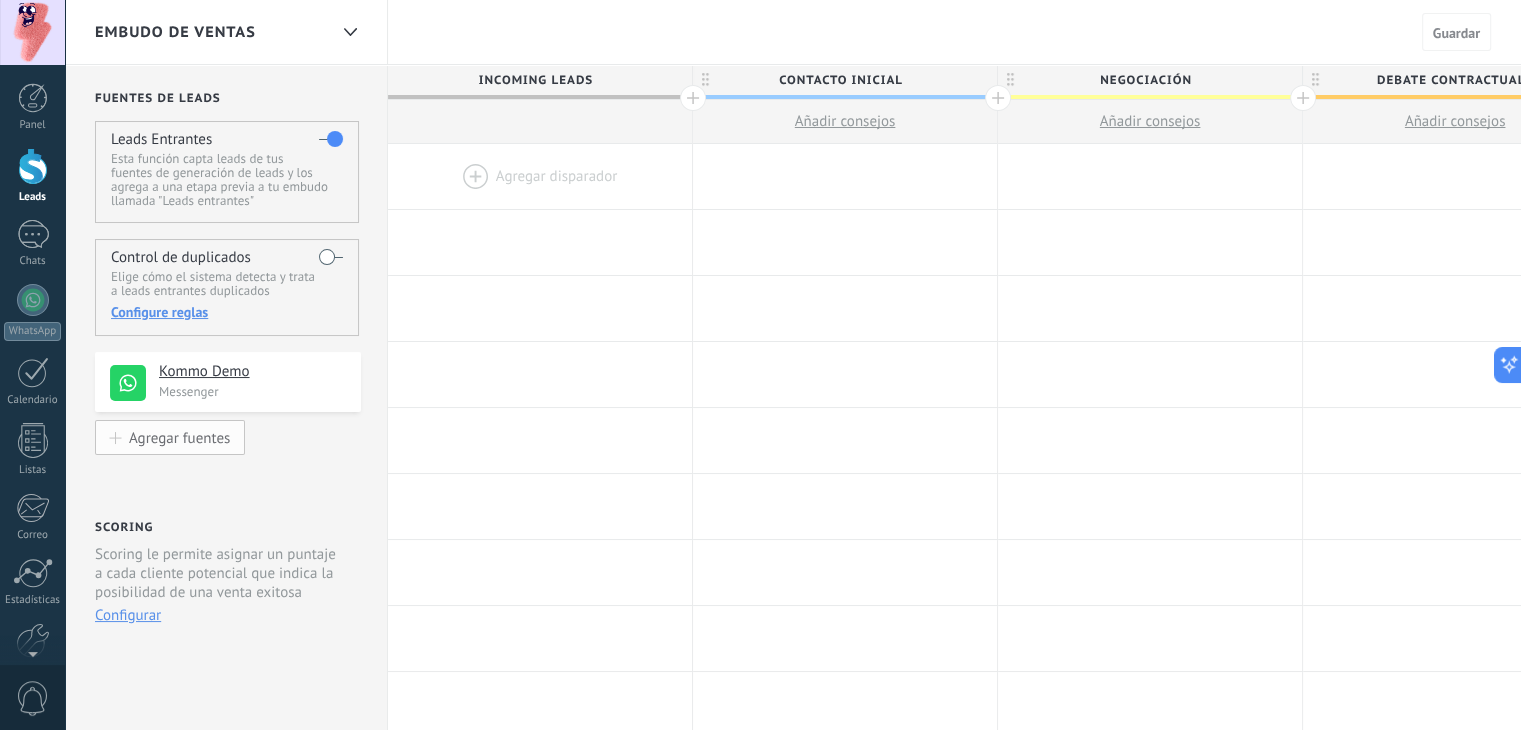 click on "Agregar fuentes" at bounding box center [170, 437] 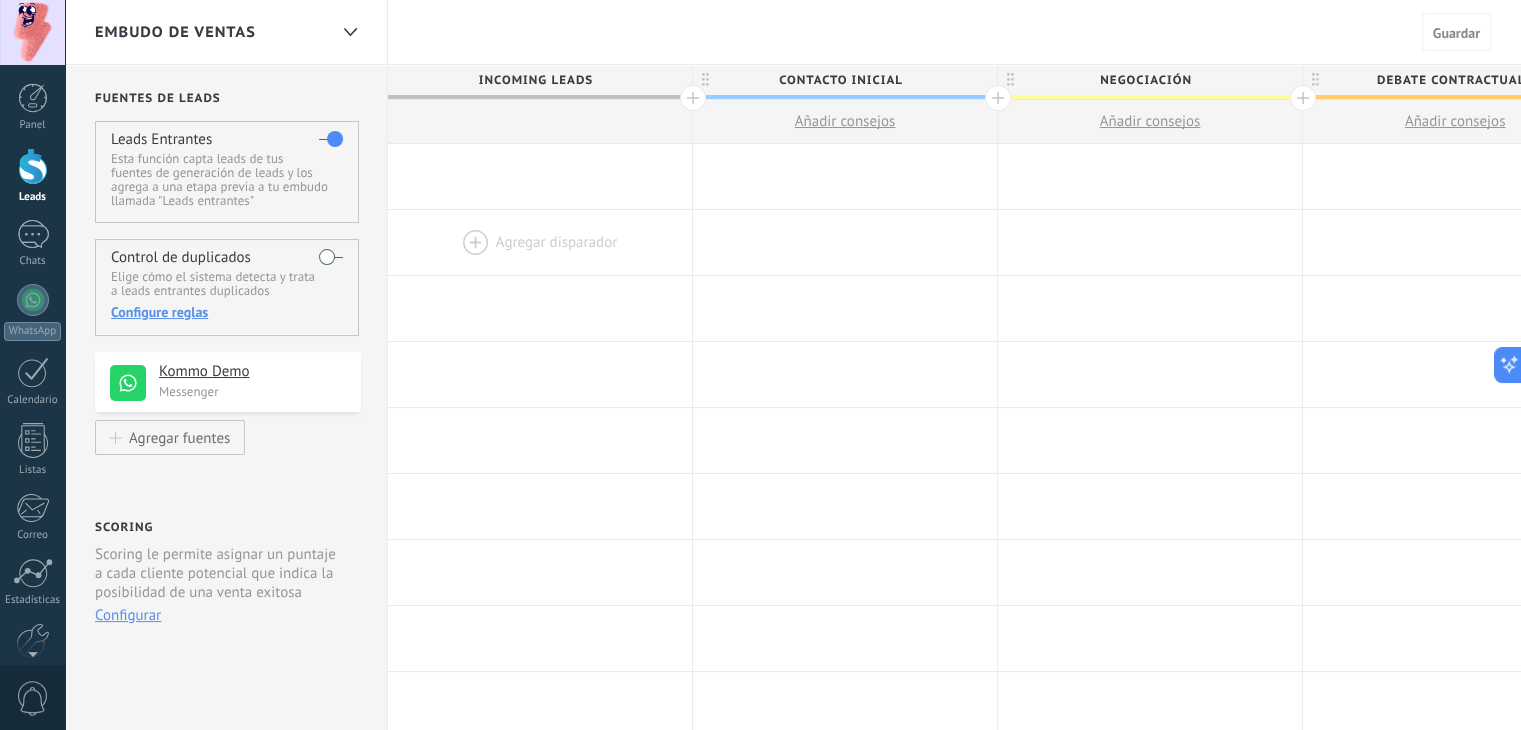 click at bounding box center (540, 242) 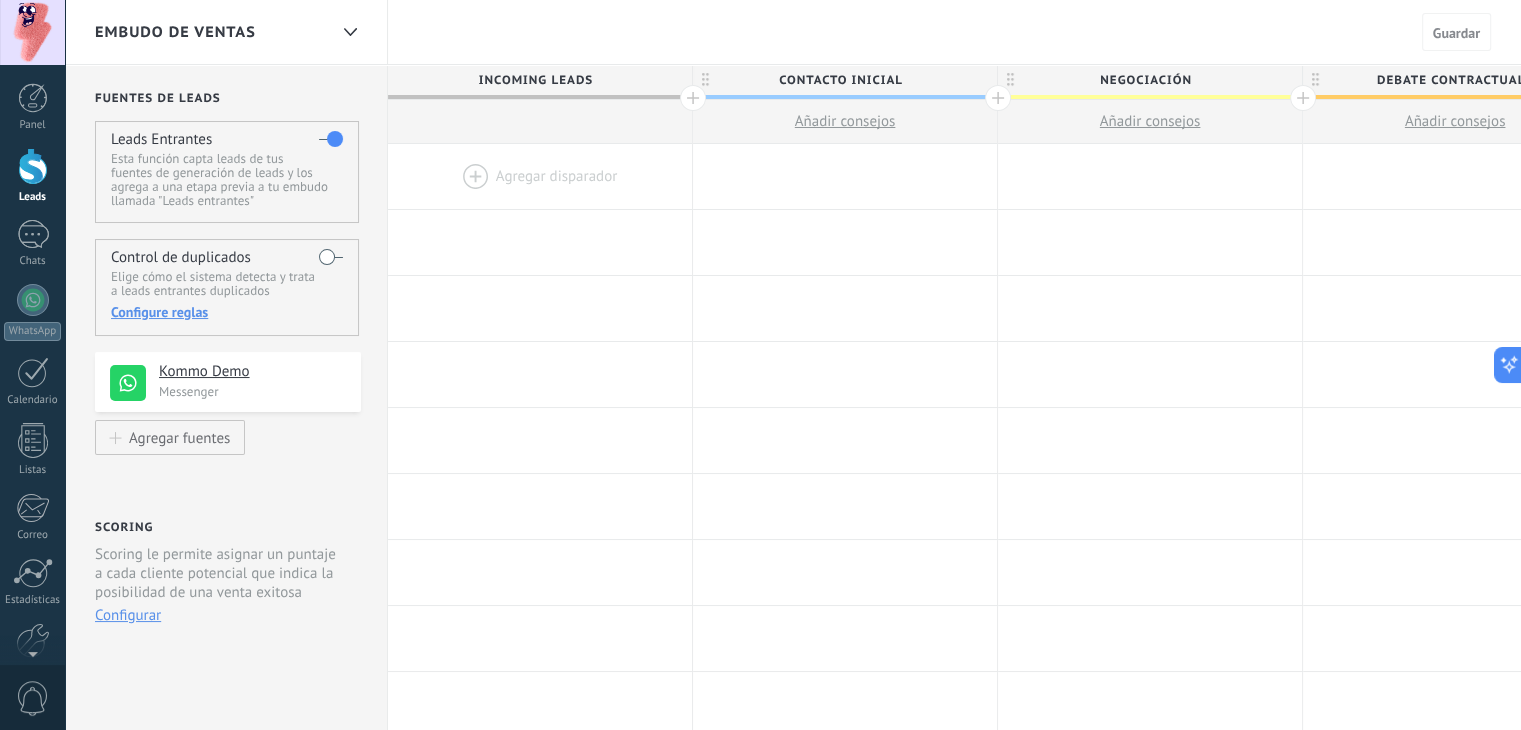 click at bounding box center (540, 176) 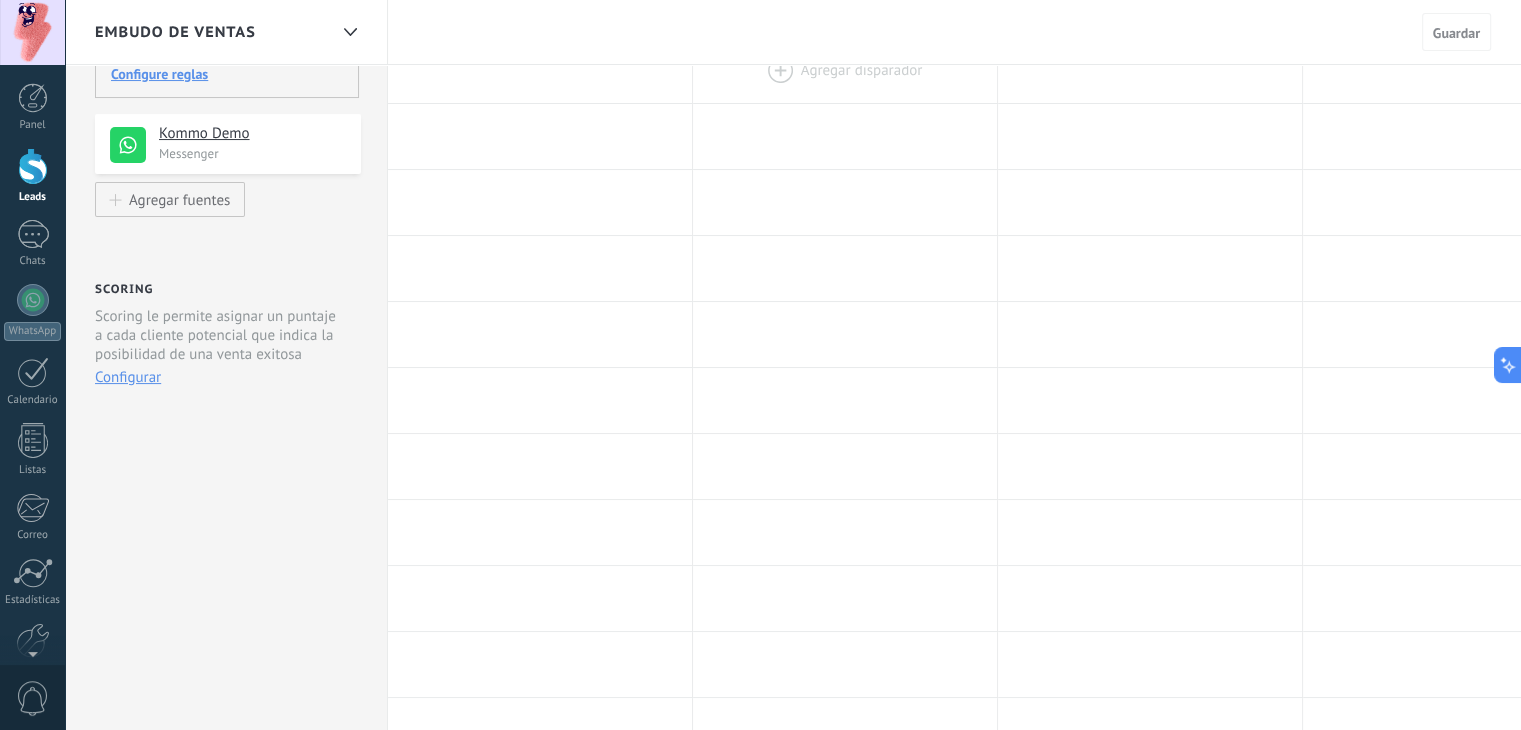scroll, scrollTop: 0, scrollLeft: 0, axis: both 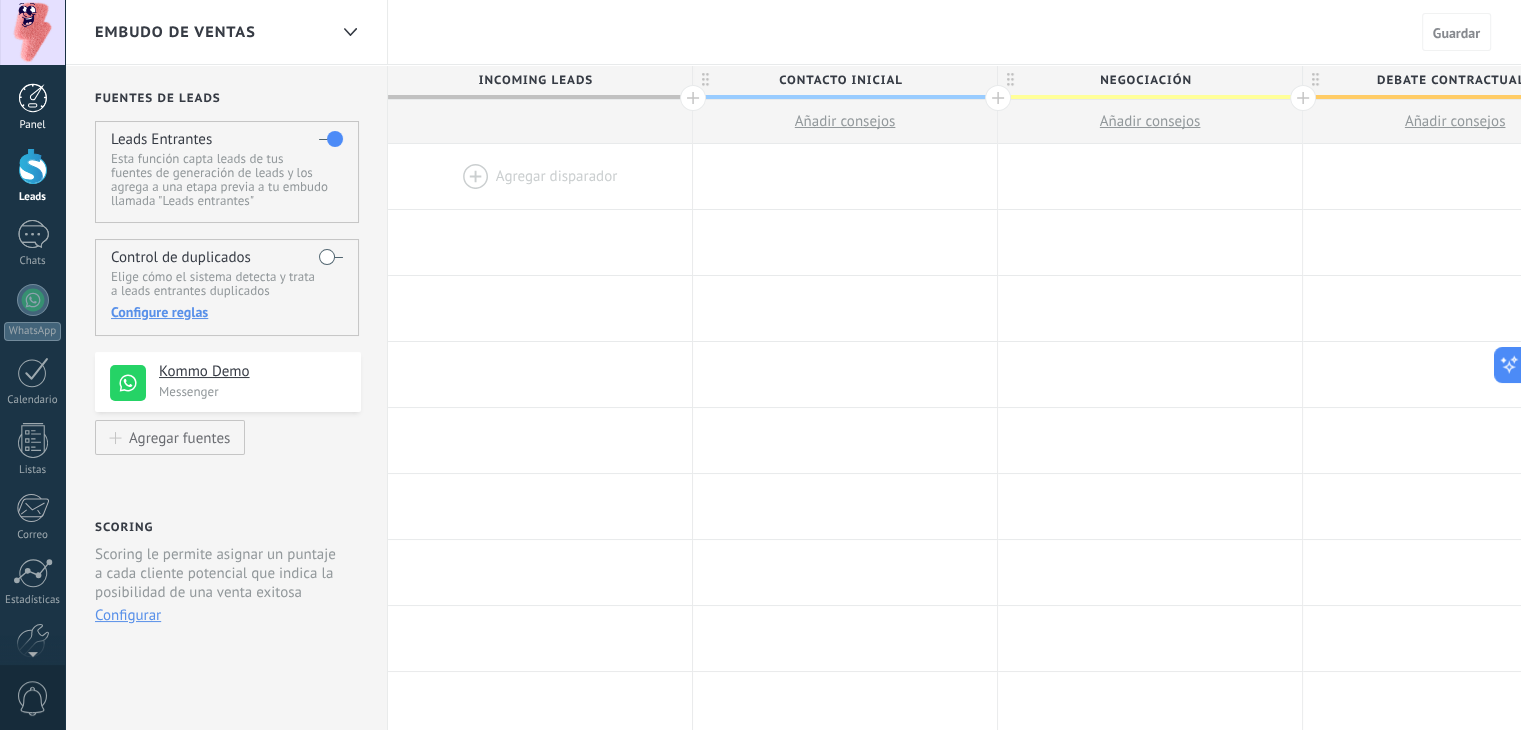 click at bounding box center (33, 98) 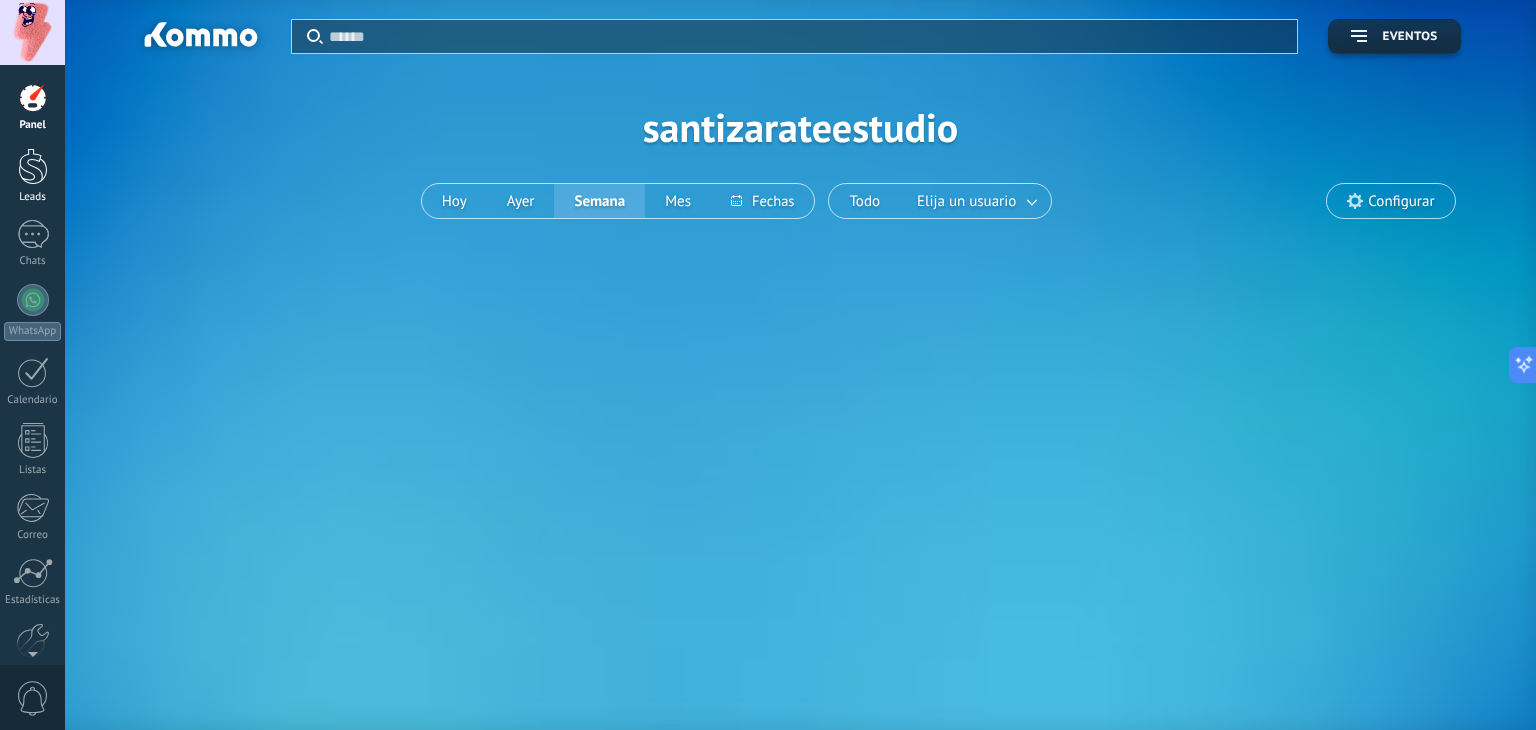 click at bounding box center (33, 166) 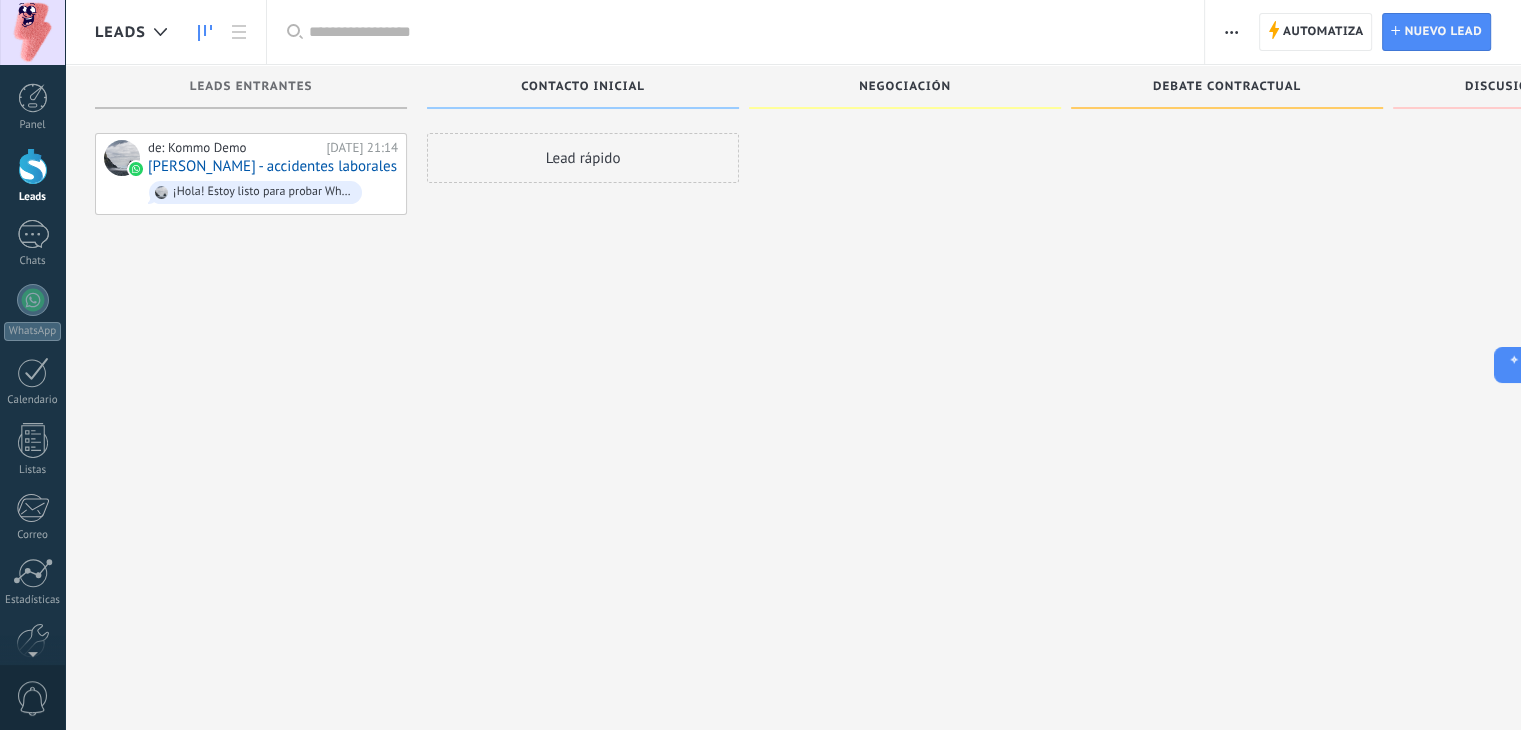 click at bounding box center (33, 166) 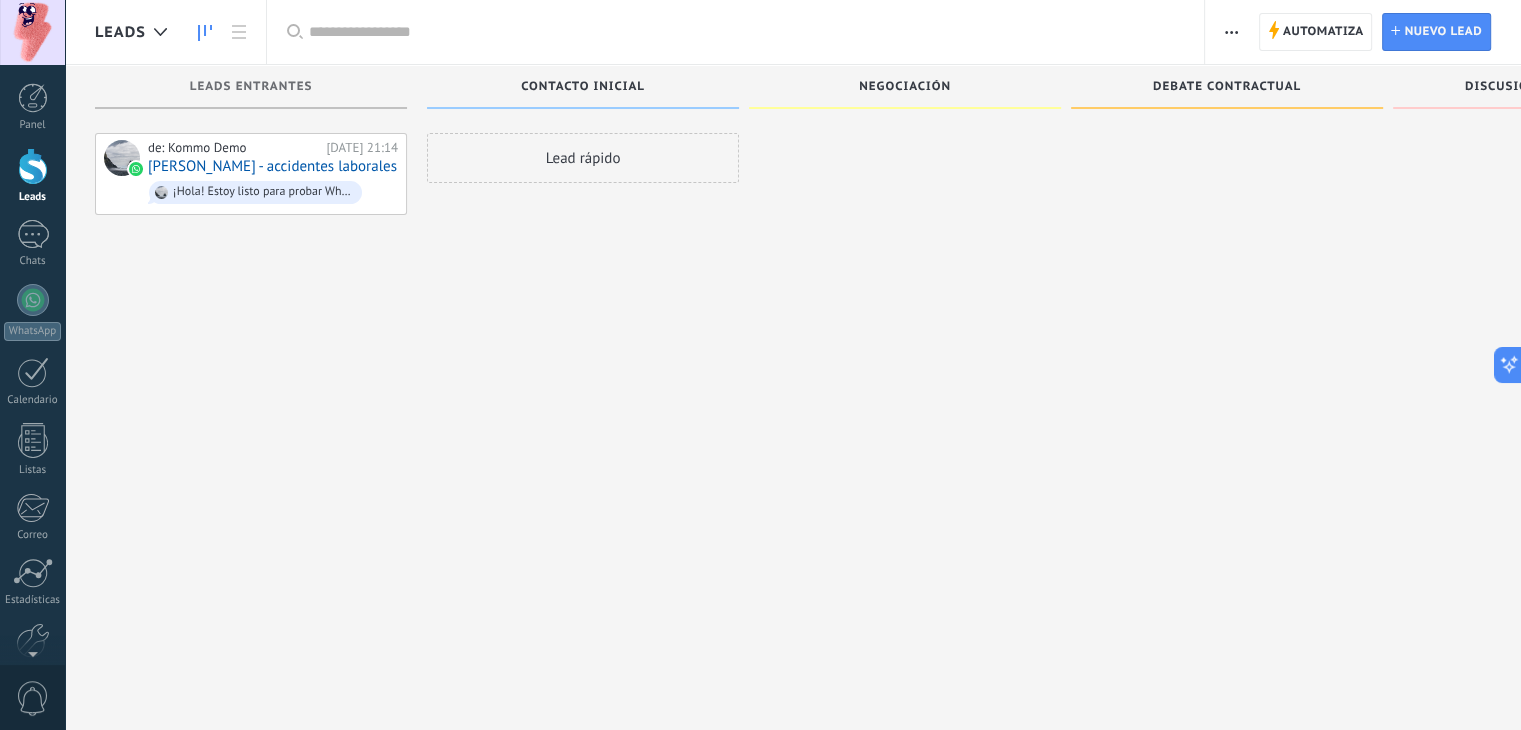 drag, startPoint x: 884, startPoint y: 64, endPoint x: 1020, endPoint y: 64, distance: 136 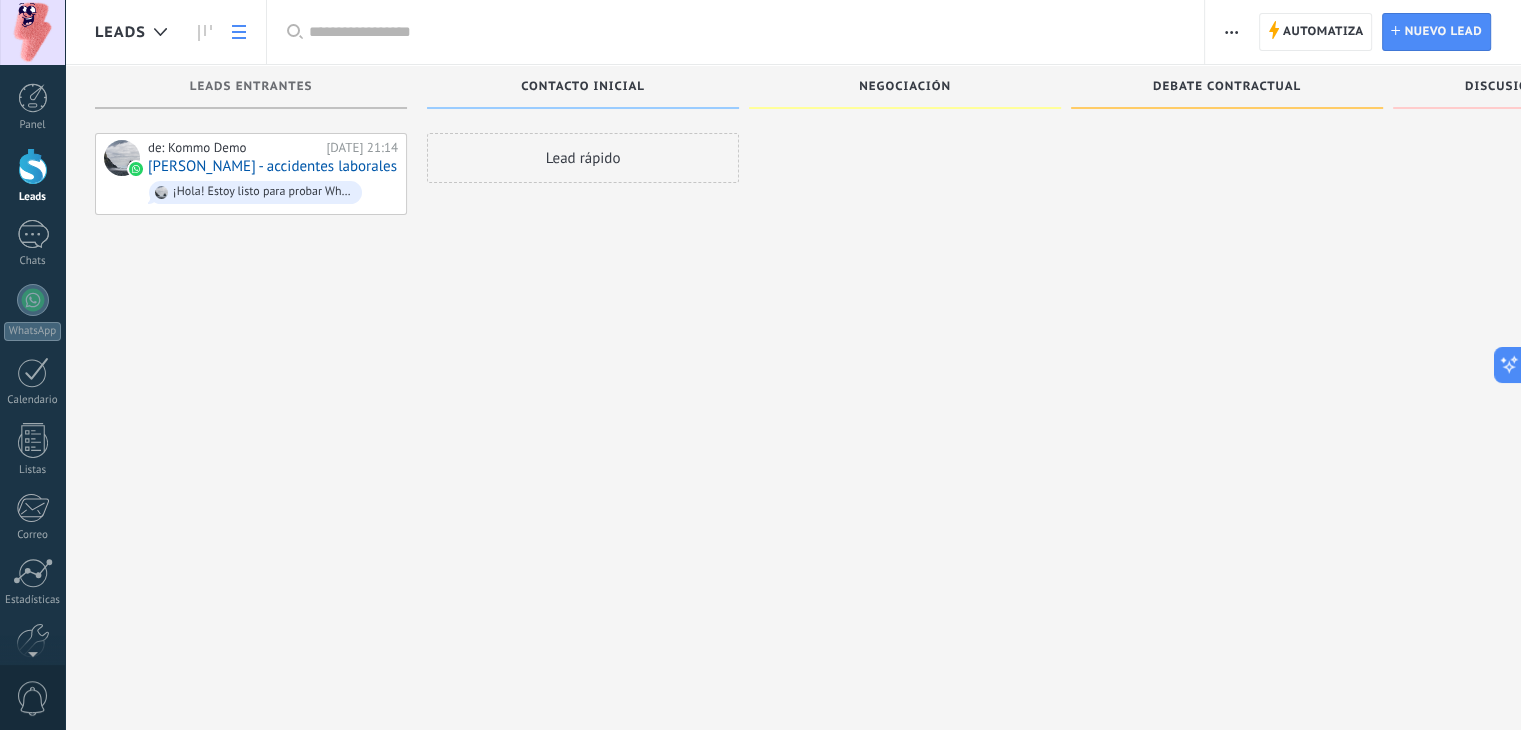 click at bounding box center [239, 32] 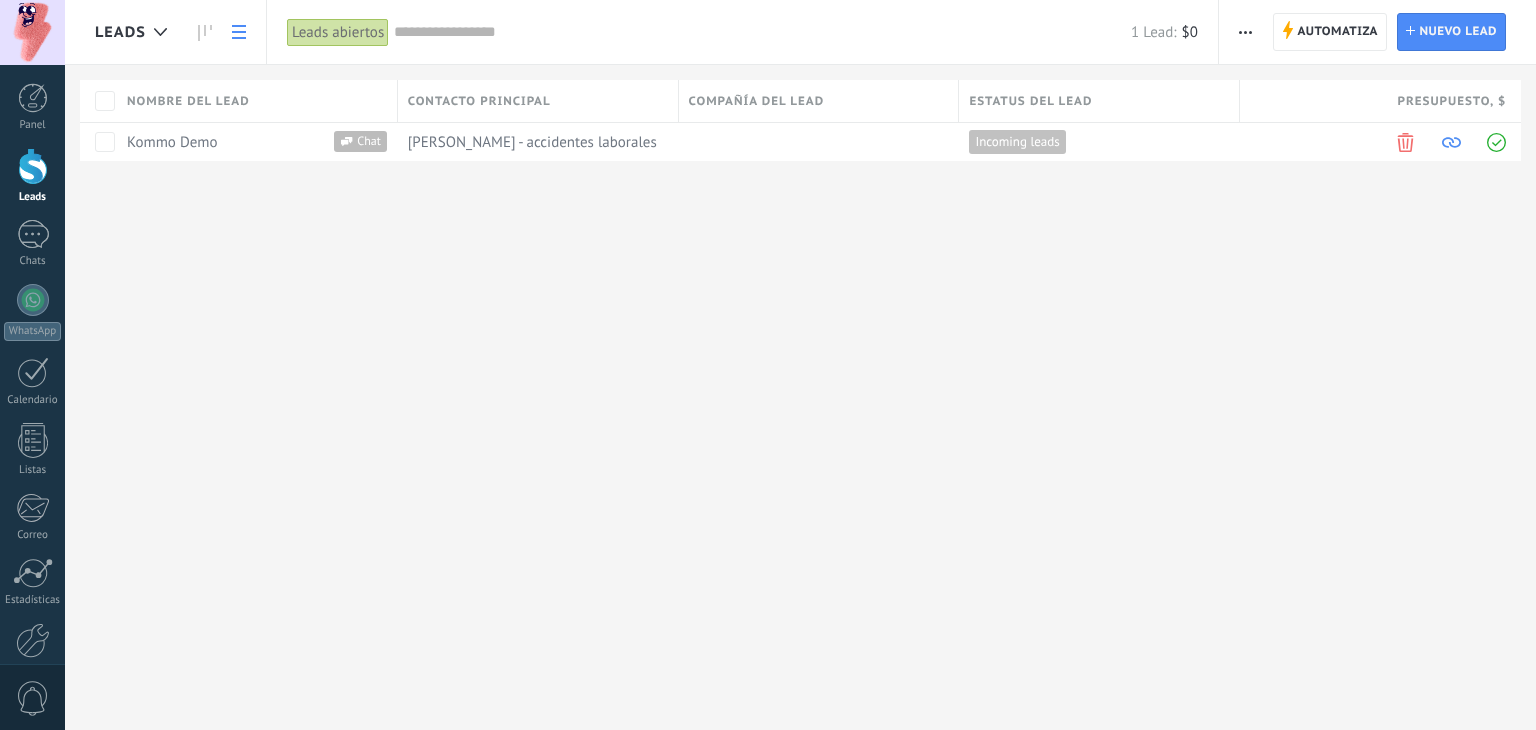 scroll, scrollTop: 0, scrollLeft: 0, axis: both 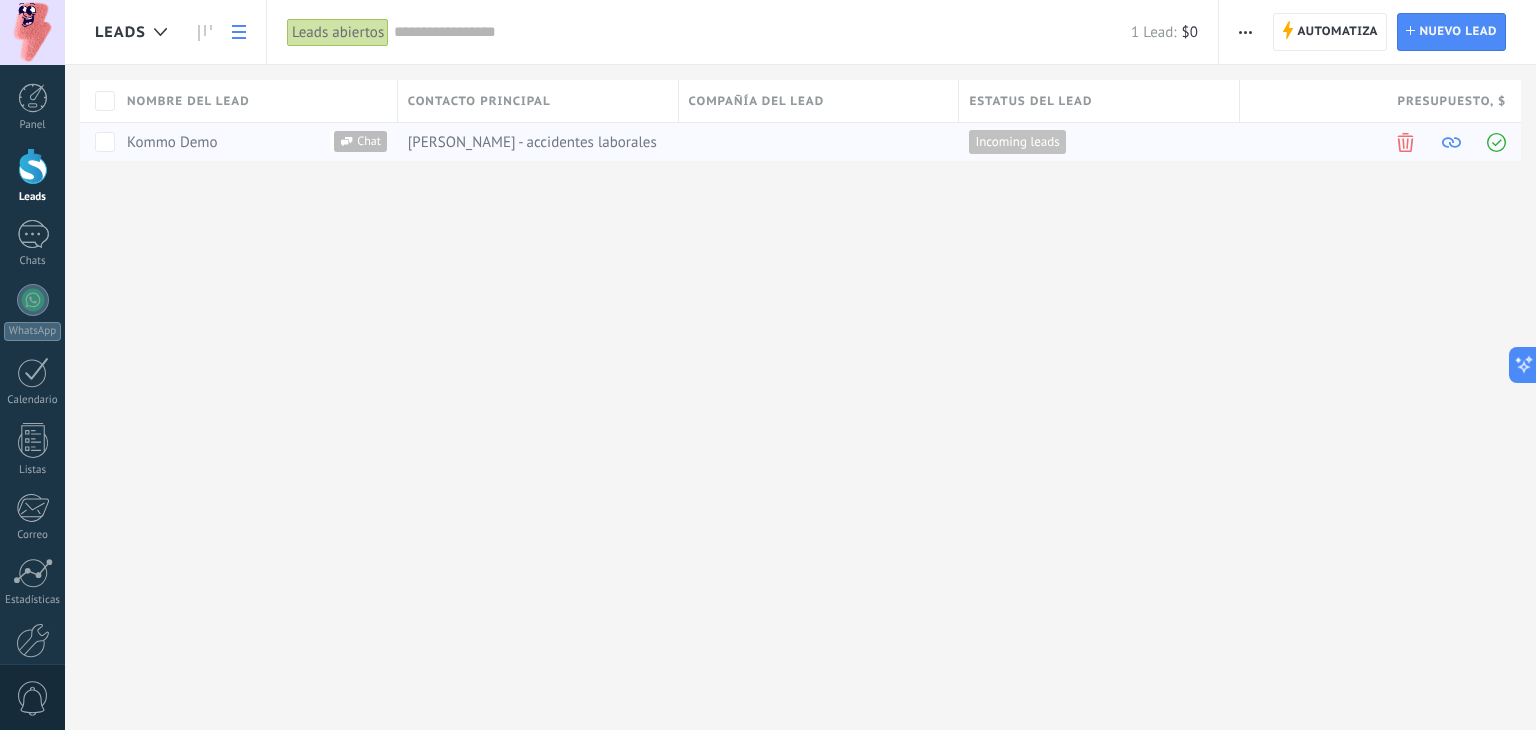 click at bounding box center [1405, 142] 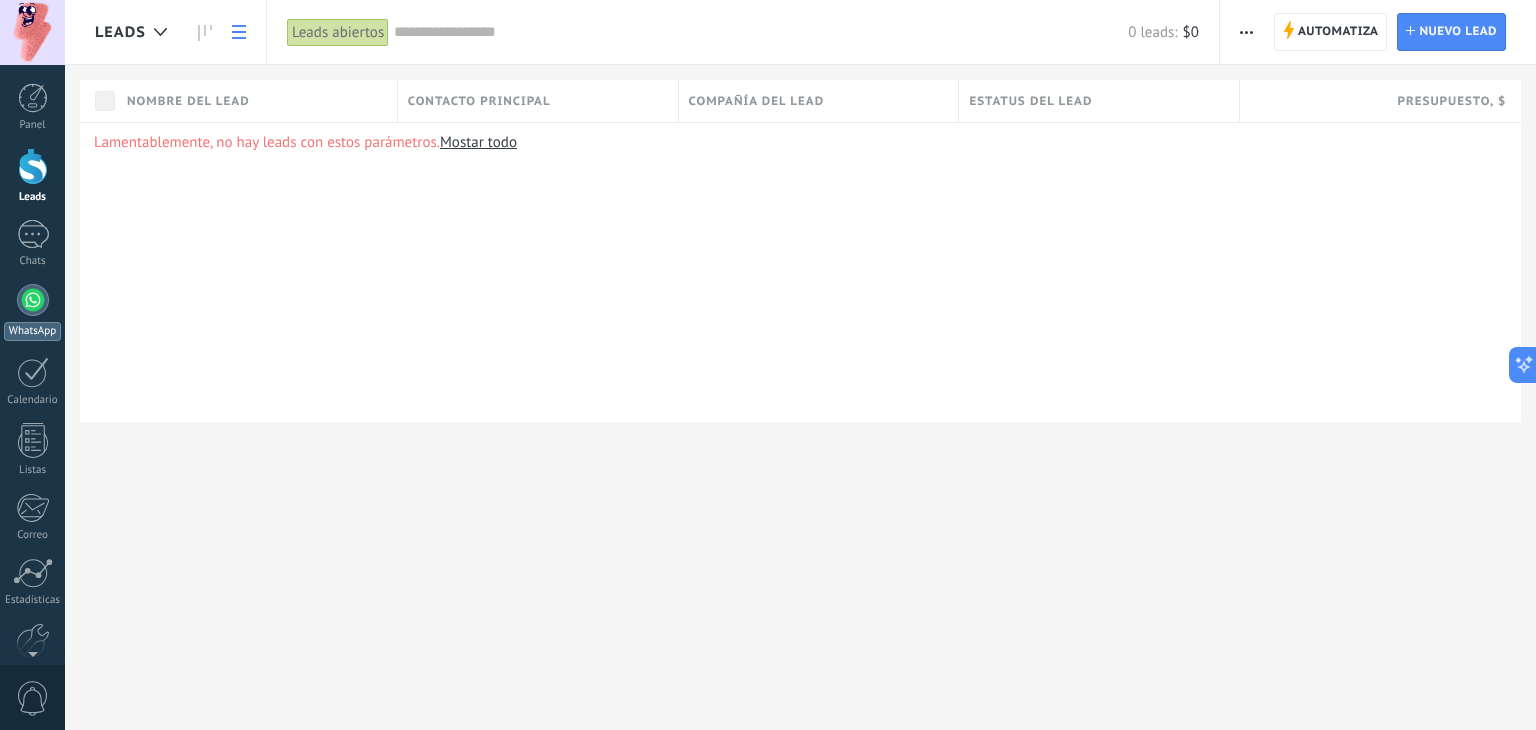 click at bounding box center [33, 300] 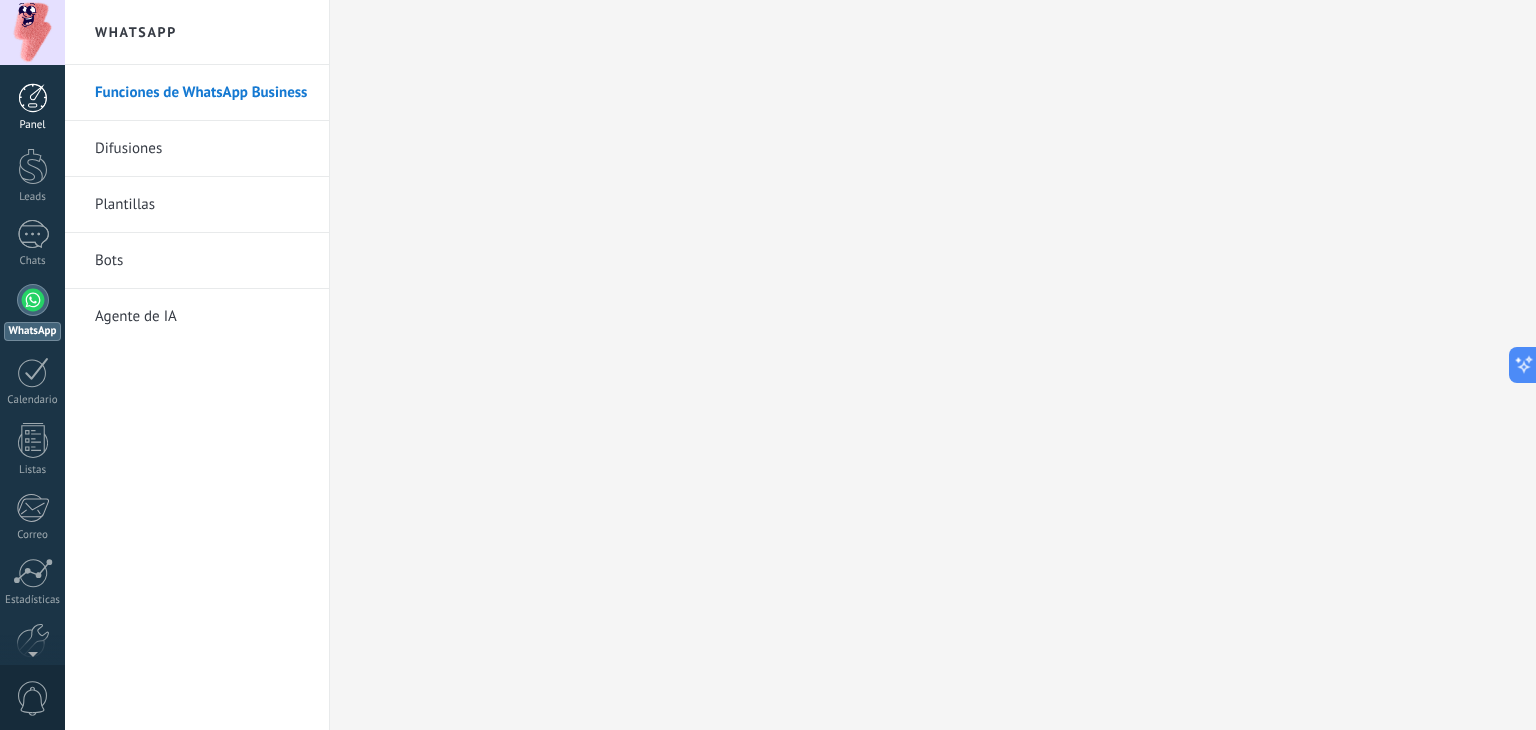 click on "Panel" at bounding box center [32, 107] 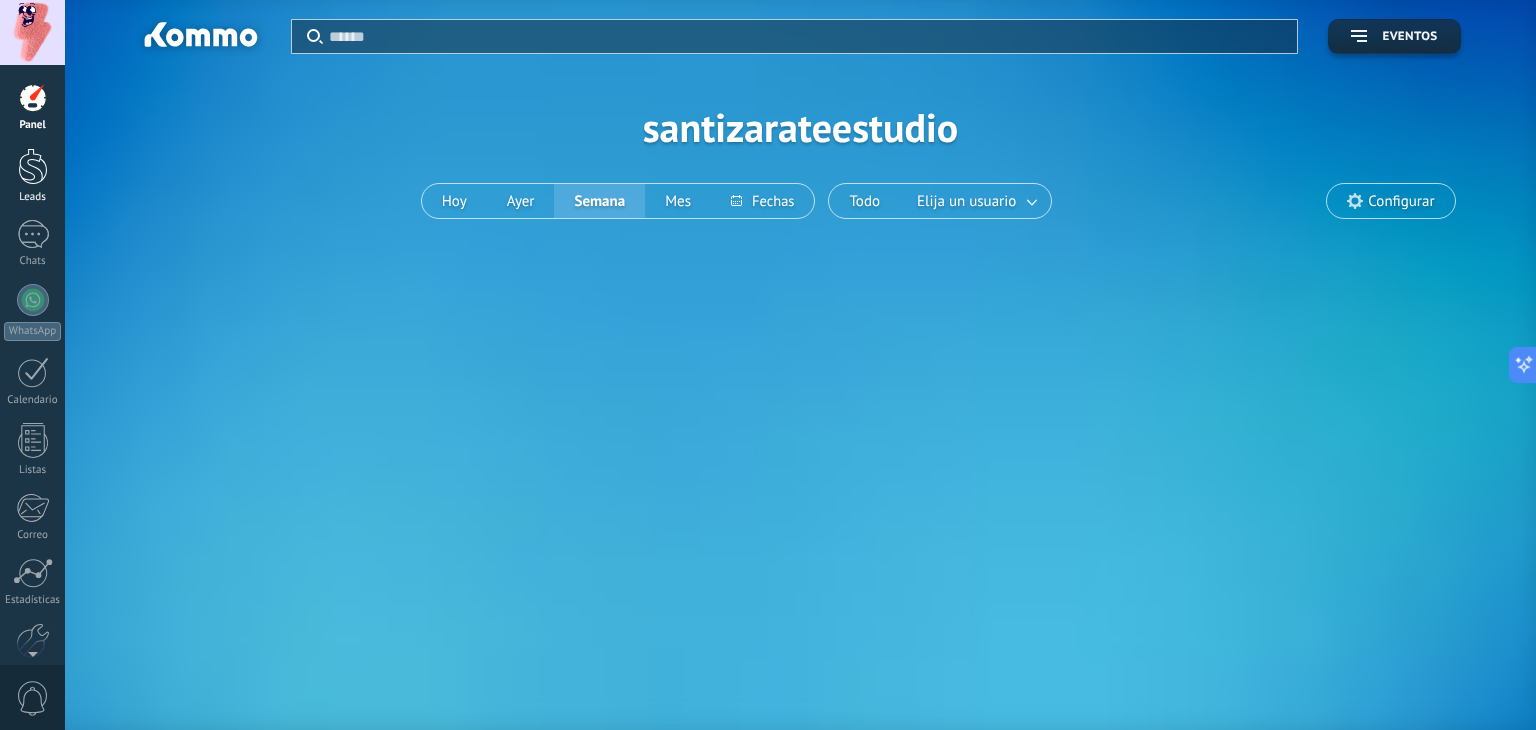 click at bounding box center (33, 166) 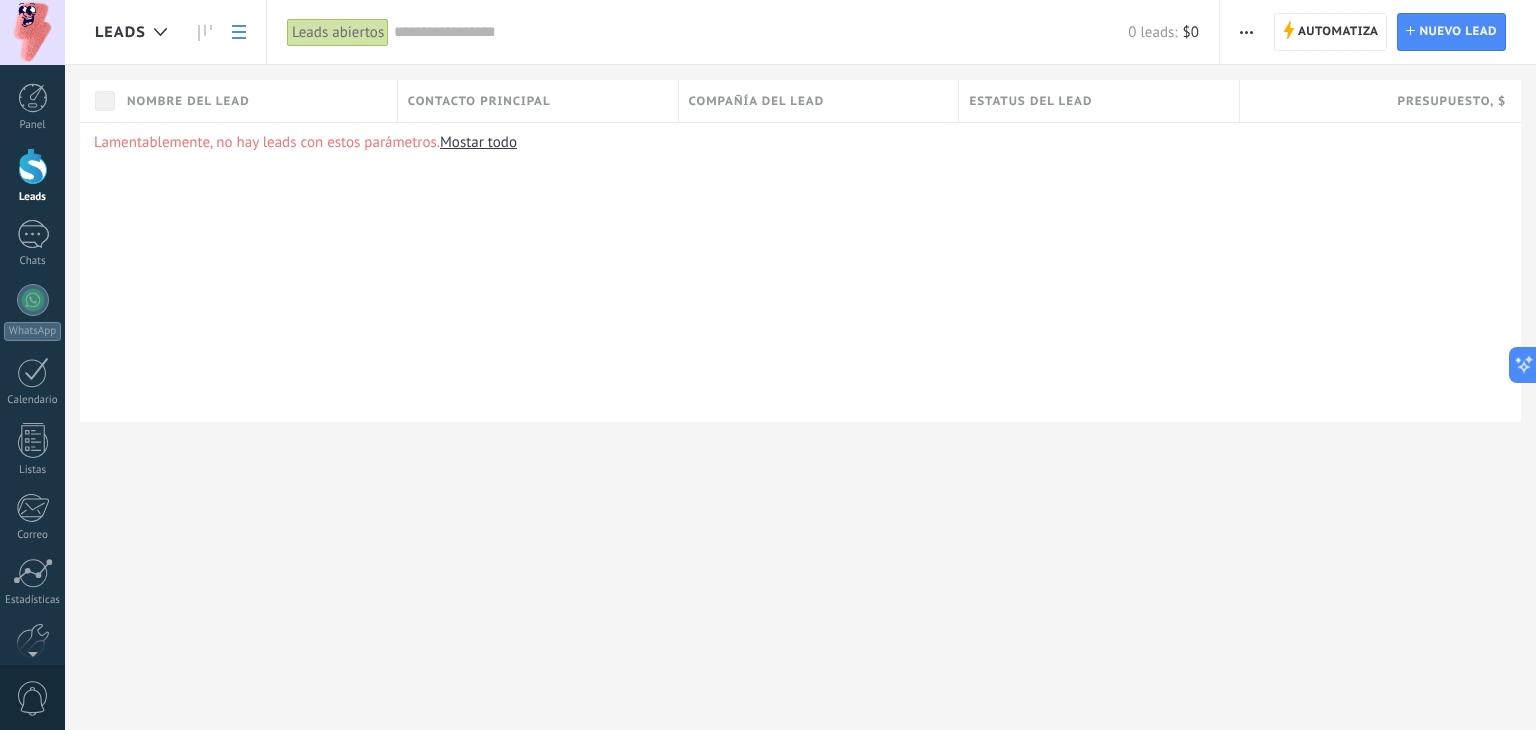 click at bounding box center [33, 166] 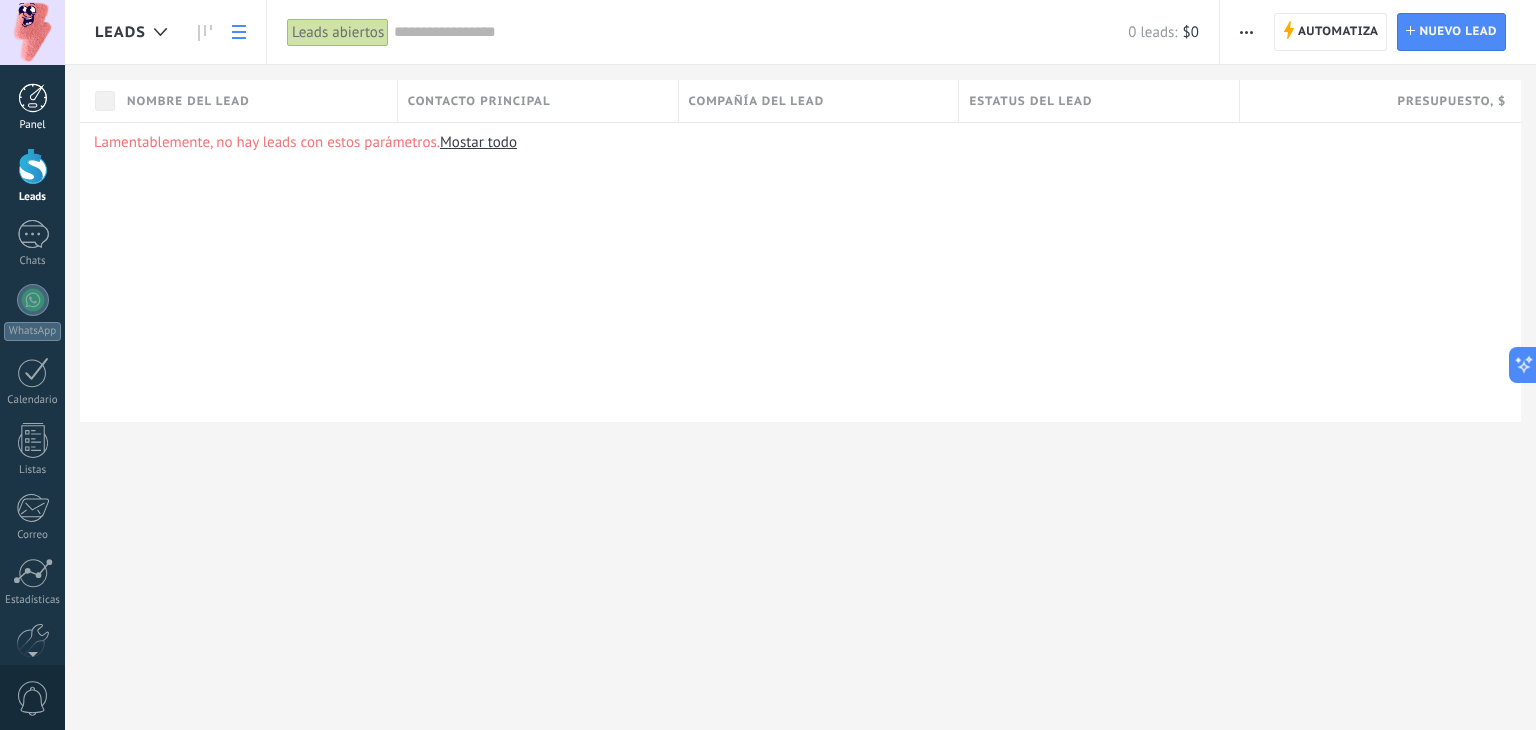 click on "Panel" at bounding box center (32, 107) 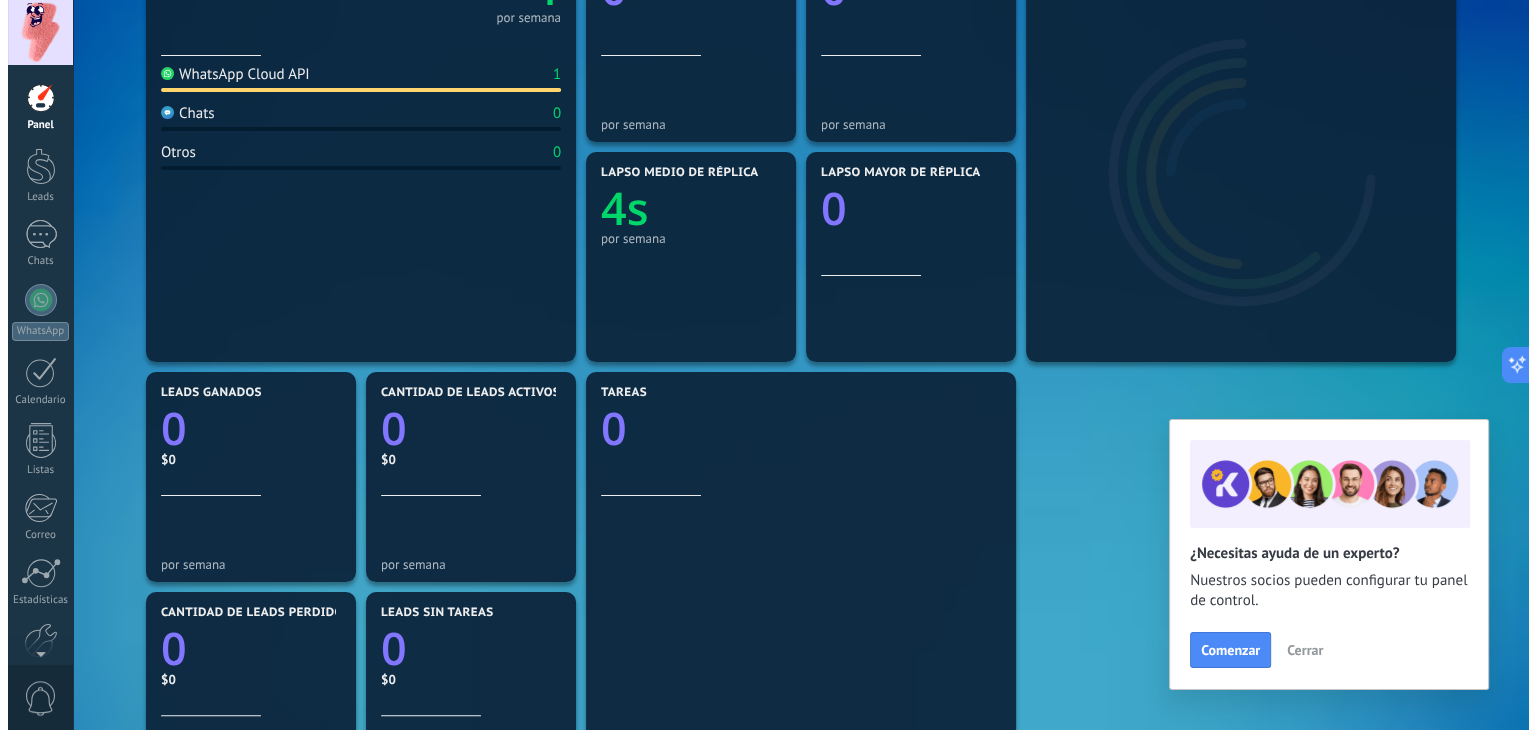 scroll, scrollTop: 0, scrollLeft: 0, axis: both 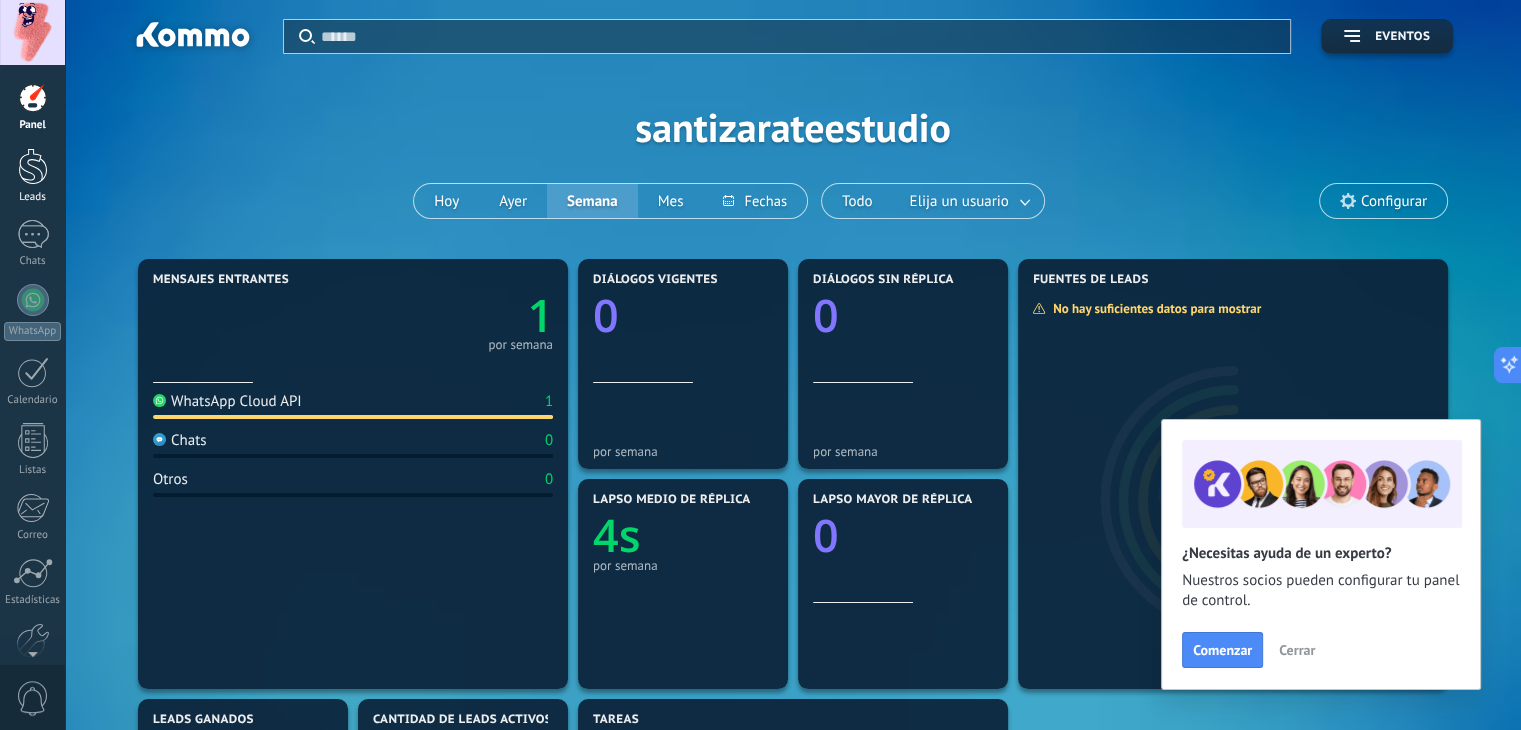 click on "Leads" at bounding box center (32, 176) 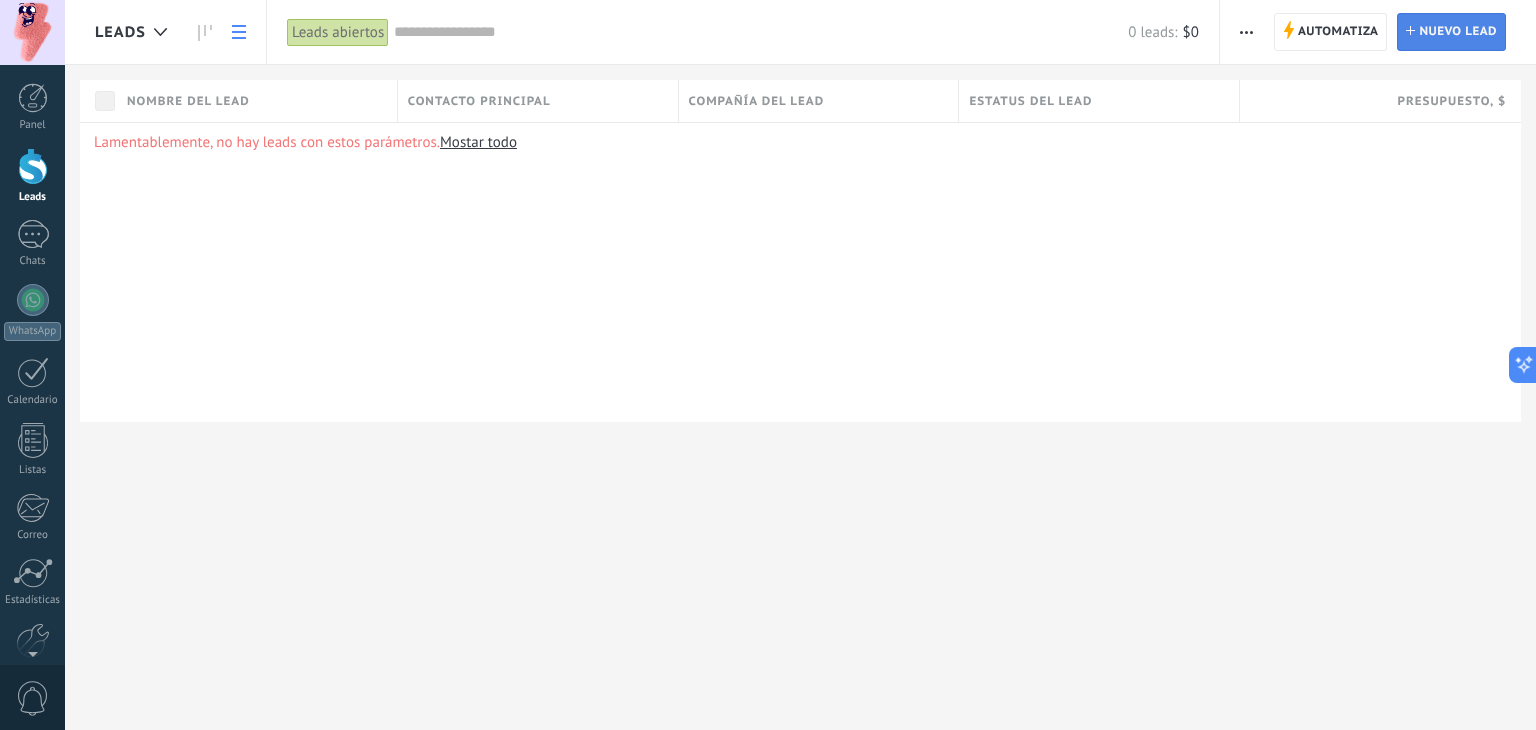 click on "Nuevo lead" at bounding box center (1458, 32) 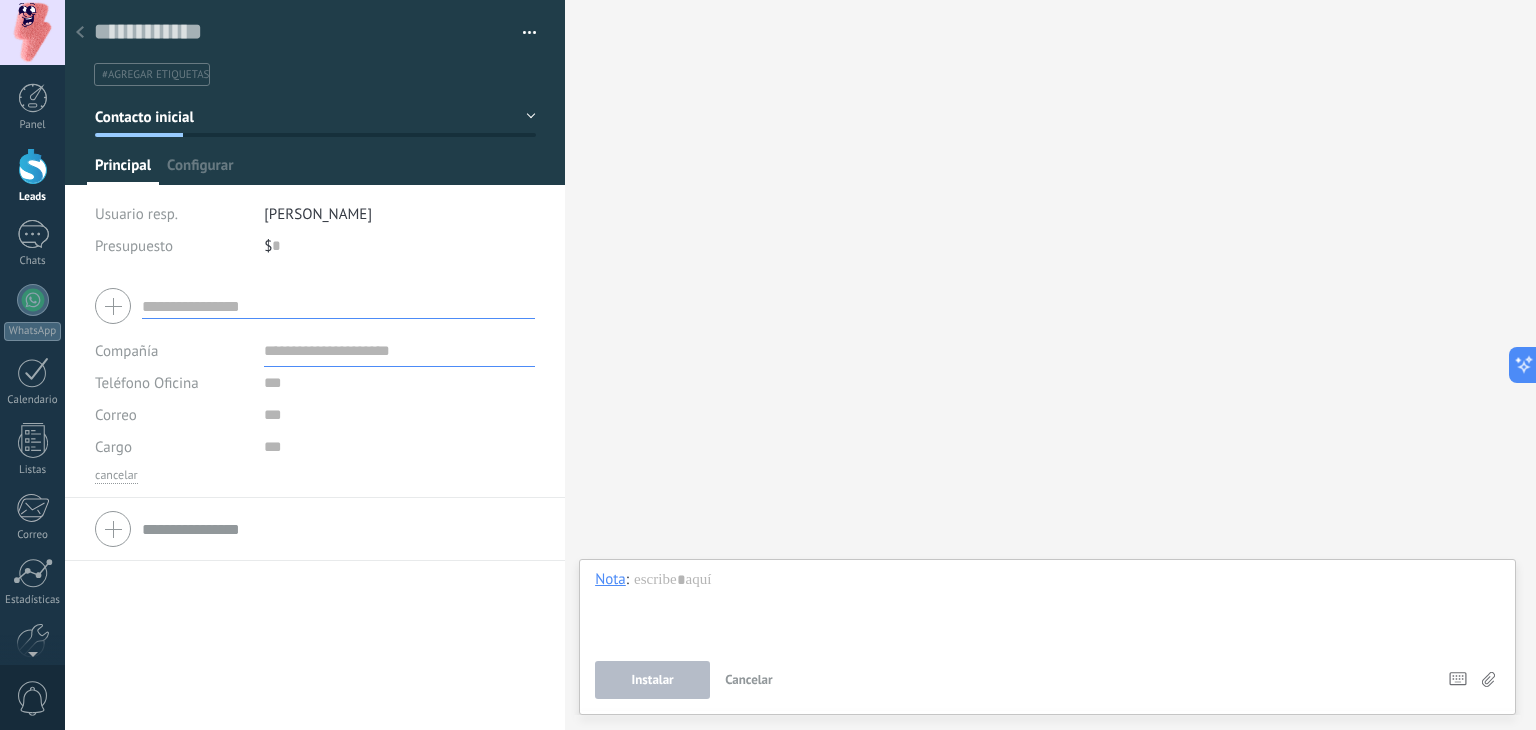 click 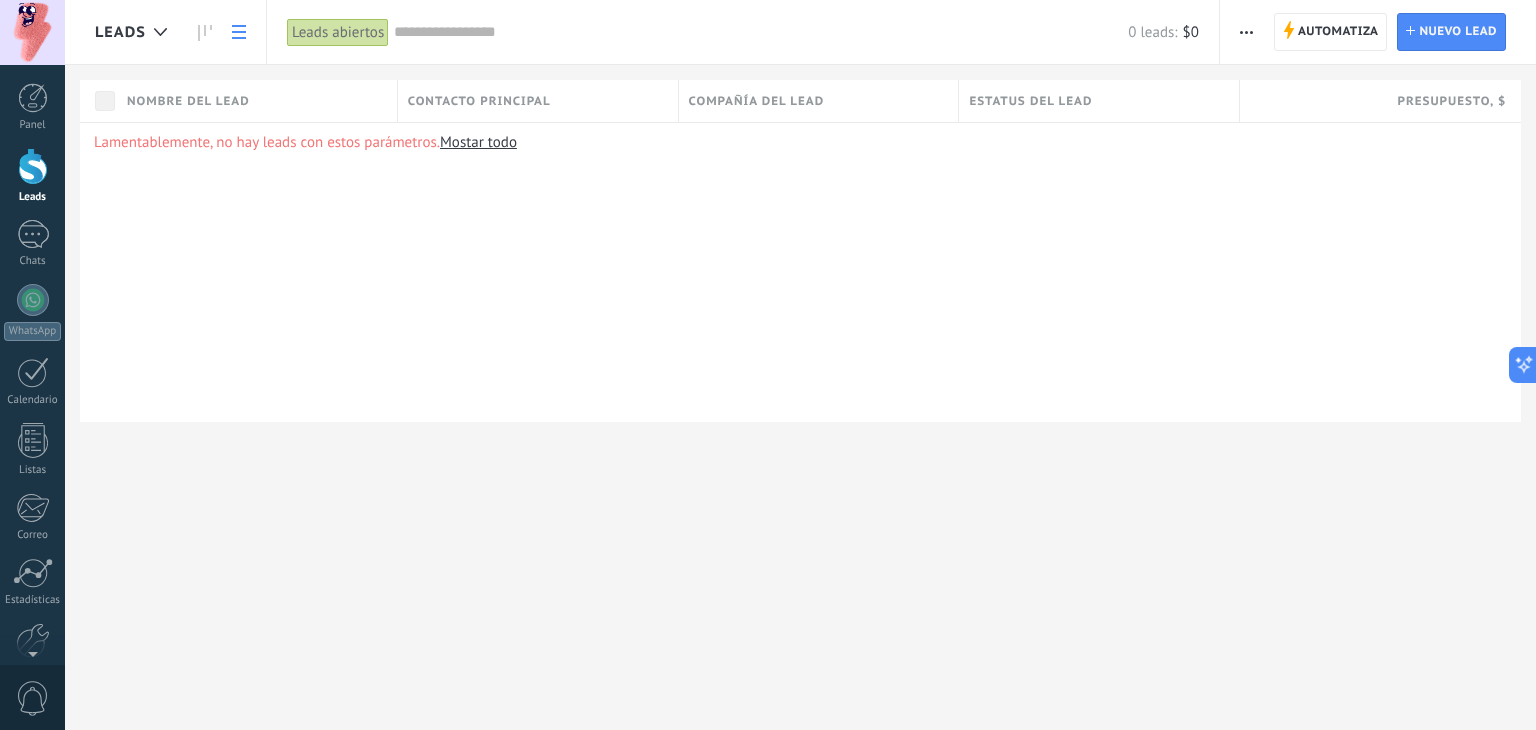 click on "Panel
Leads
Chats
WhatsApp
Clientes" at bounding box center (32, 425) 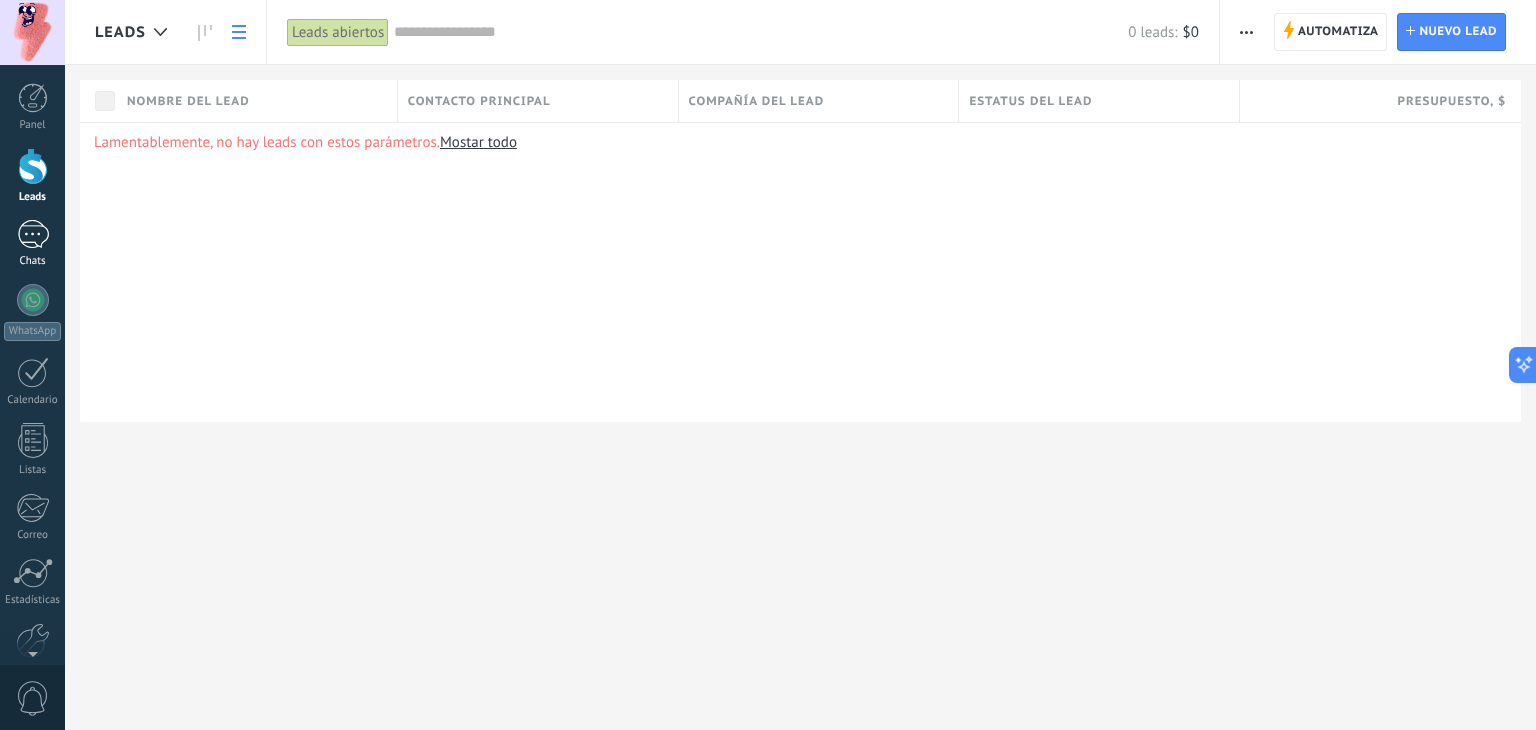 click at bounding box center (33, 234) 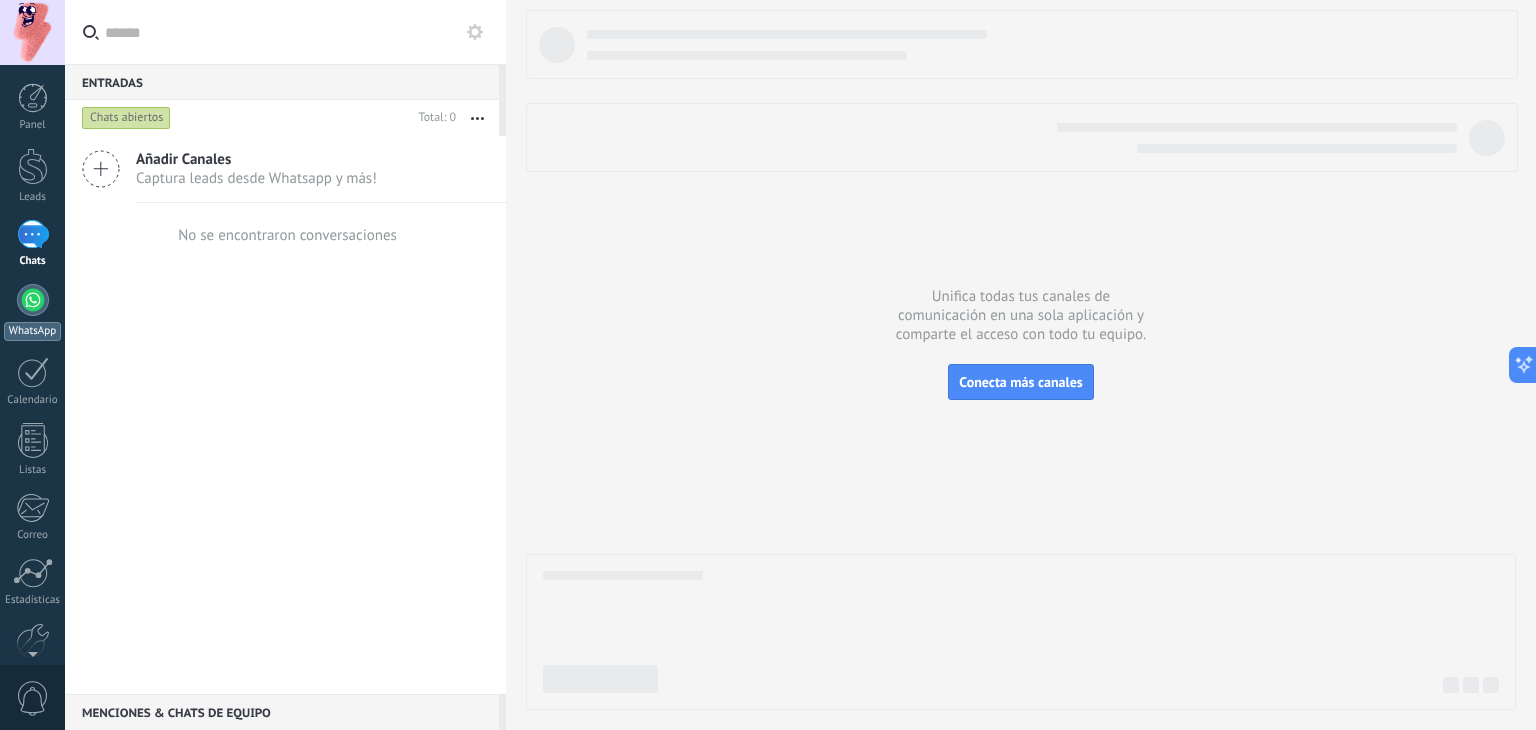 click at bounding box center (33, 300) 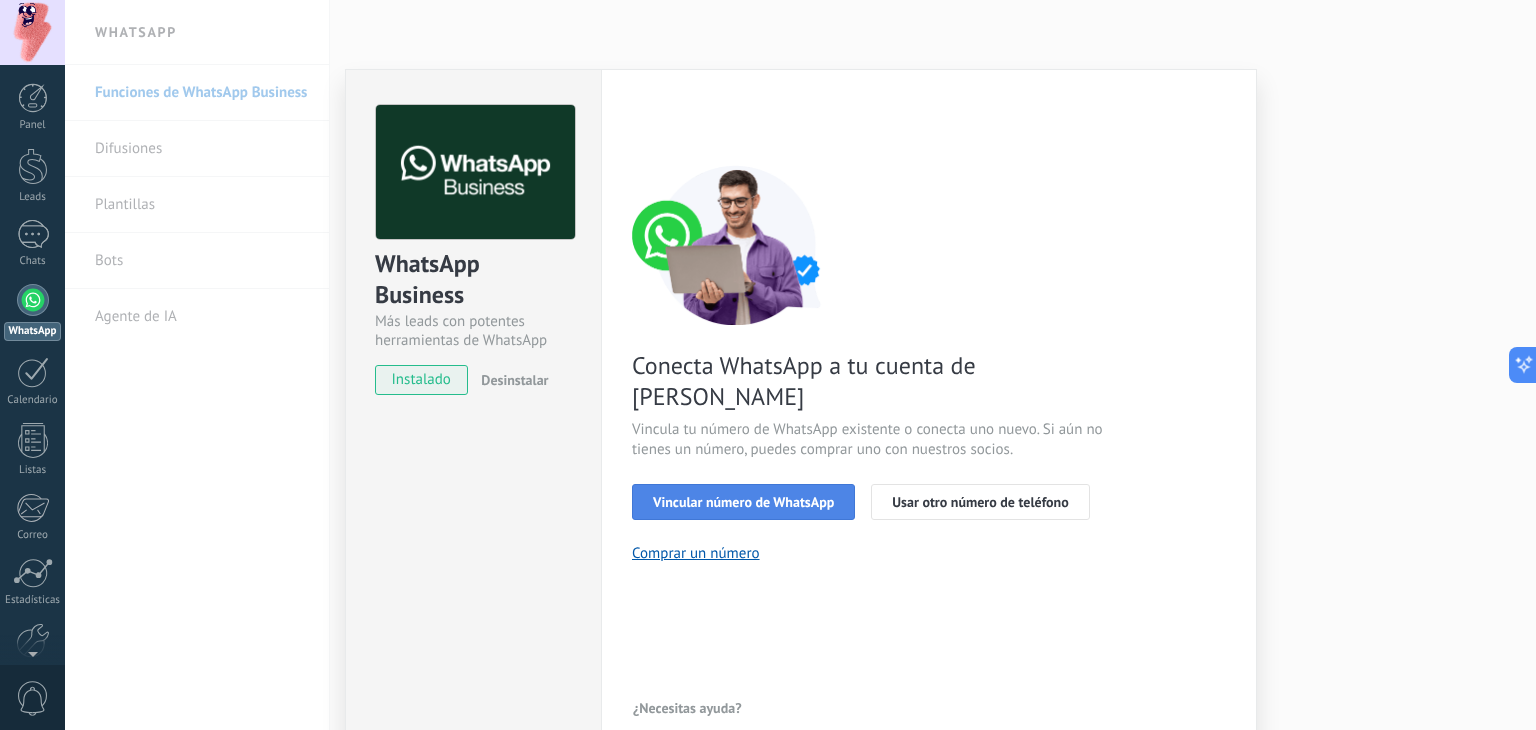 click on "Vincular número de WhatsApp" at bounding box center (743, 502) 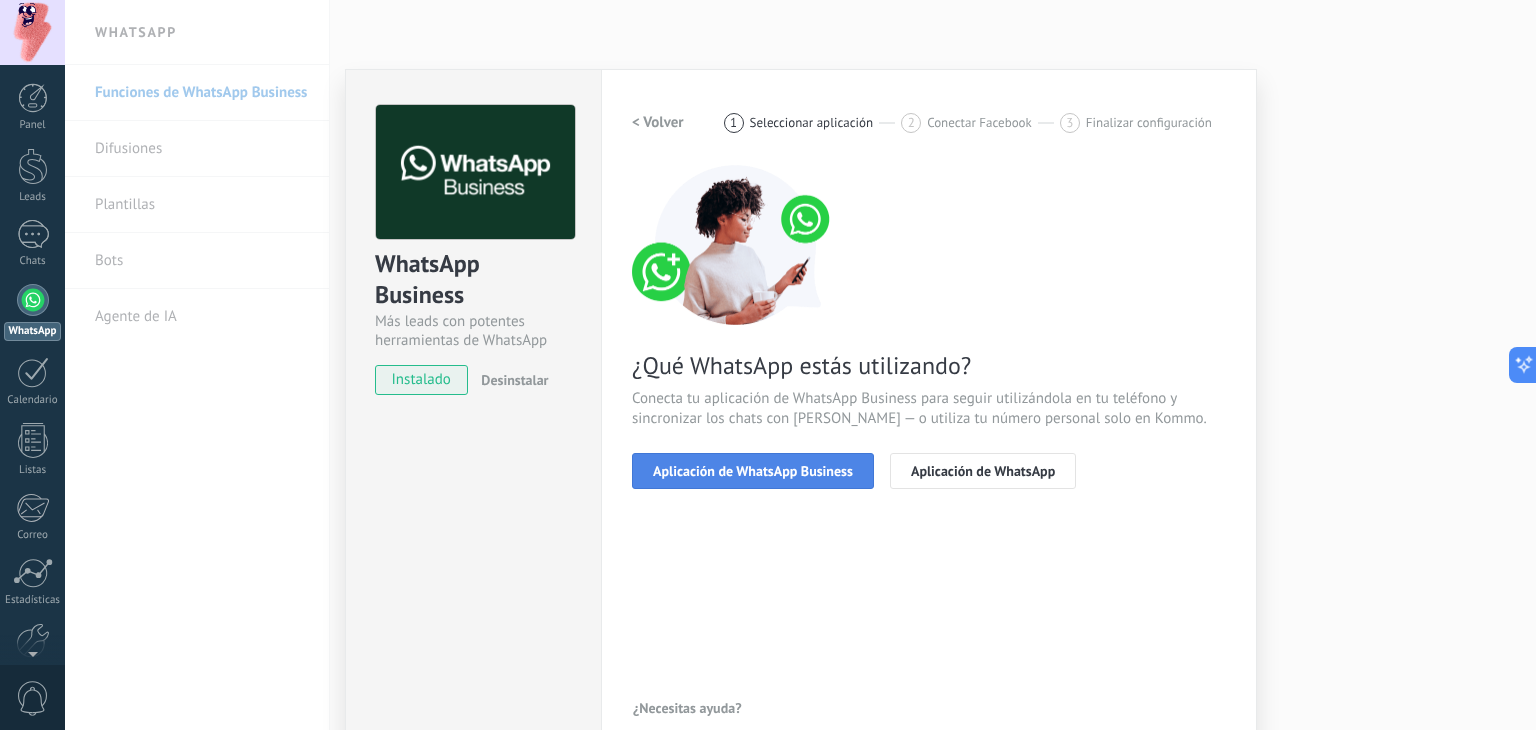 click on "Aplicación de WhatsApp Business" at bounding box center [753, 471] 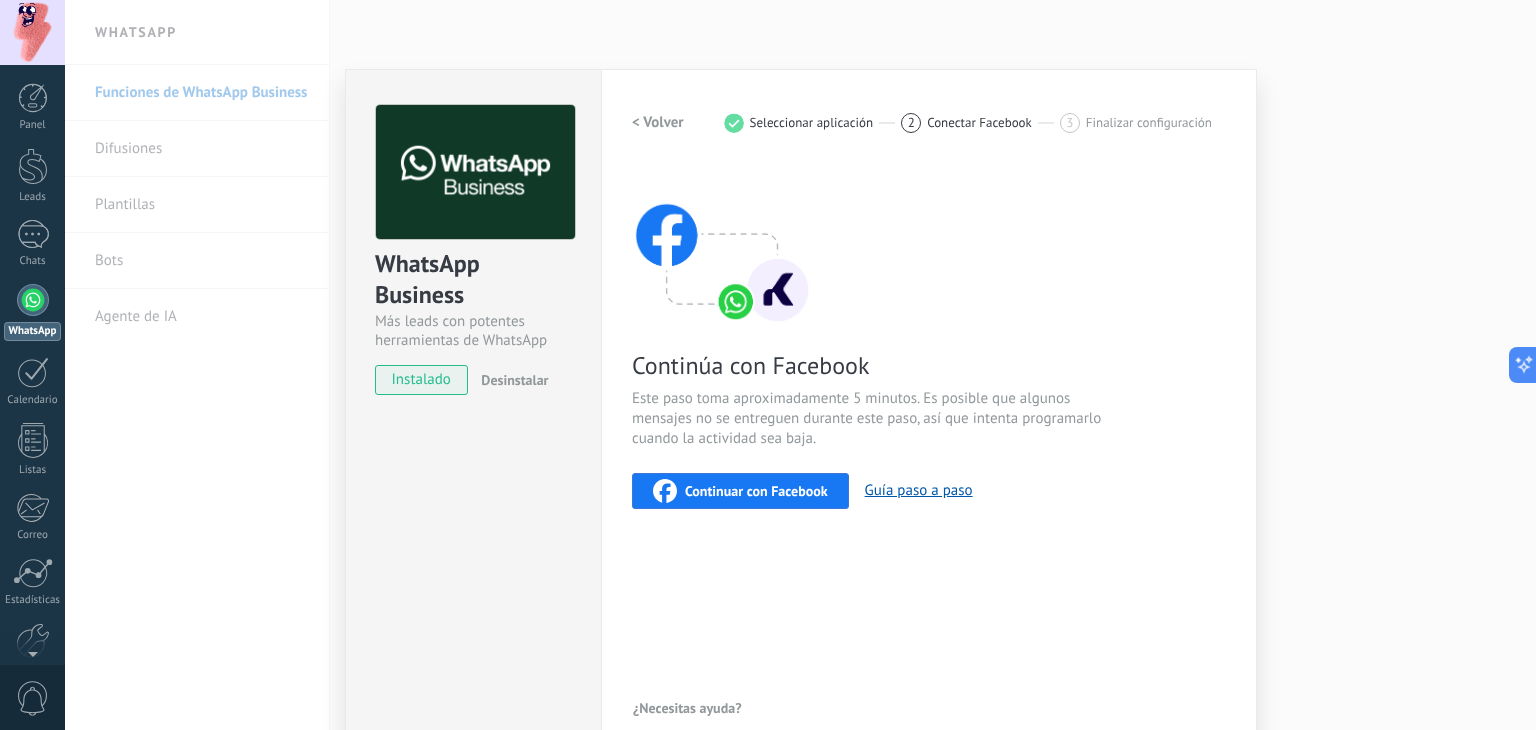 click on "Continuar con Facebook" at bounding box center [756, 491] 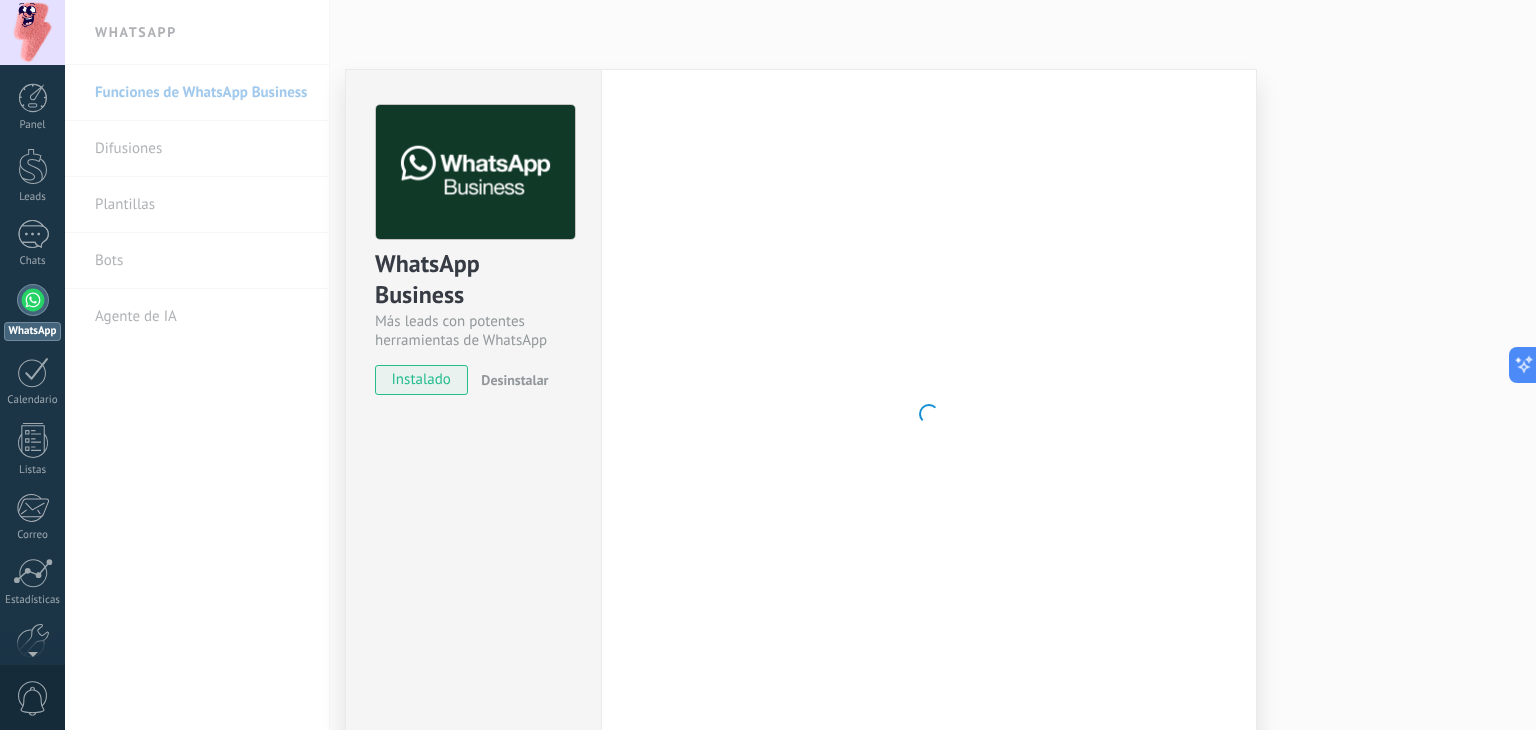 drag, startPoint x: 713, startPoint y: 431, endPoint x: 1152, endPoint y: 357, distance: 445.1932 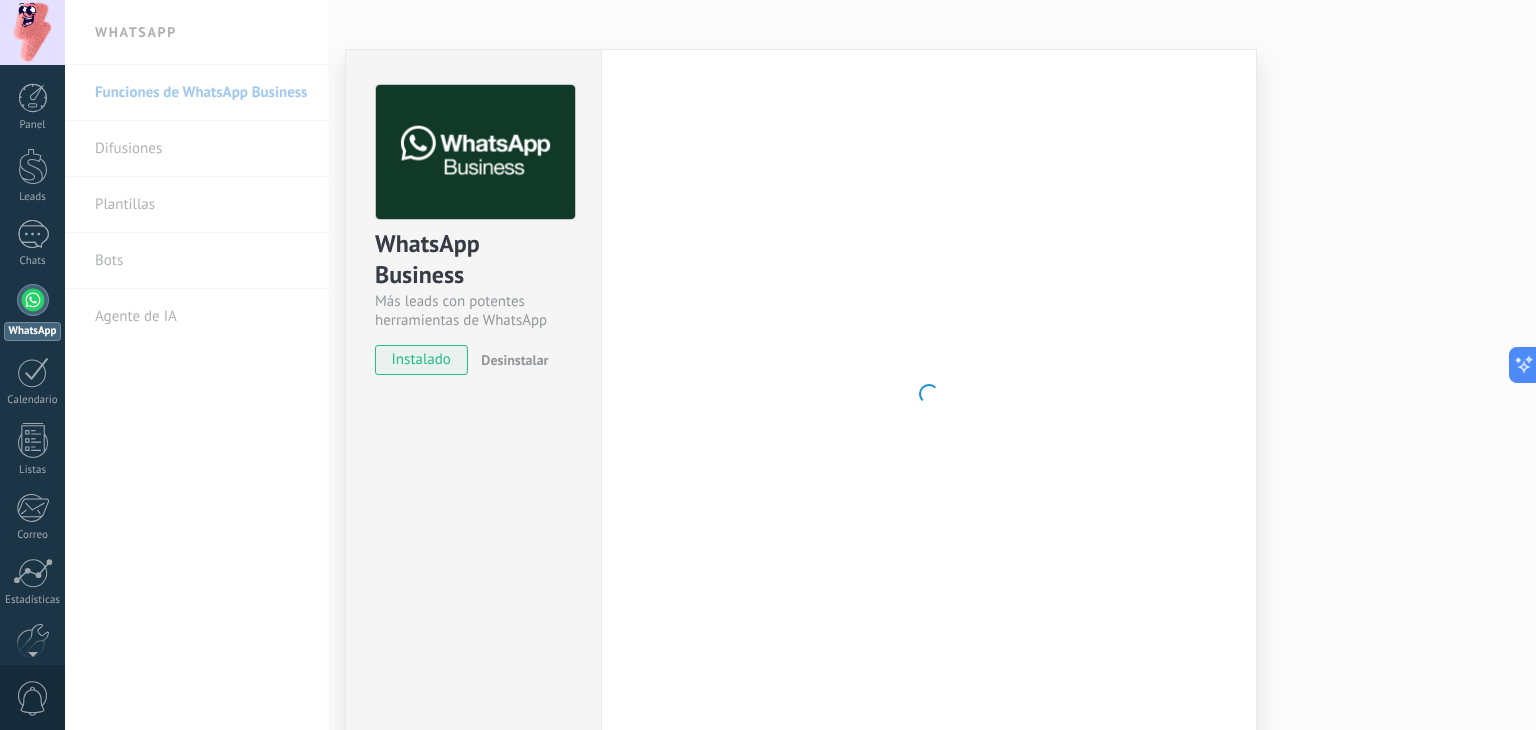 scroll, scrollTop: 28, scrollLeft: 0, axis: vertical 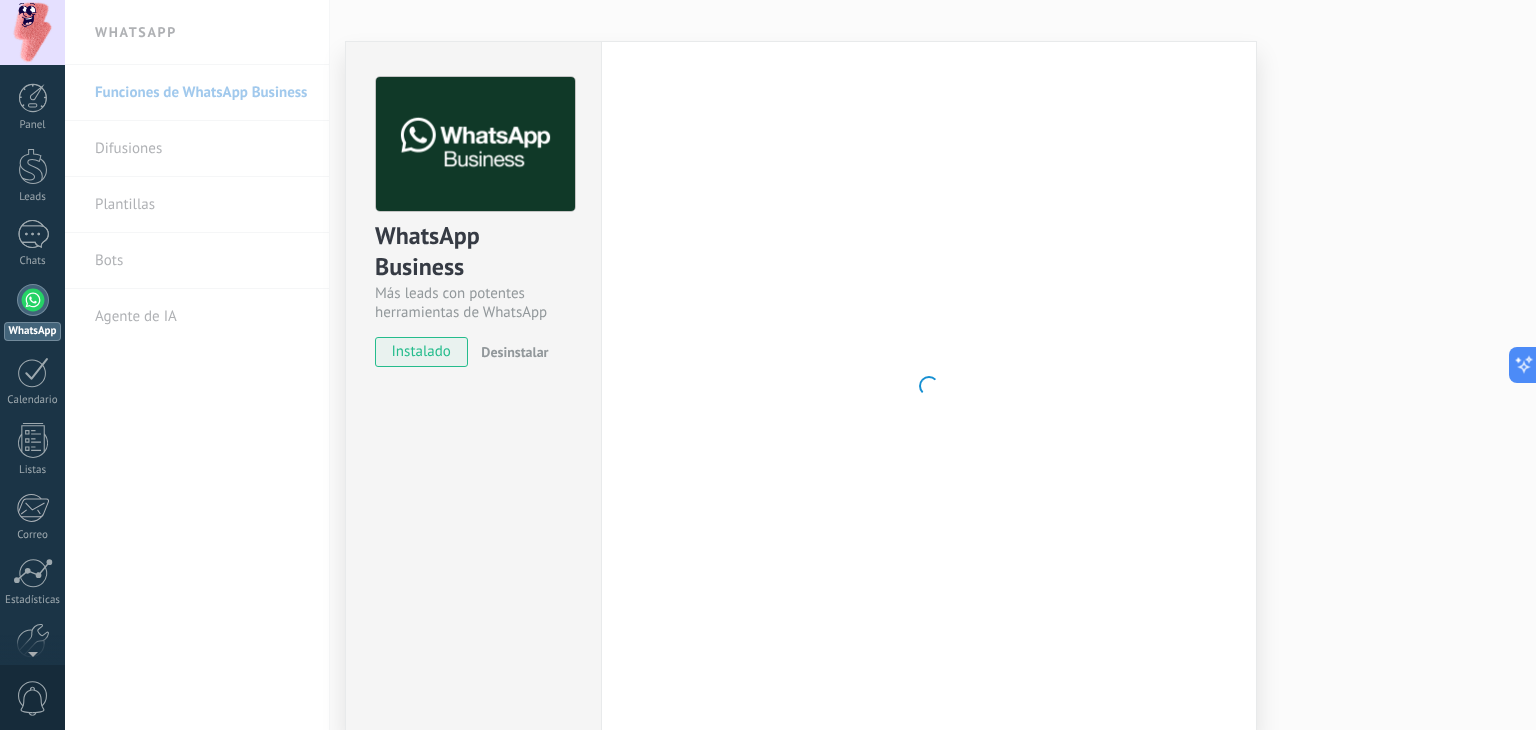 click on "instalado Desinstalar" at bounding box center (473, 352) 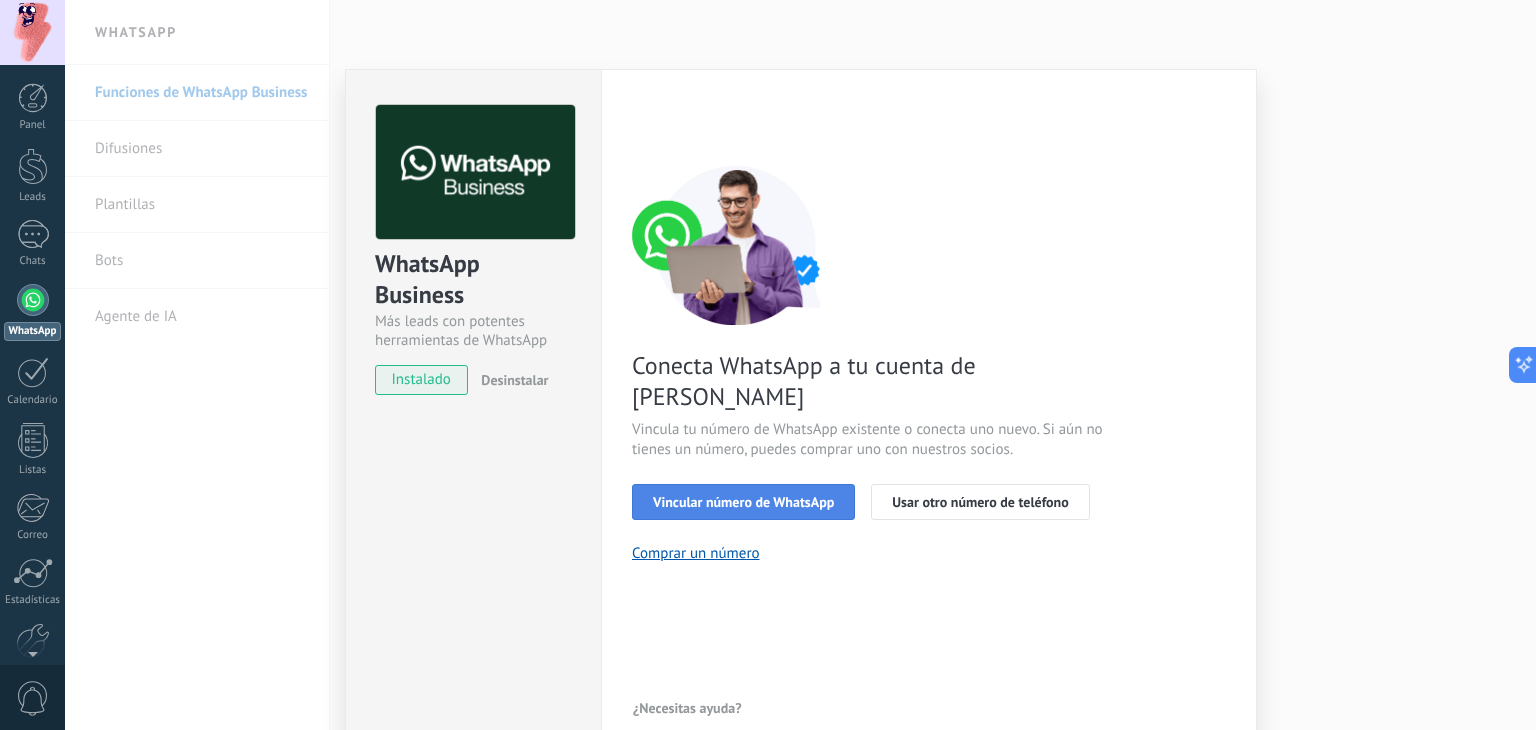 click on "Vincular número de WhatsApp" at bounding box center (743, 502) 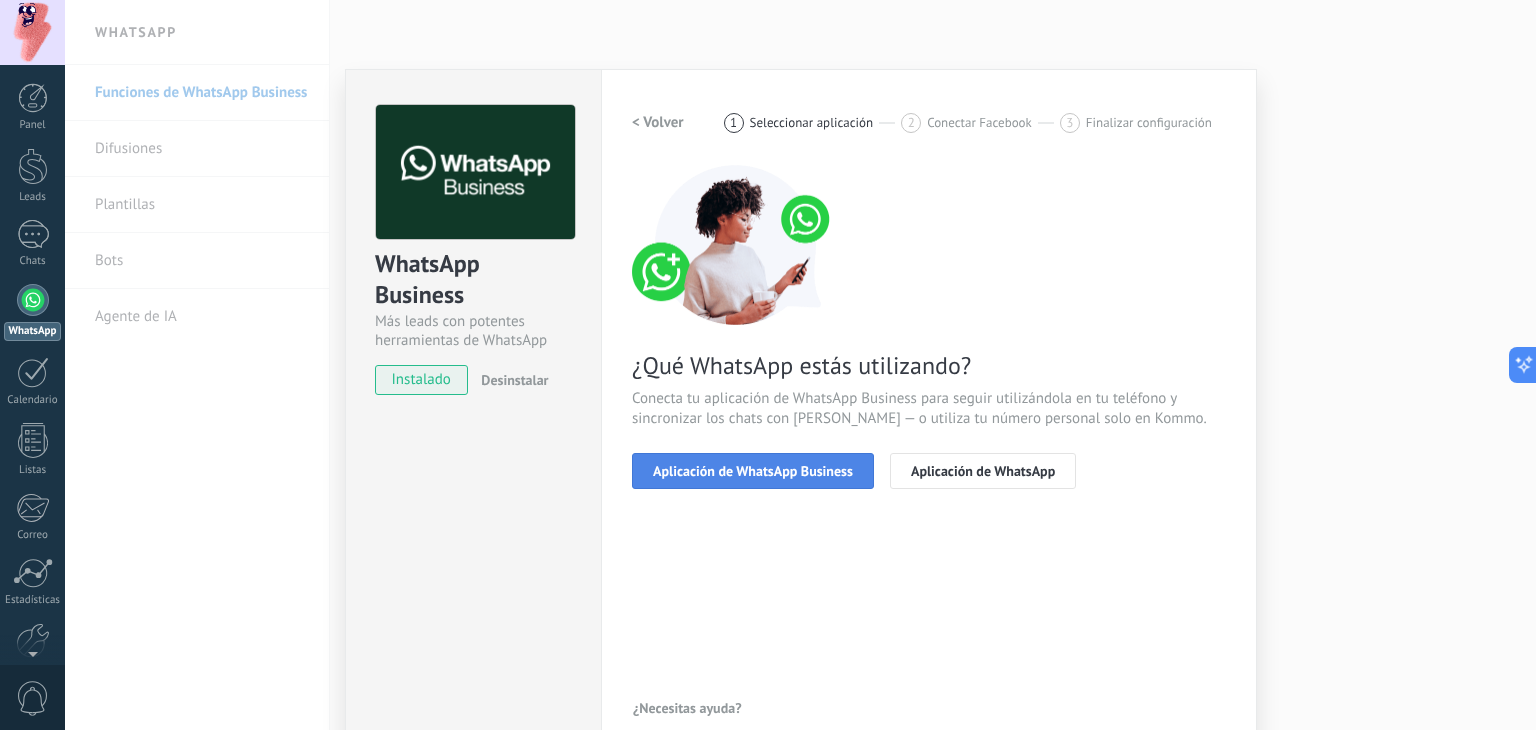 click on "Aplicación de WhatsApp Business" at bounding box center [753, 471] 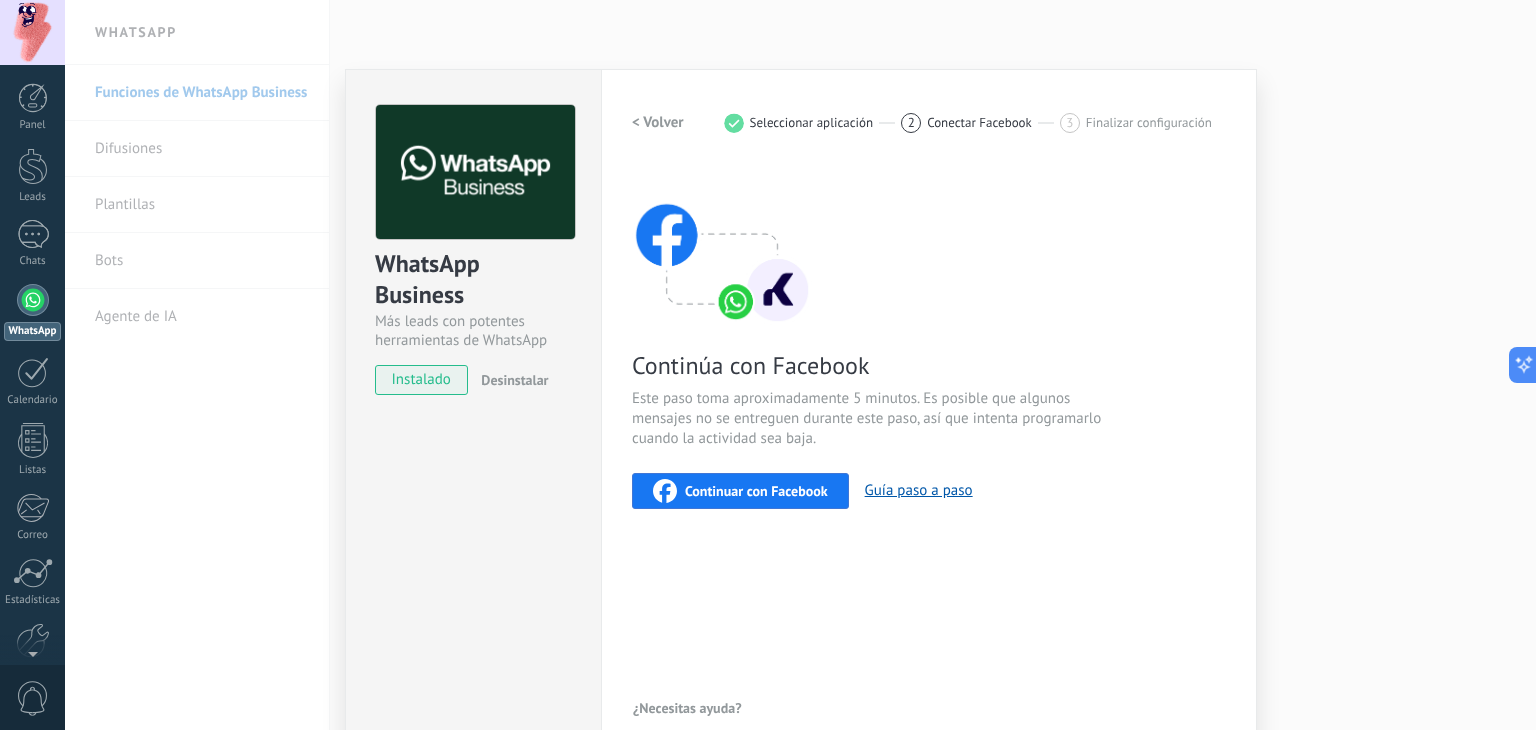 click on "Continuar con Facebook" at bounding box center [756, 491] 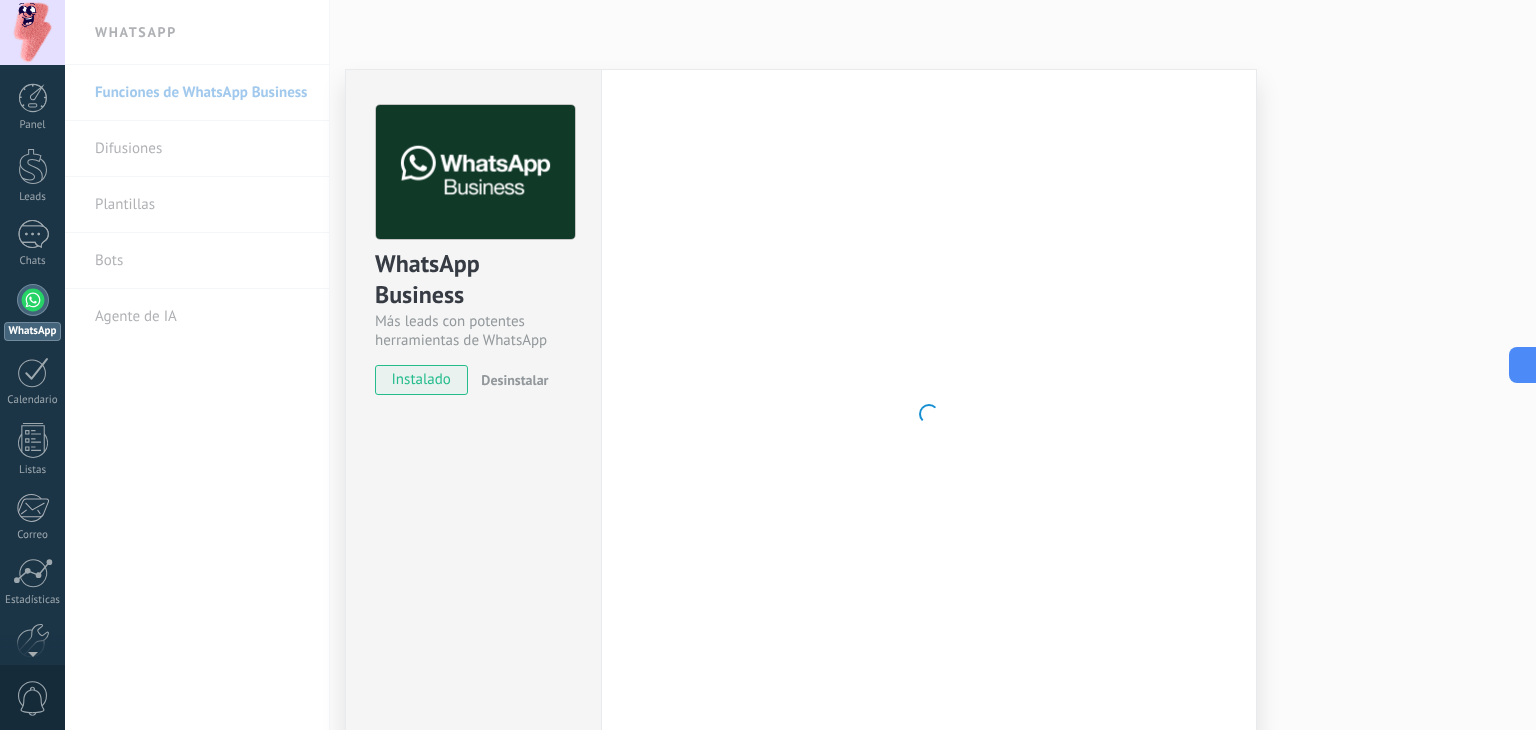 drag, startPoint x: 1220, startPoint y: 270, endPoint x: 1341, endPoint y: 253, distance: 122.18838 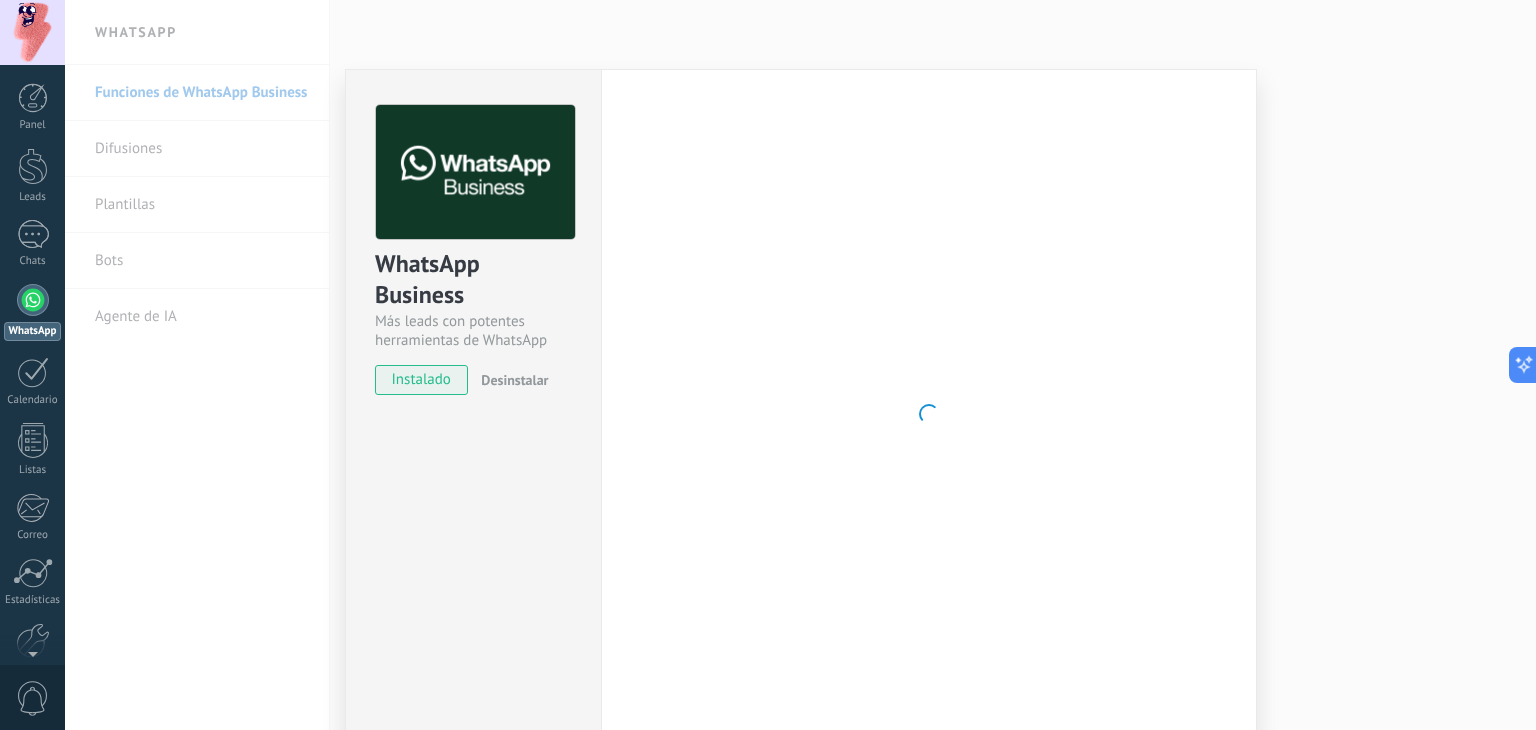 scroll, scrollTop: 3, scrollLeft: 0, axis: vertical 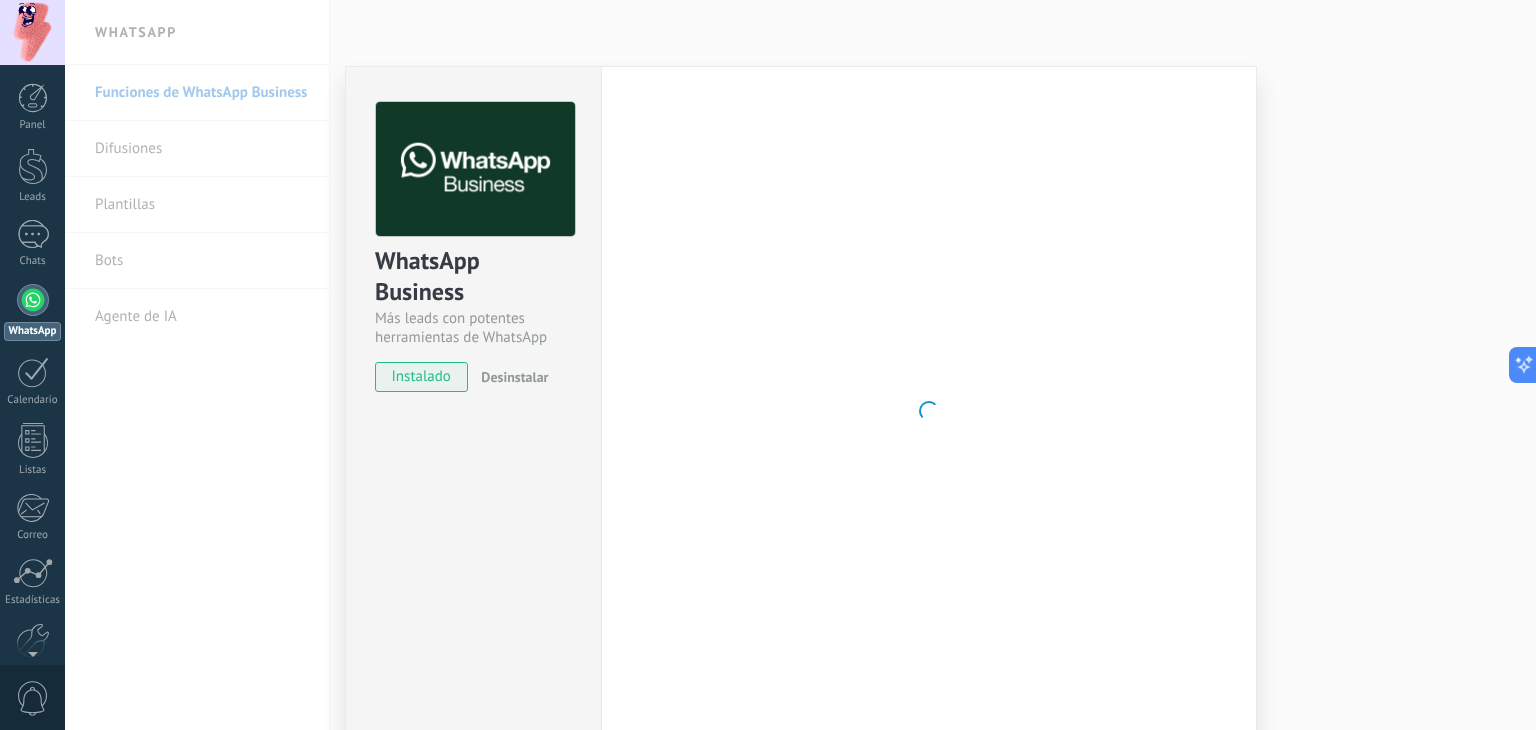 click on "WhatsApp Business Más leads con potentes herramientas de WhatsApp instalado Desinstalar Configuraciones Autorizaciones This tab logs the users who have granted integration access to this account. If you want to to remove a user's ability to send requests to the account on behalf of this integration, you can revoke access. If access is revoked from all users, the integration will stop working. This app is installed, but no one has given it access yet. WhatsApp Cloud API más _:  Guardar < Volver 1 Seleccionar aplicación 2 Conectar Facebook  3 Finalizar configuración Continúa con Facebook Este paso toma aproximadamente 5 minutos. Es posible que algunos mensajes no se entreguen durante este paso, así que intenta programarlo cuando la actividad sea baja. Continuar con Facebook Guía paso a paso ¿Necesitas ayuda?" at bounding box center [800, 365] 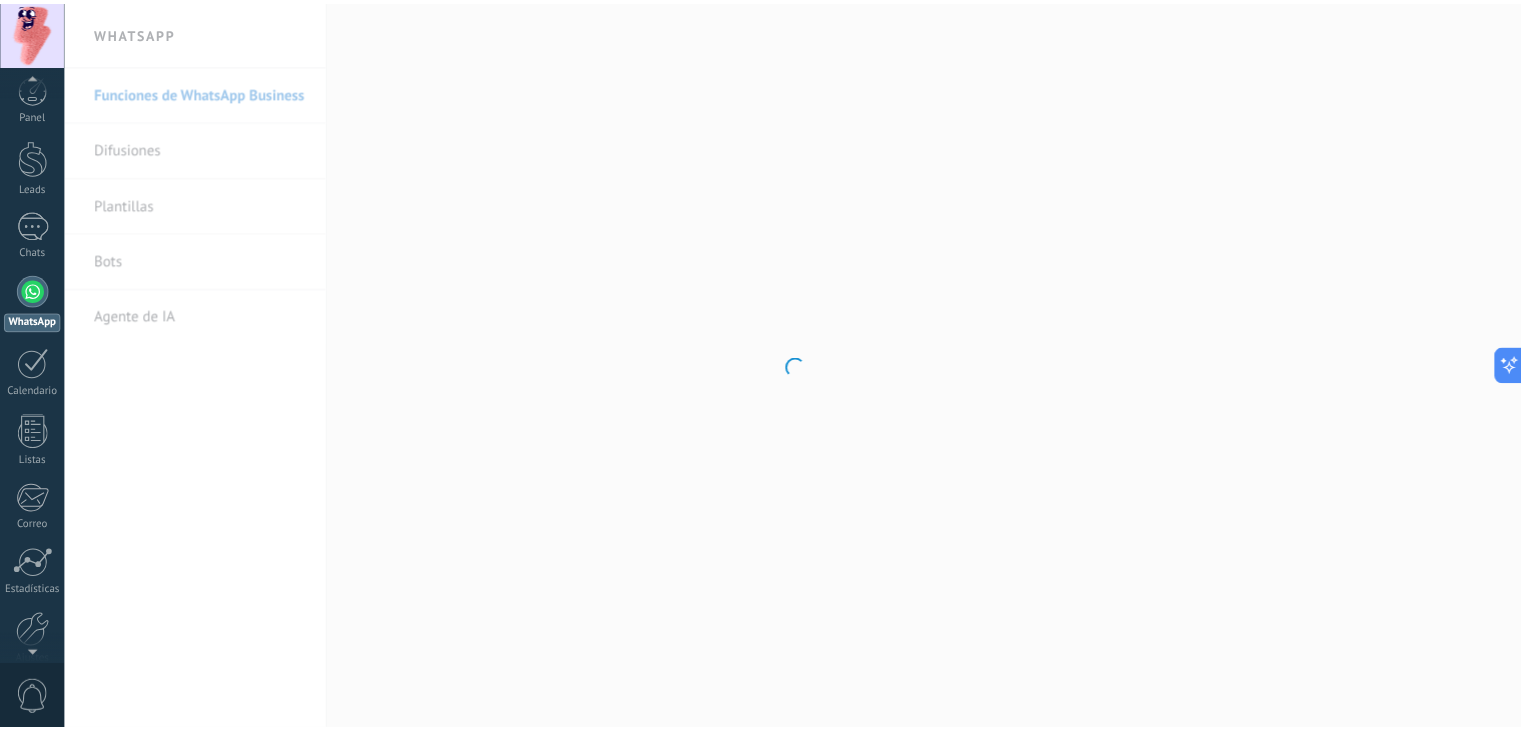 scroll, scrollTop: 0, scrollLeft: 0, axis: both 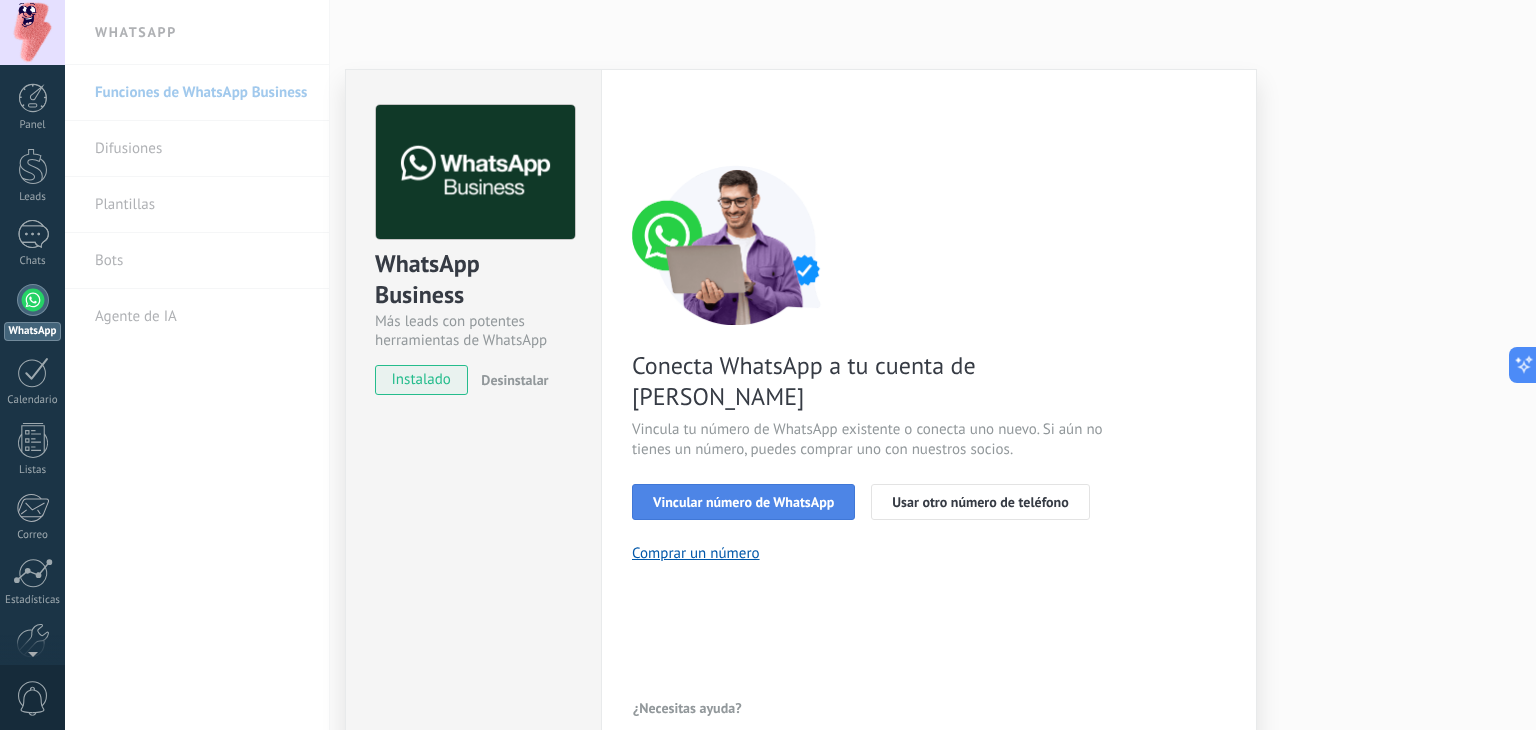 click on "Vincular número de WhatsApp" at bounding box center [743, 502] 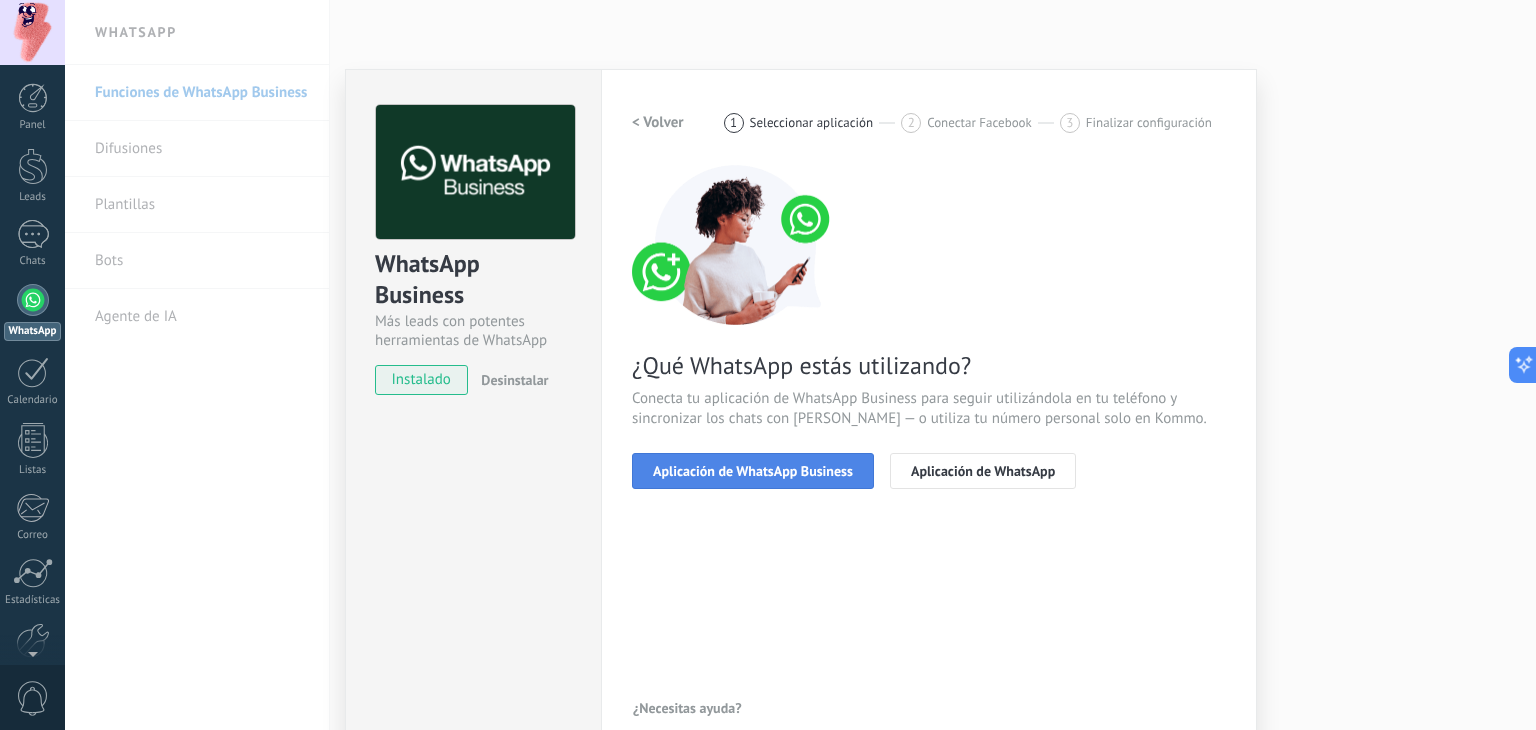 click on "Aplicación de WhatsApp Business" at bounding box center (753, 471) 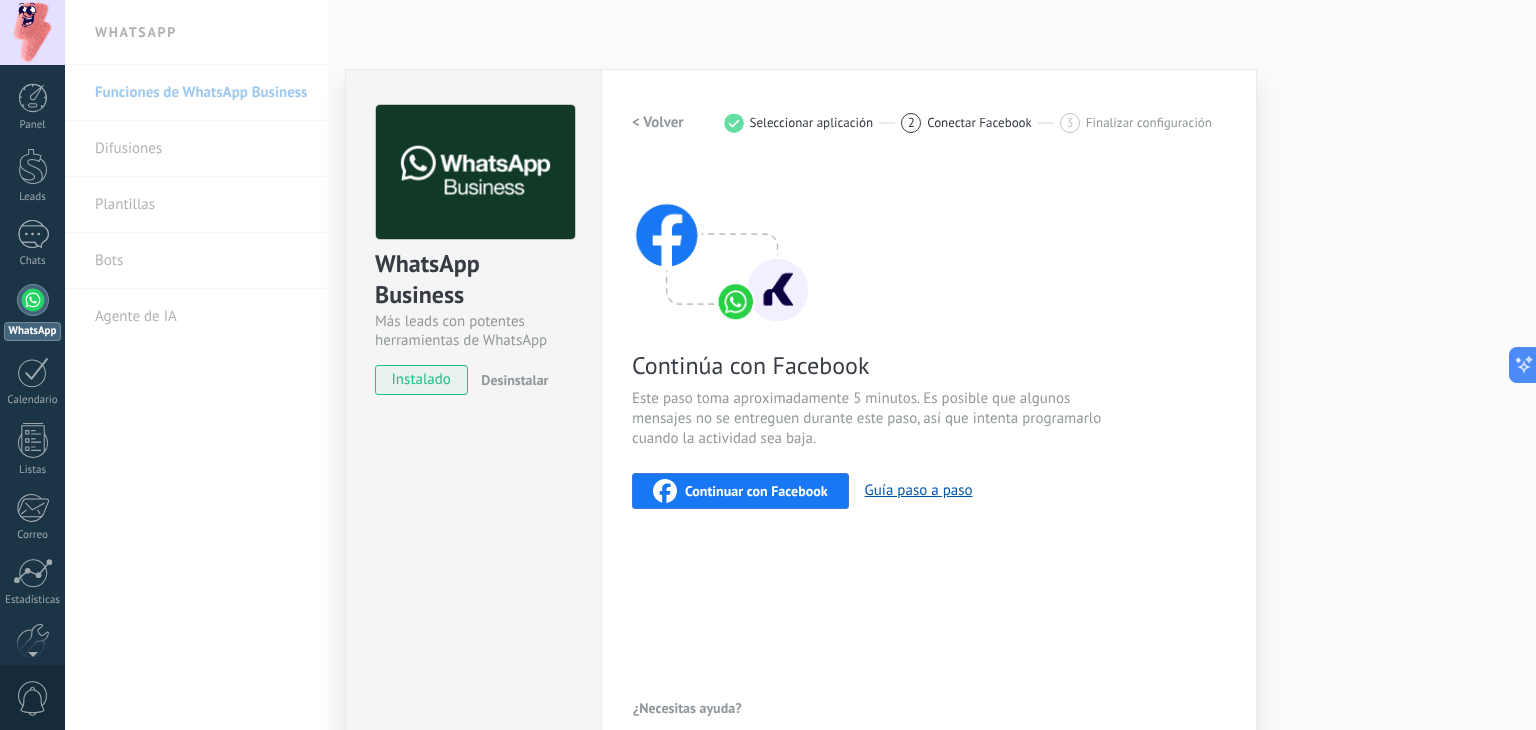 click on "Continuar con Facebook" at bounding box center [756, 491] 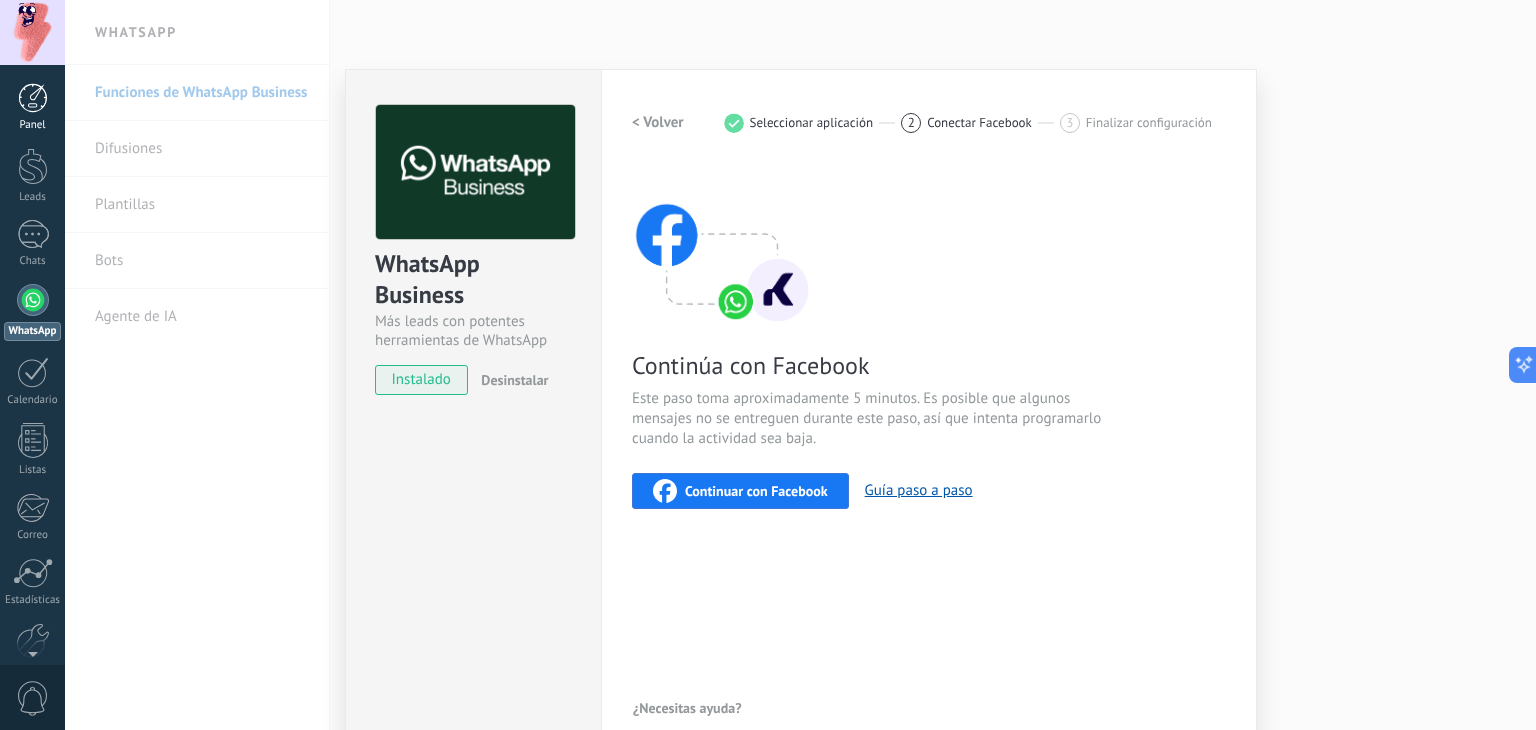 click at bounding box center [33, 98] 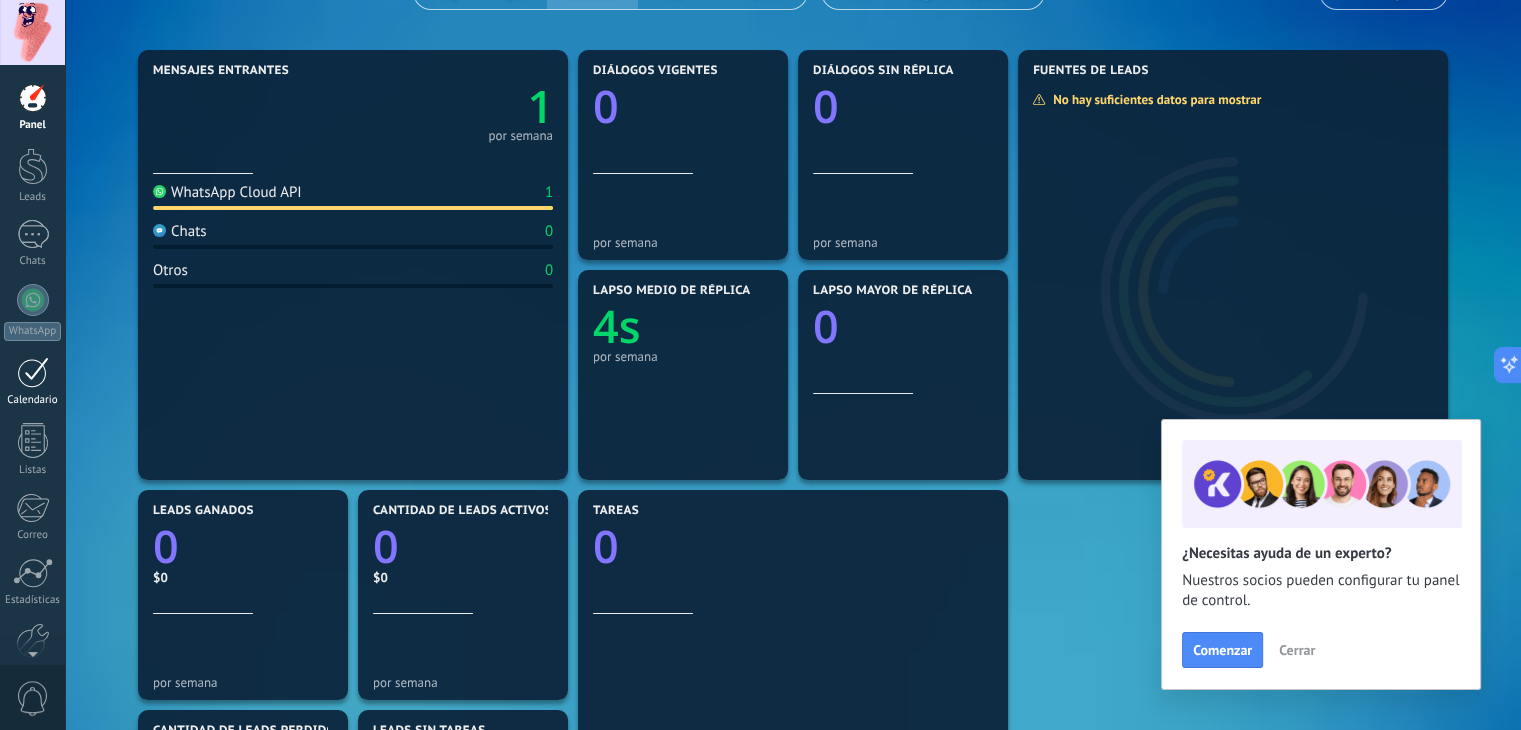 scroll, scrollTop: 185, scrollLeft: 0, axis: vertical 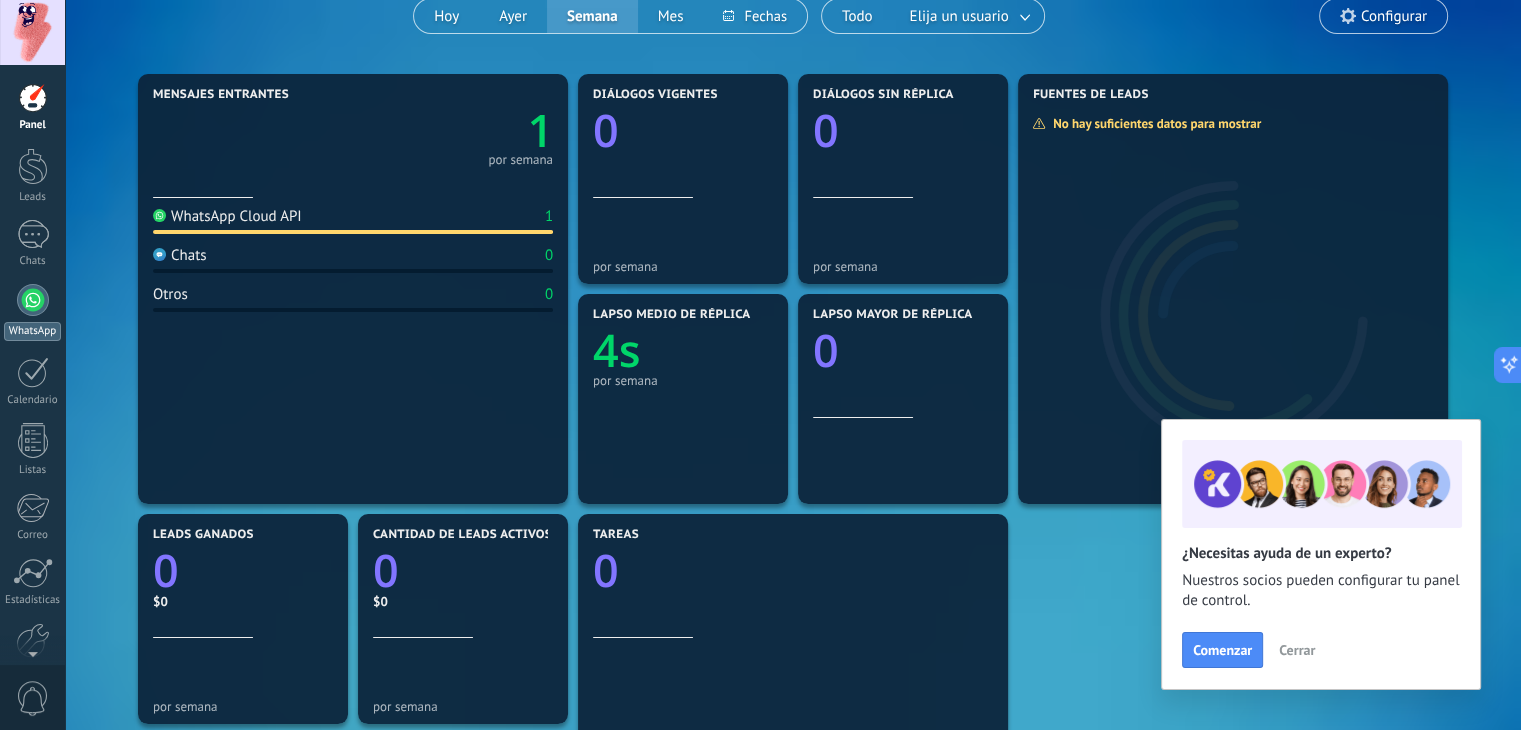 click on "WhatsApp" at bounding box center (32, 331) 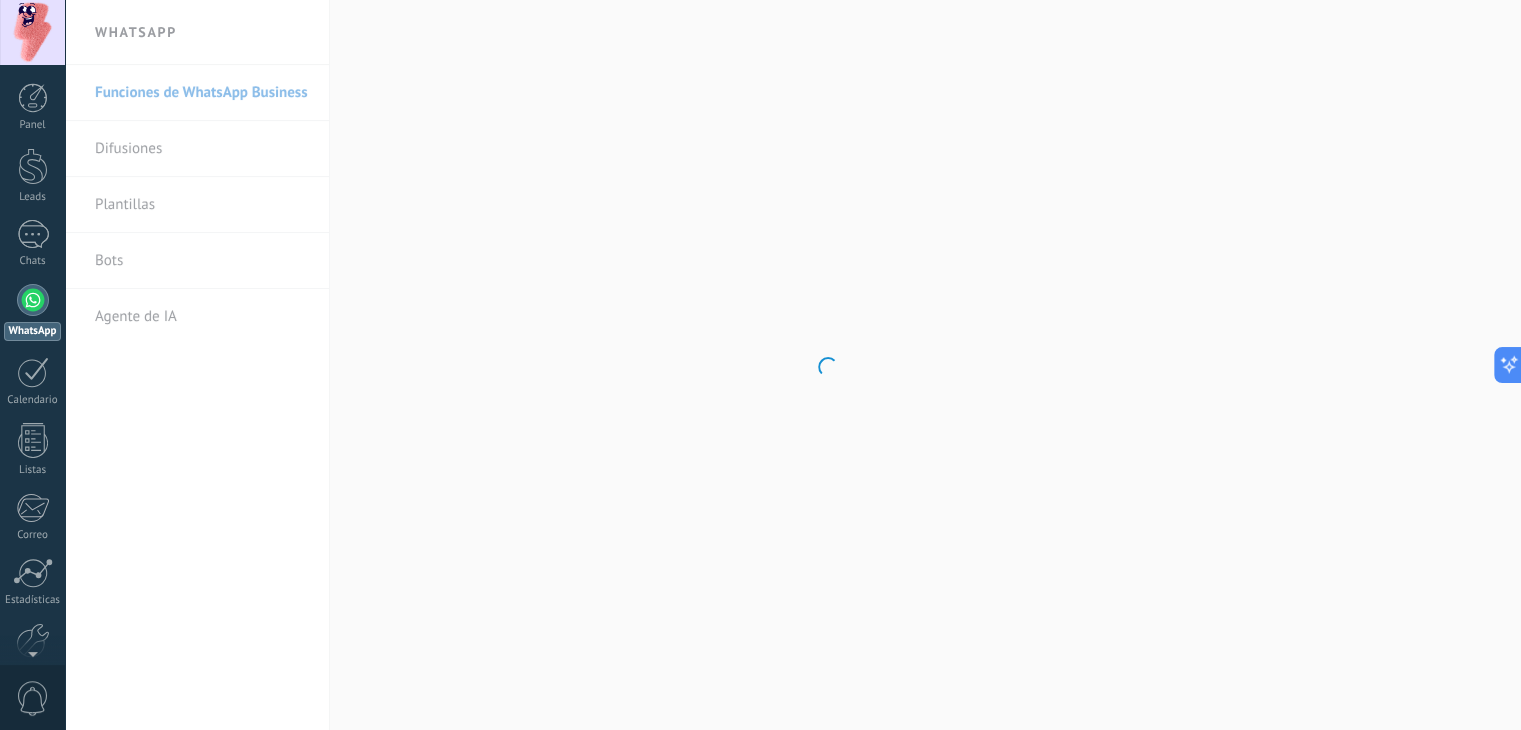 scroll, scrollTop: 0, scrollLeft: 0, axis: both 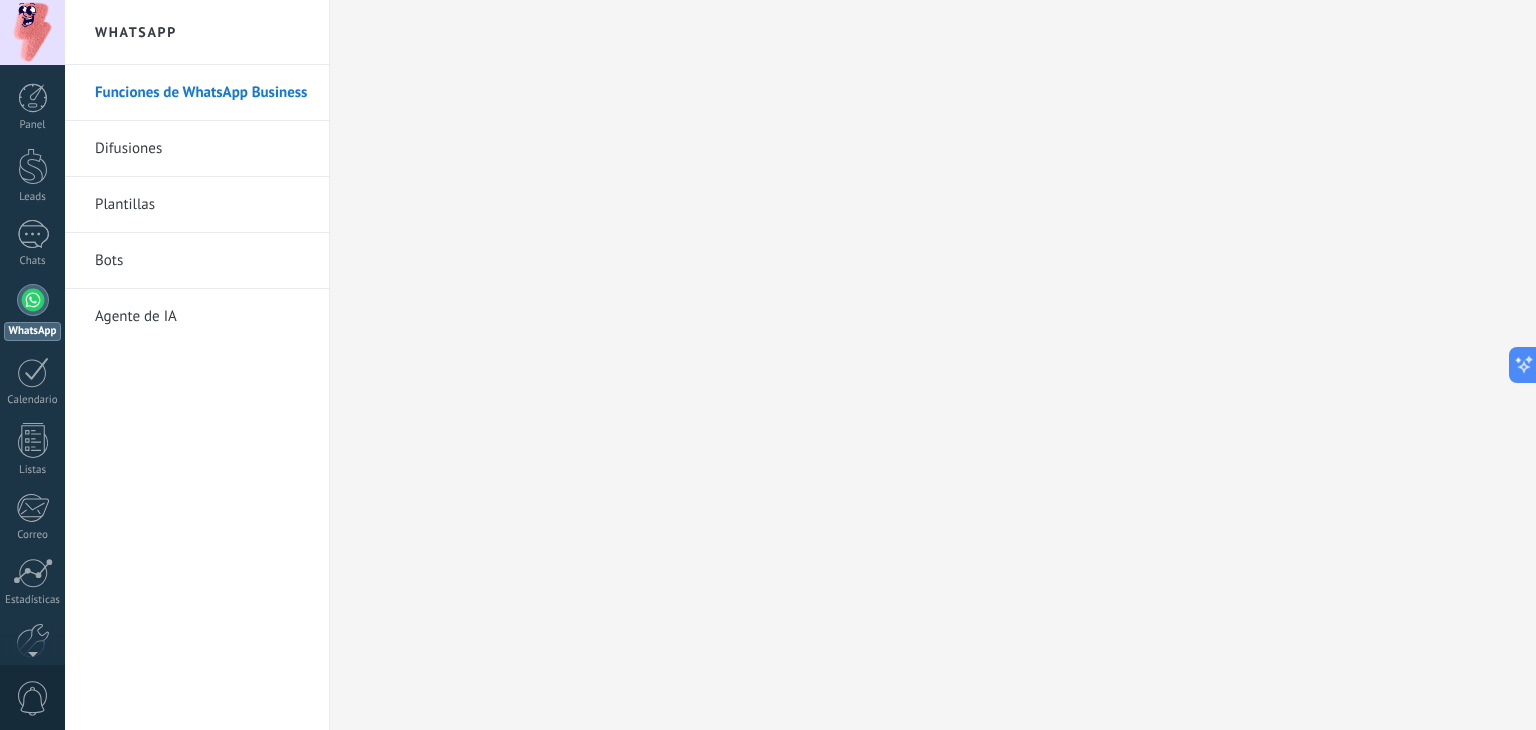 click at bounding box center [33, 300] 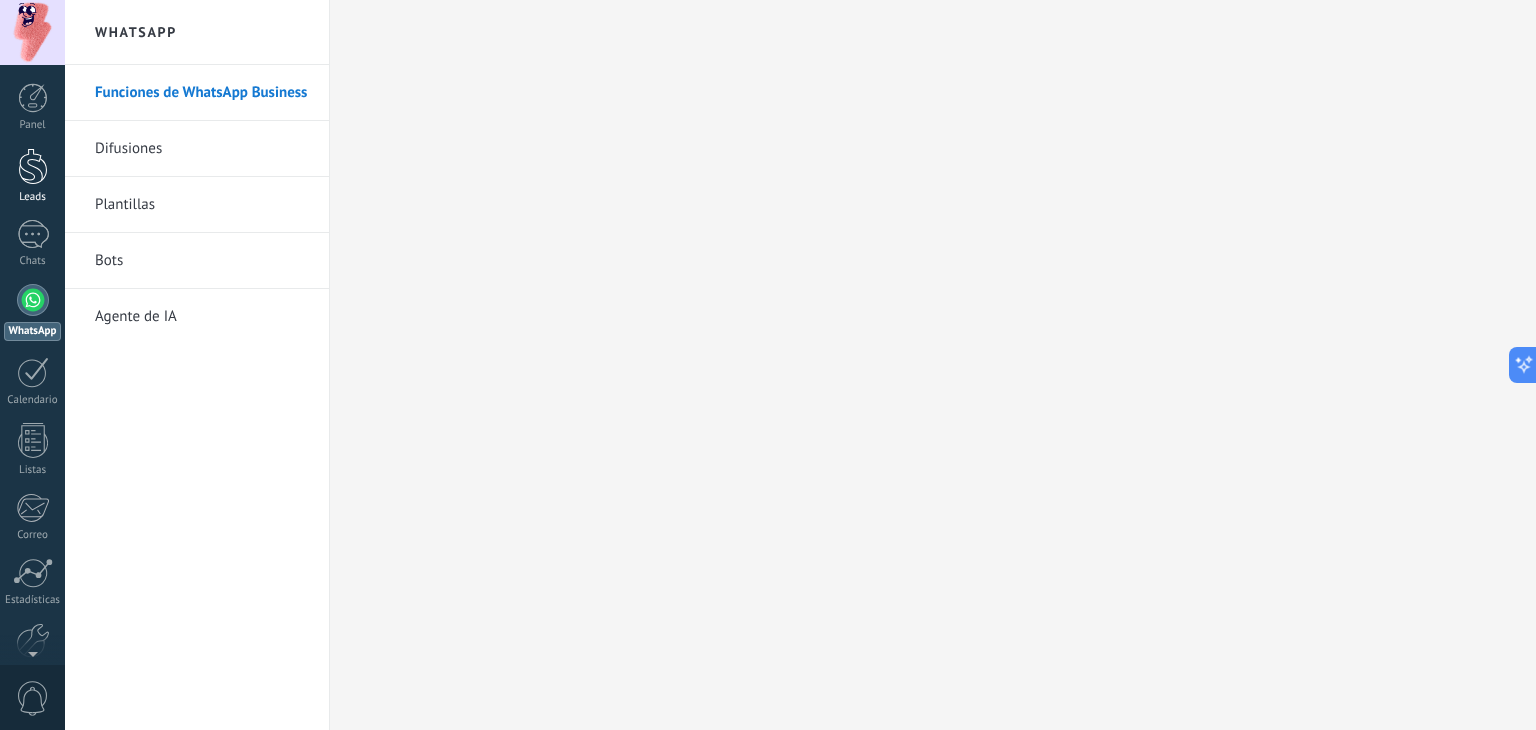 click at bounding box center (33, 166) 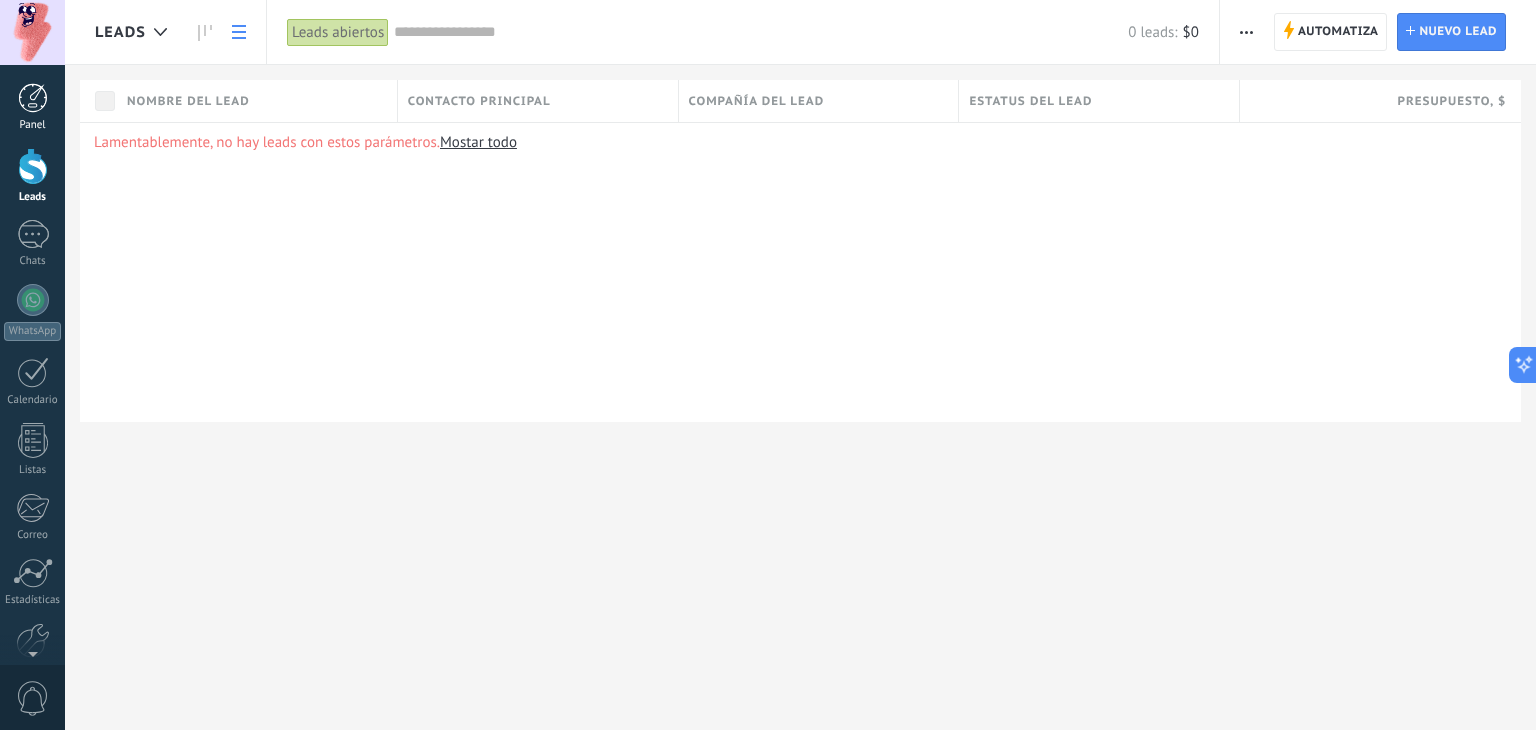 click at bounding box center (33, 98) 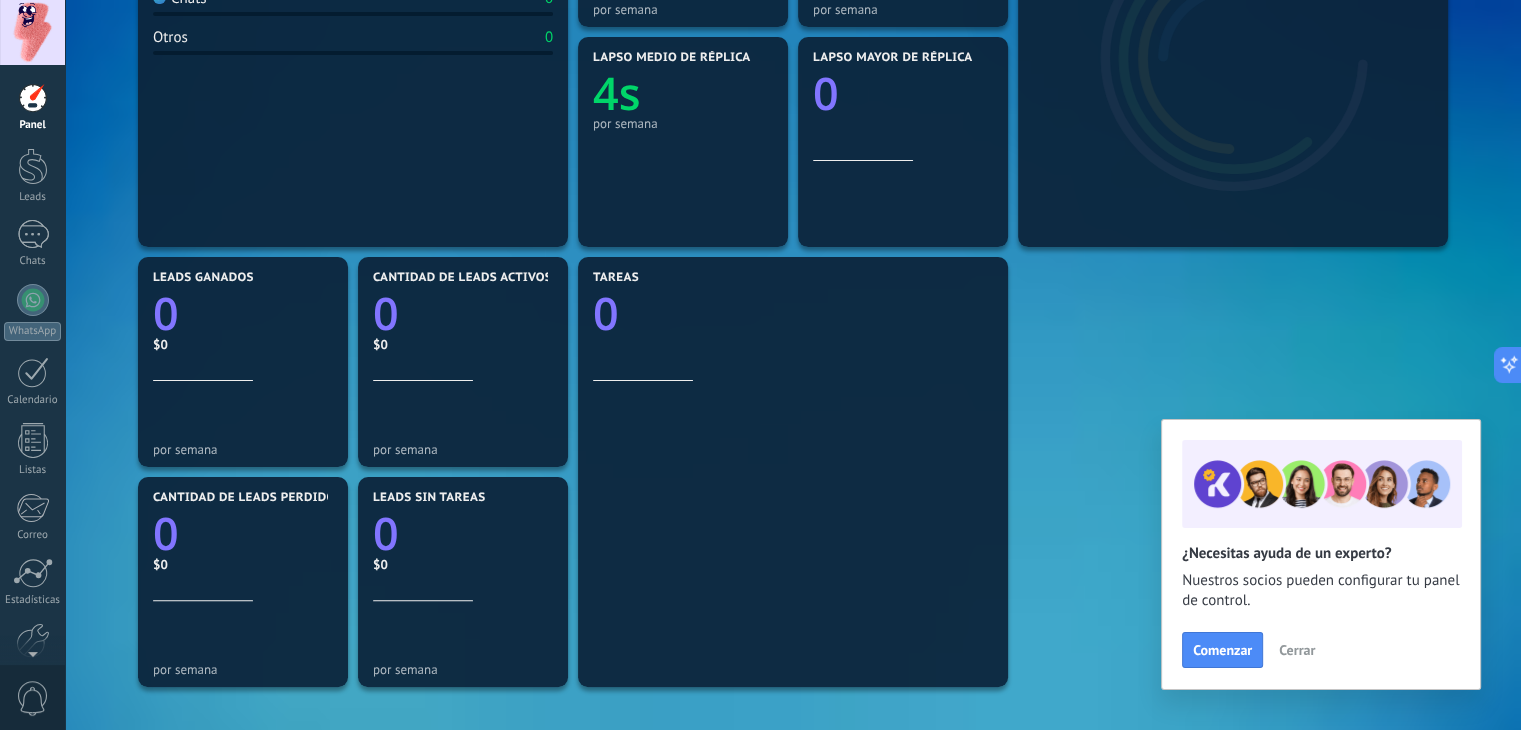 scroll, scrollTop: 0, scrollLeft: 0, axis: both 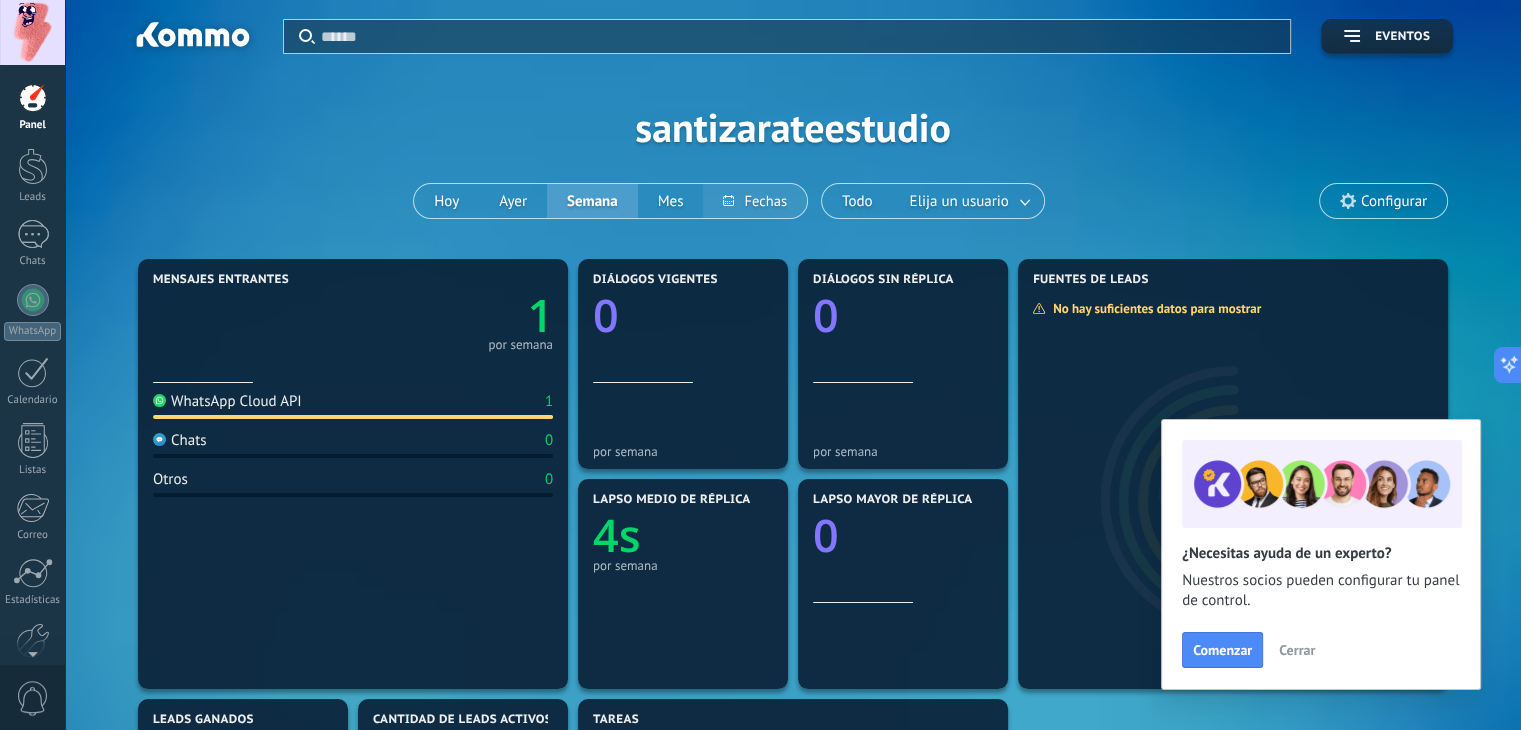 click at bounding box center [754, 201] 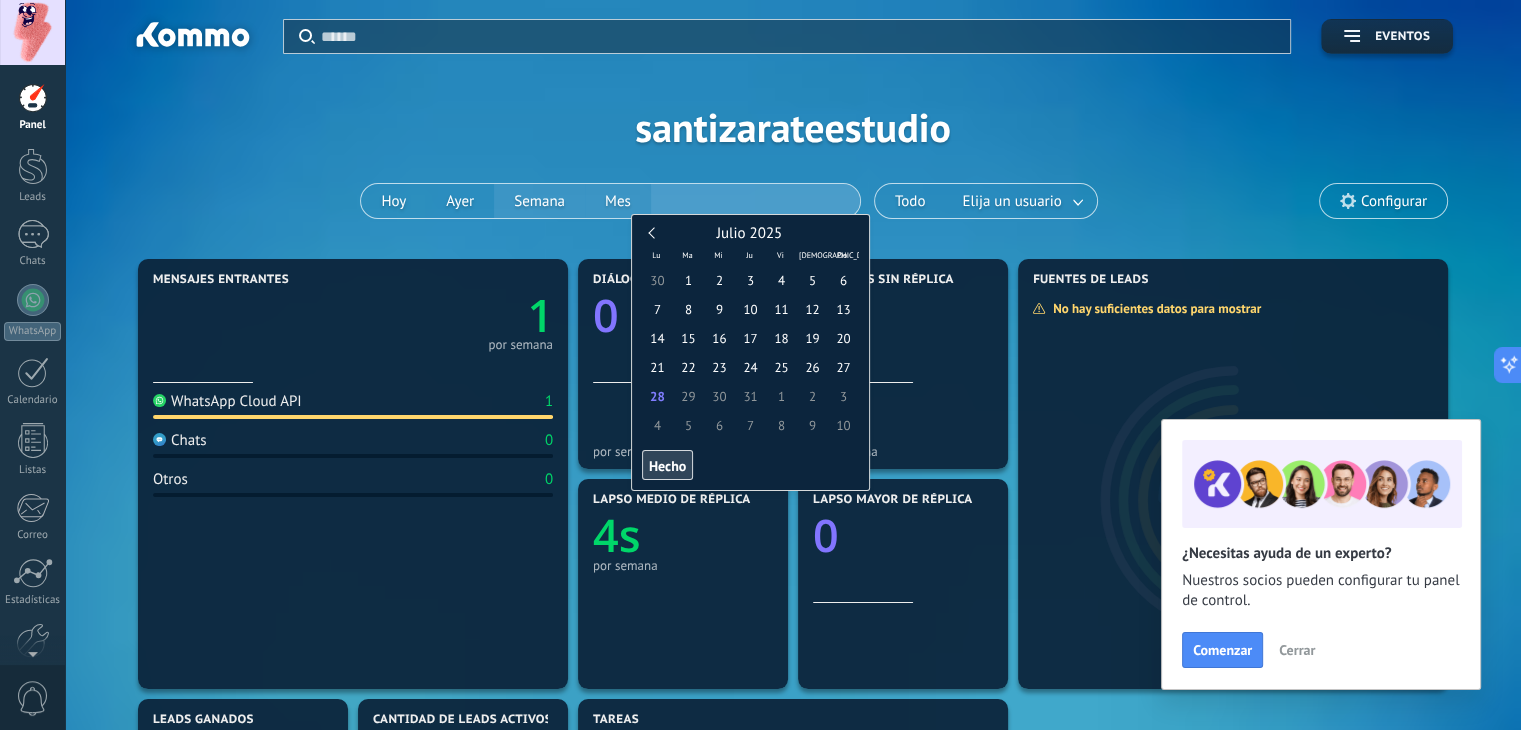 click on "[DATE] [DATE] Semana Mes" at bounding box center [610, 201] 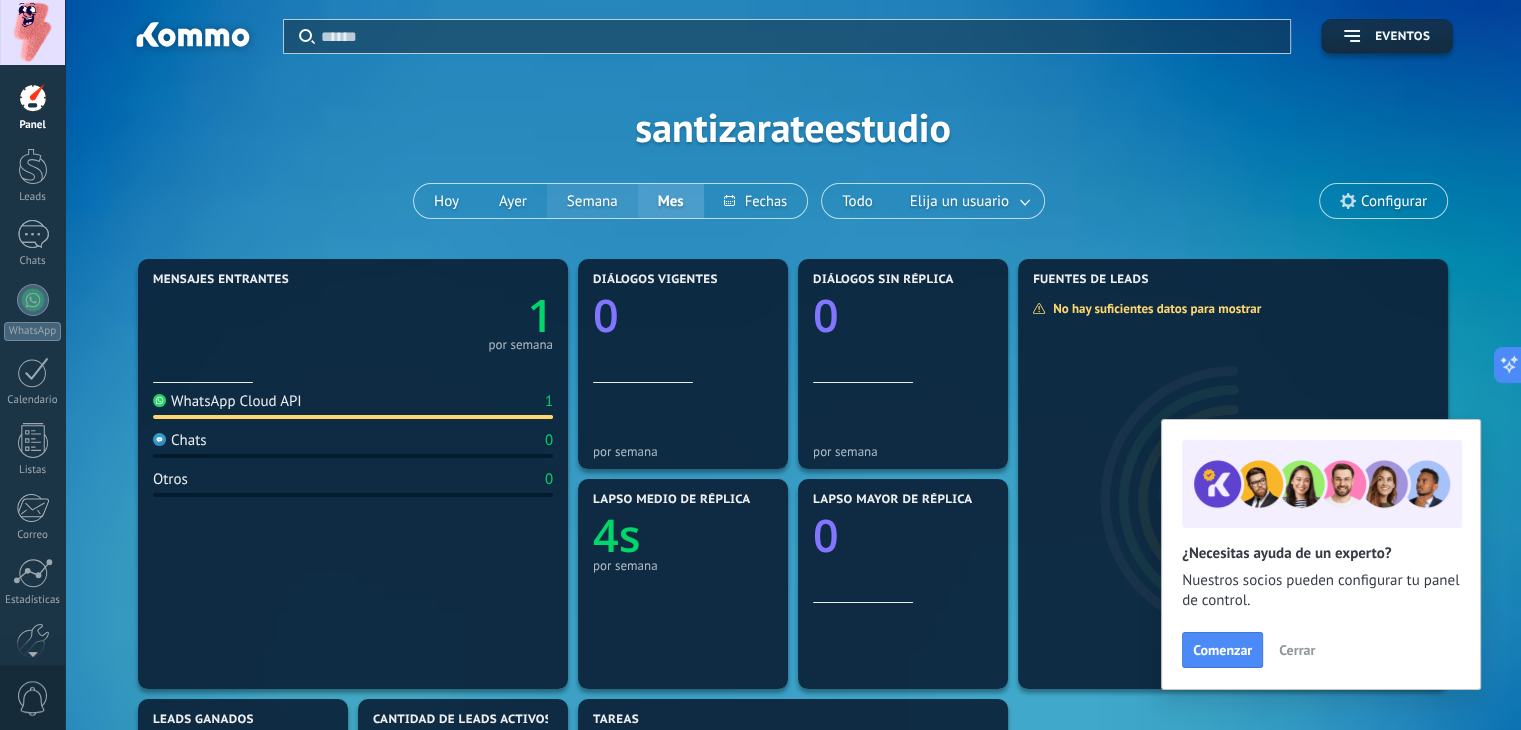 click on "Semana" at bounding box center [592, 201] 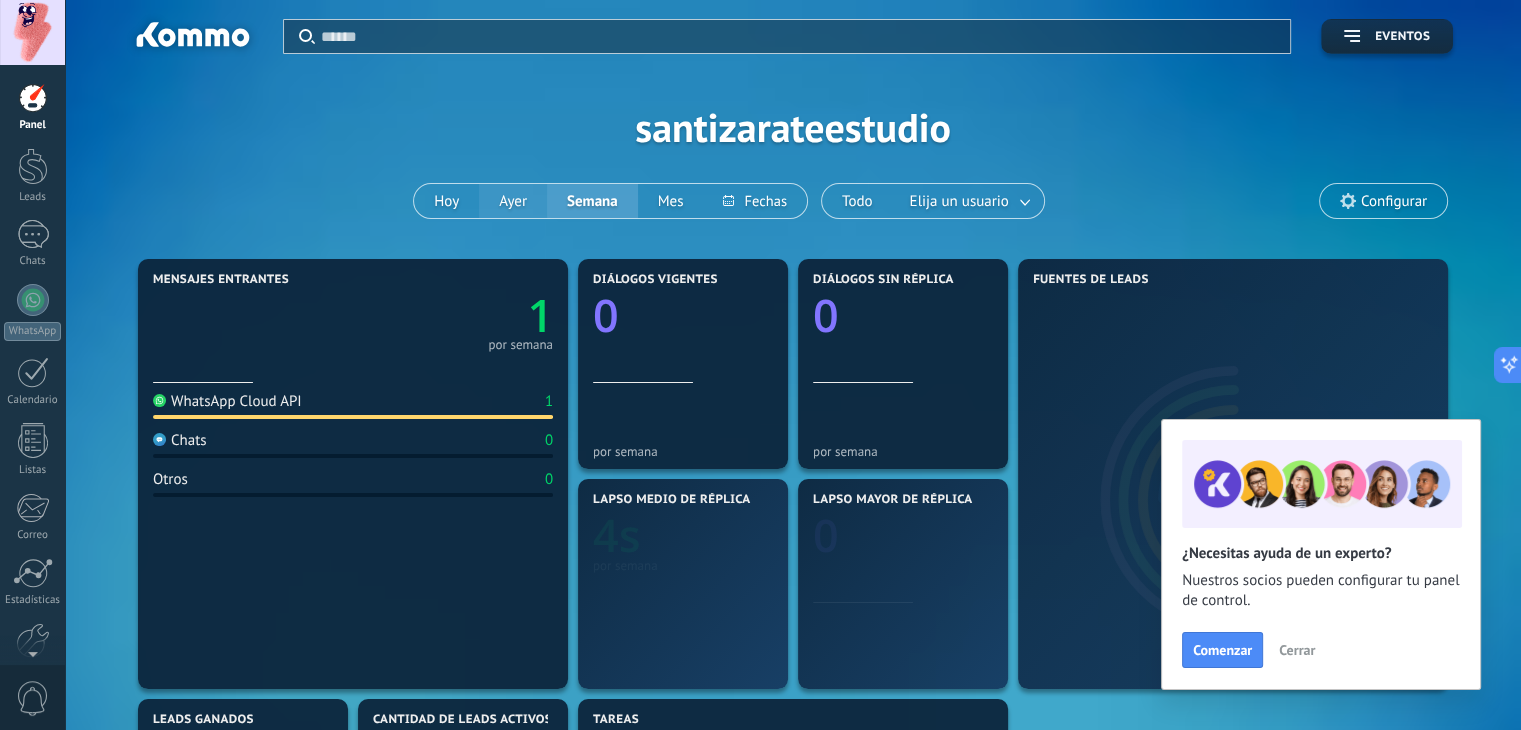 click on "Ayer" at bounding box center [513, 201] 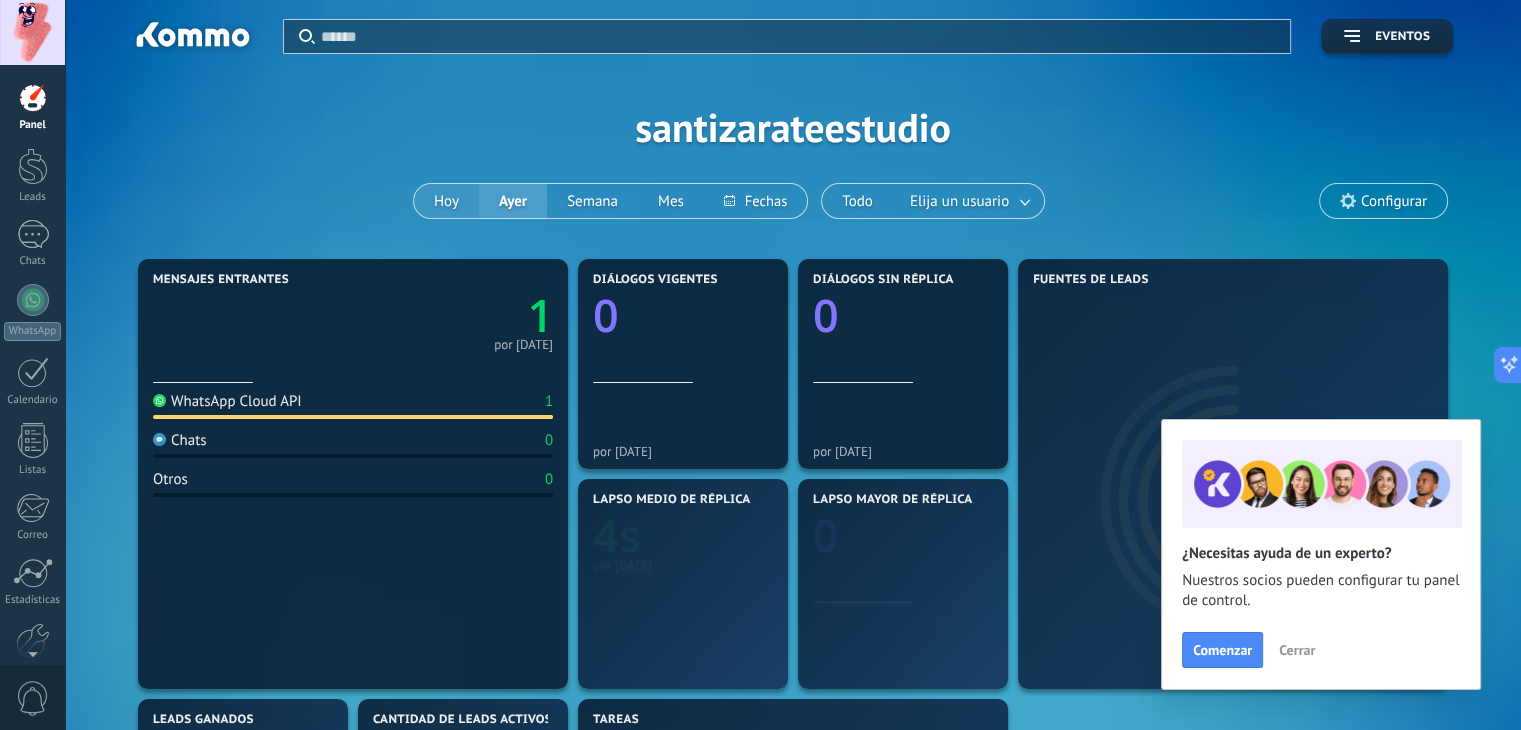 click on "Hoy" at bounding box center [446, 201] 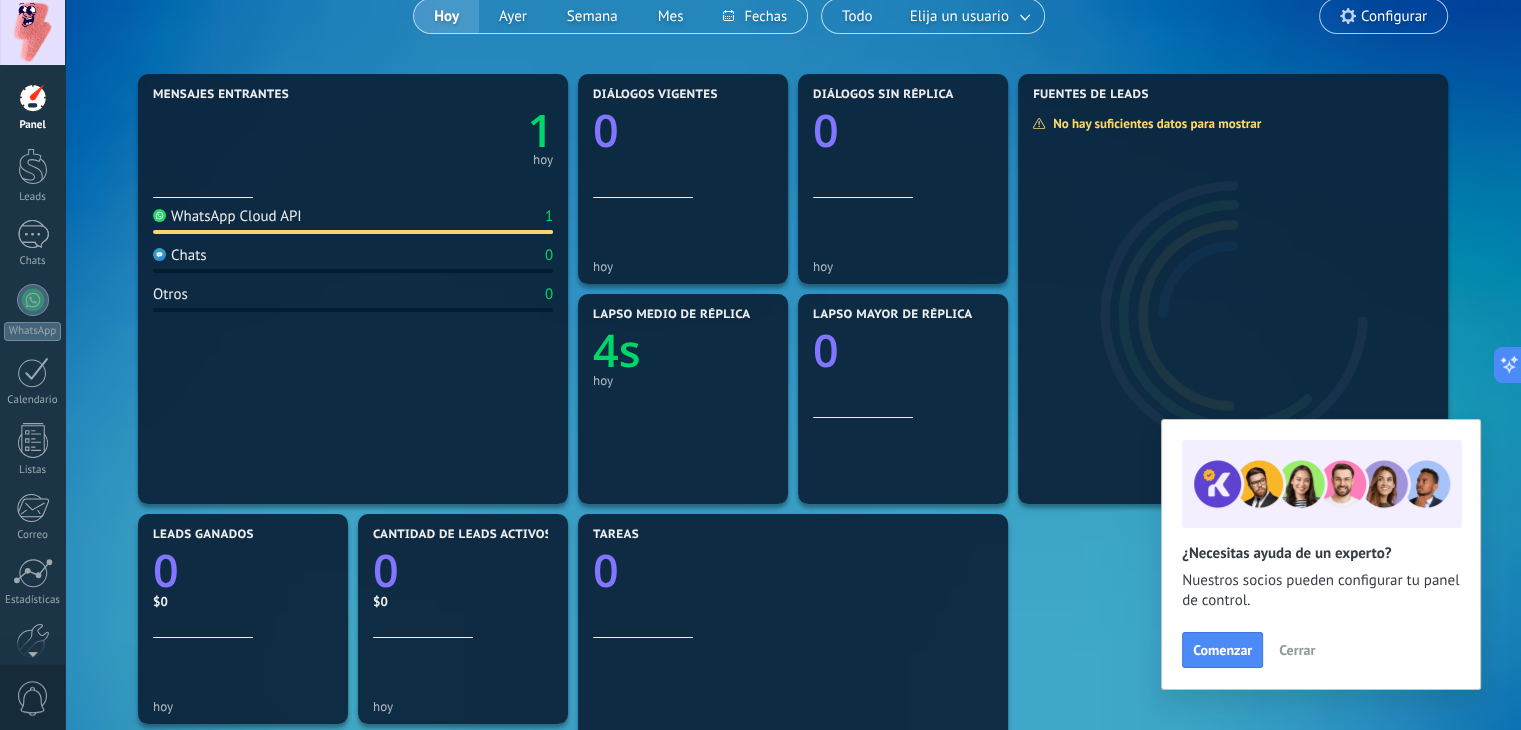 scroll, scrollTop: 0, scrollLeft: 0, axis: both 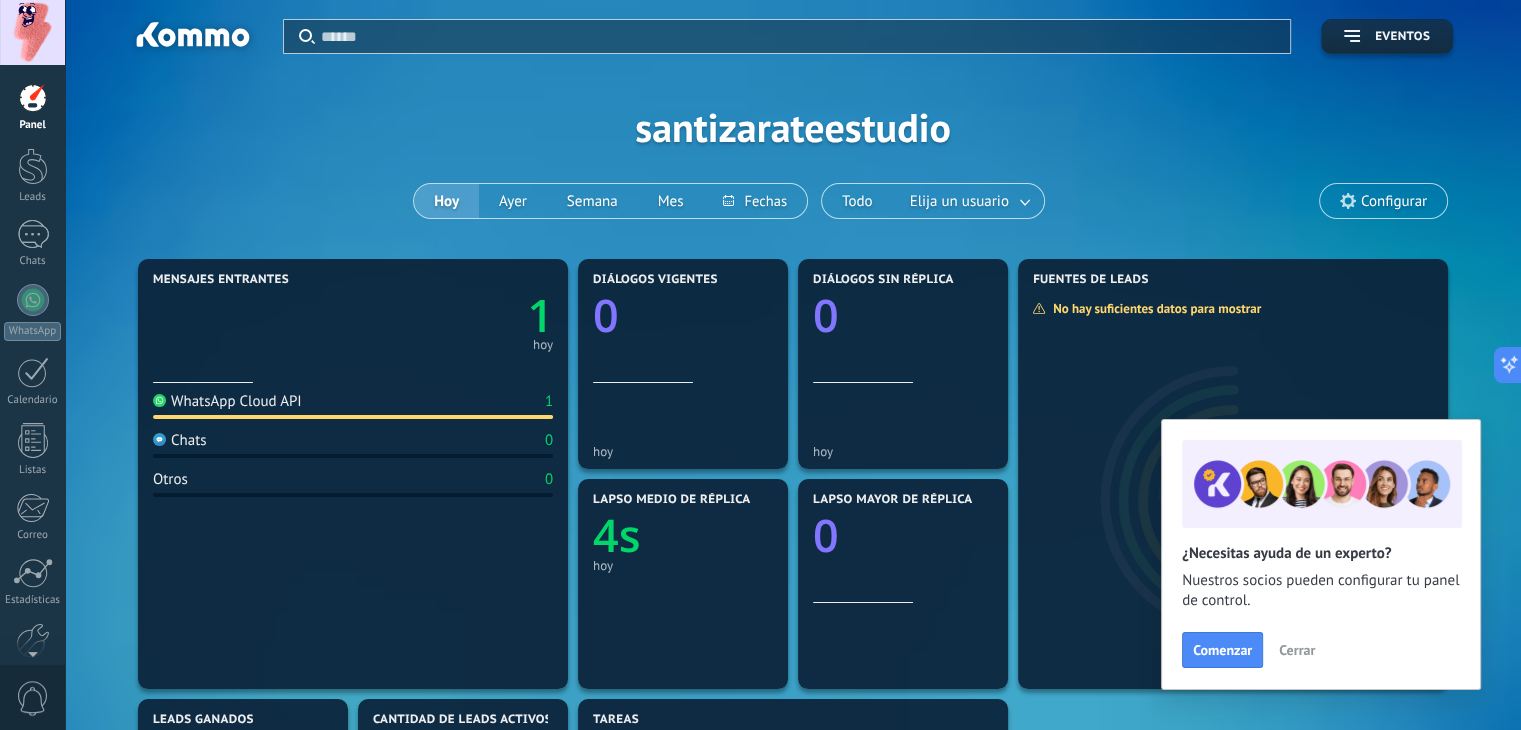 click at bounding box center [33, 98] 